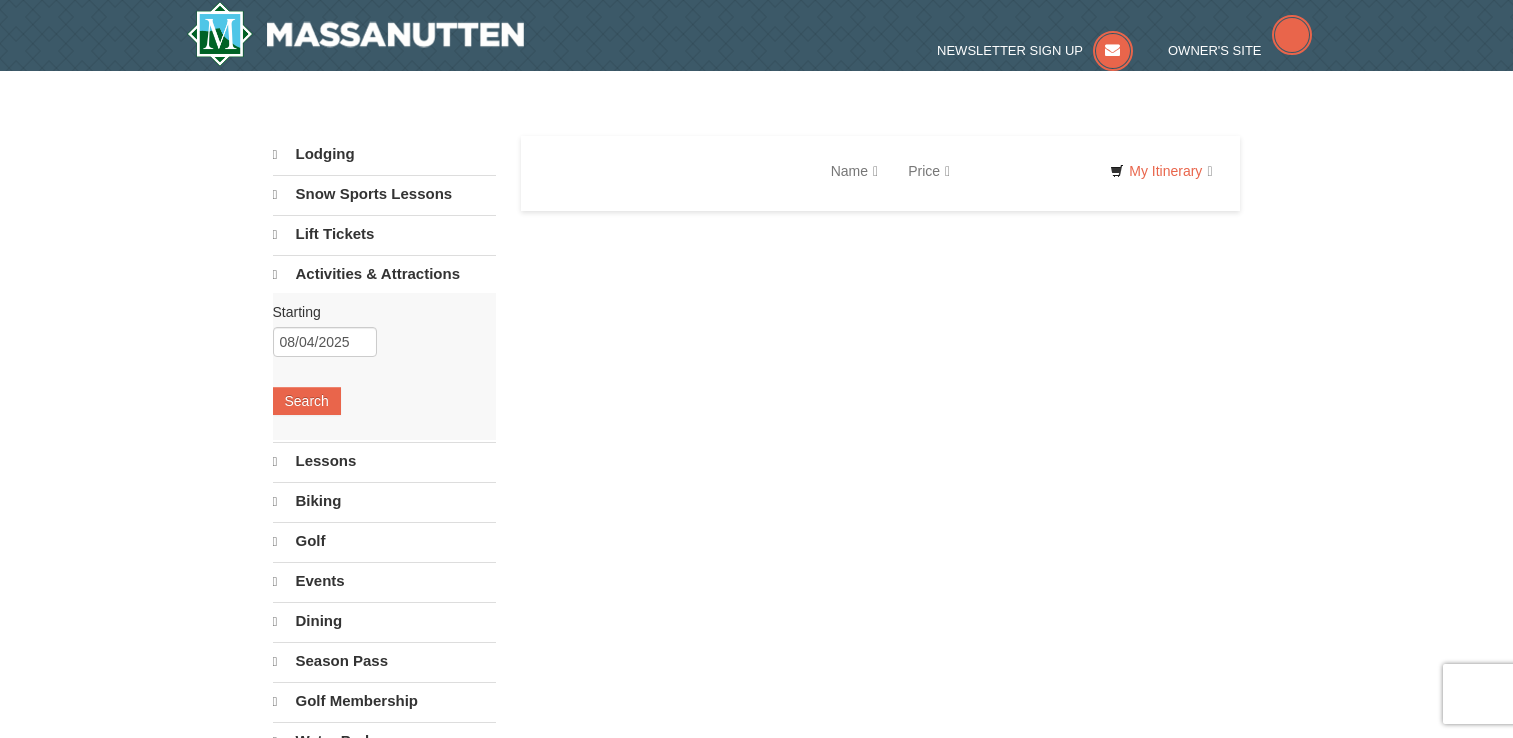 scroll, scrollTop: 0, scrollLeft: 0, axis: both 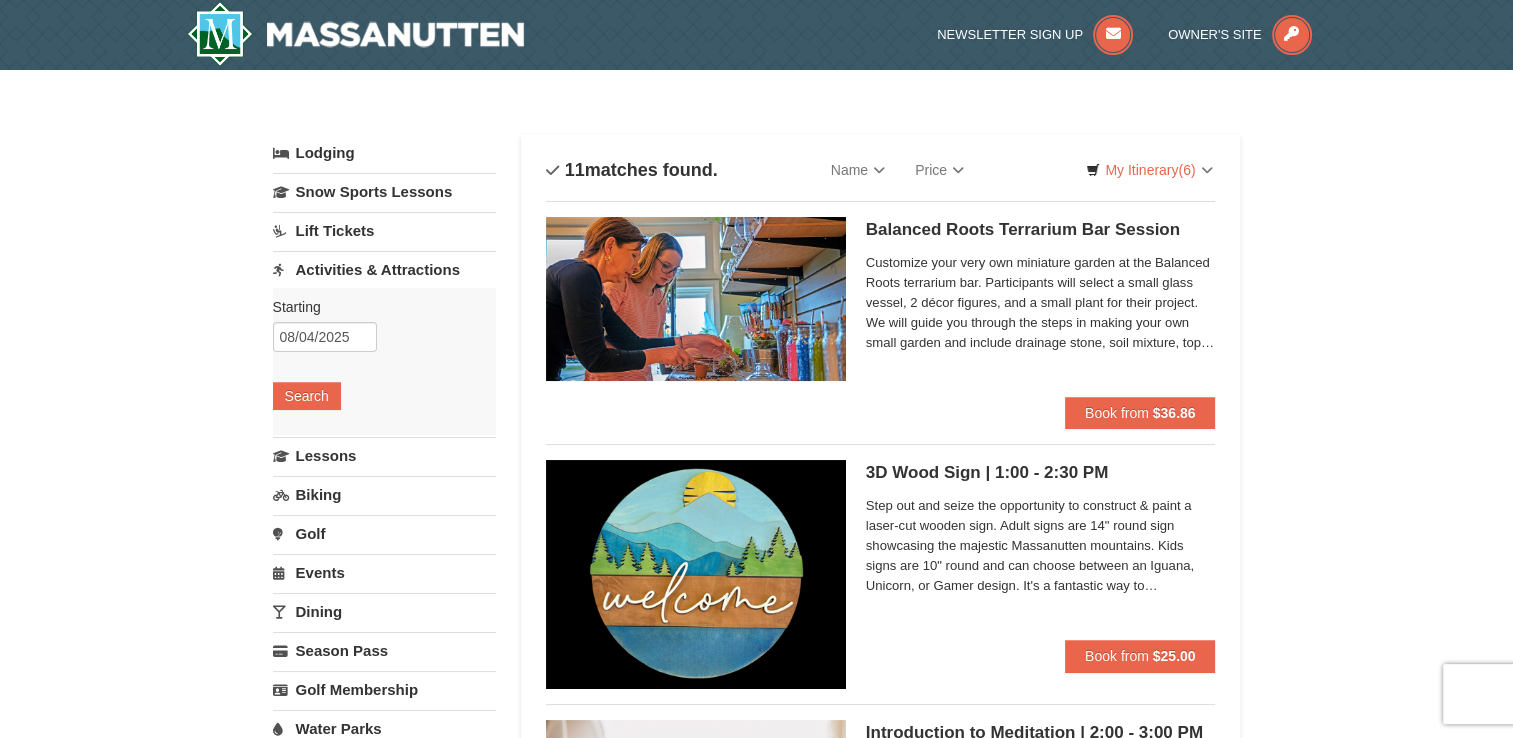 select on "8" 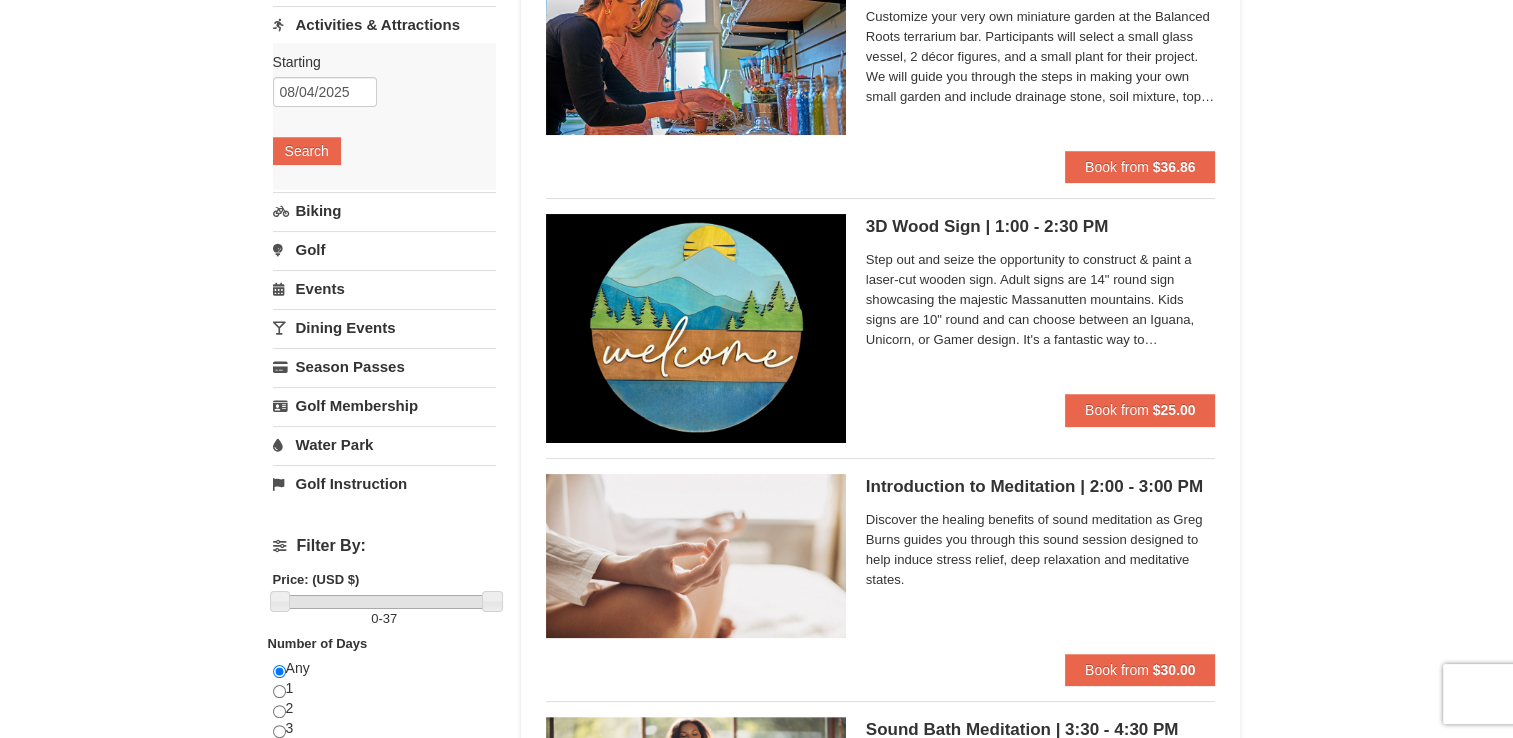 scroll, scrollTop: 200, scrollLeft: 0, axis: vertical 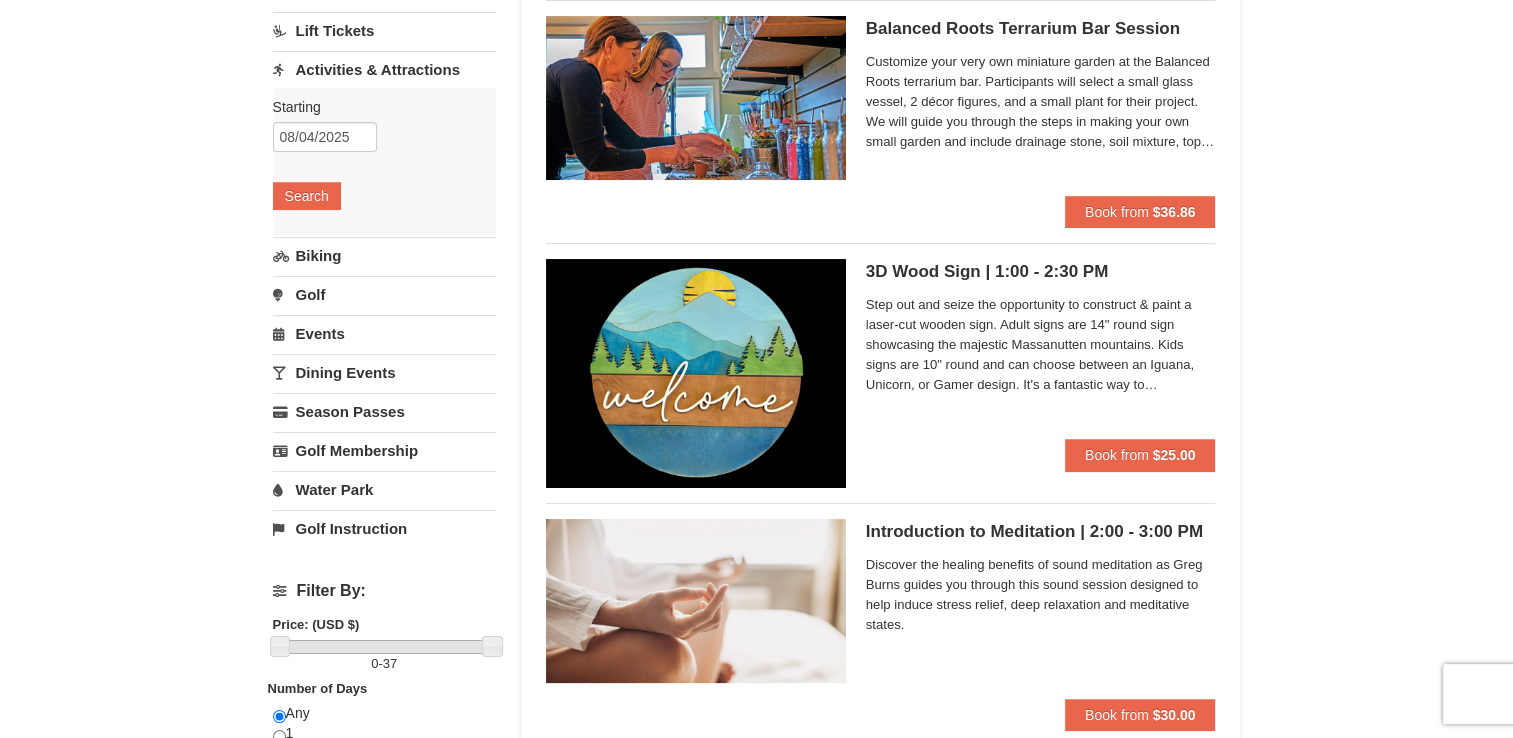 click on "Activities & Attractions" at bounding box center [384, 69] 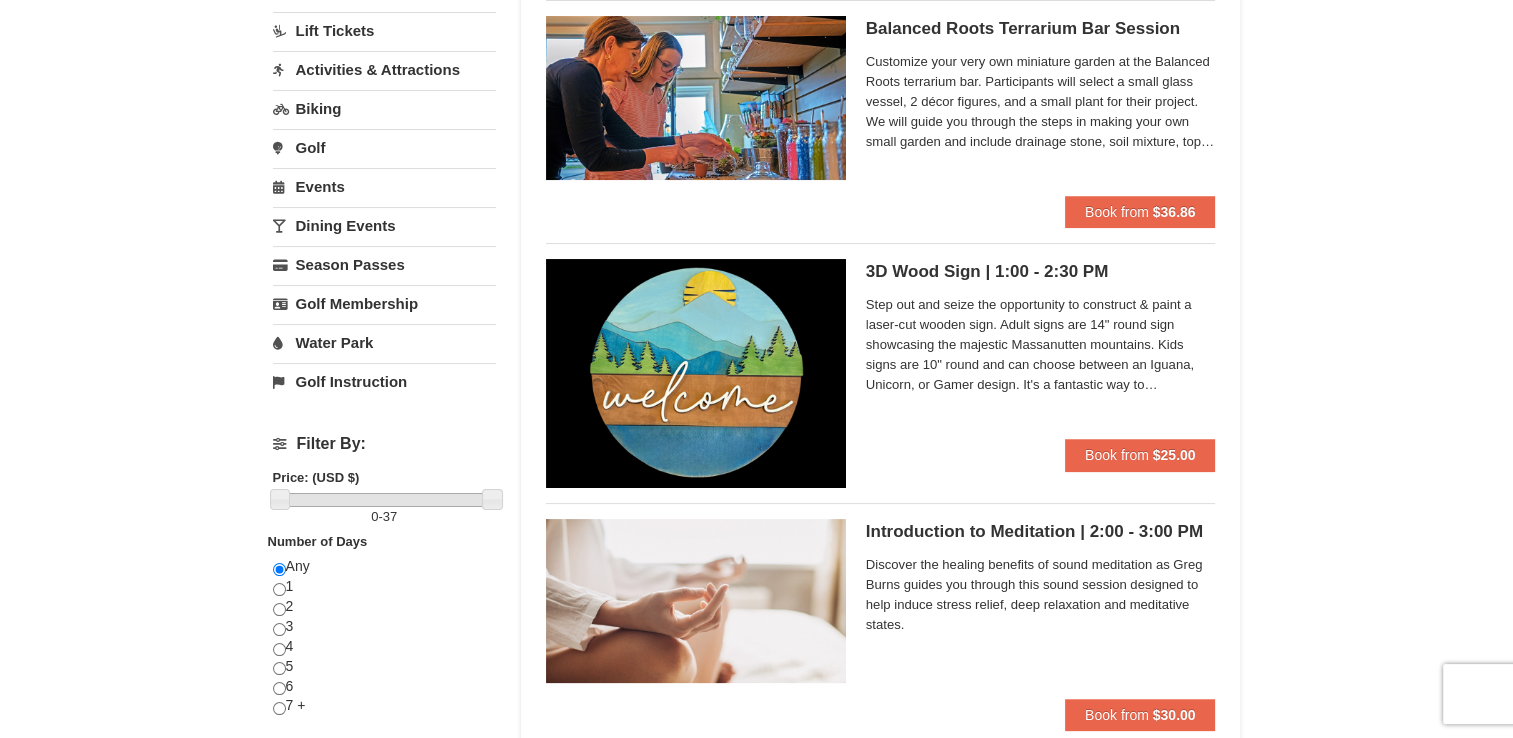 click on "Activities & Attractions" at bounding box center [384, 69] 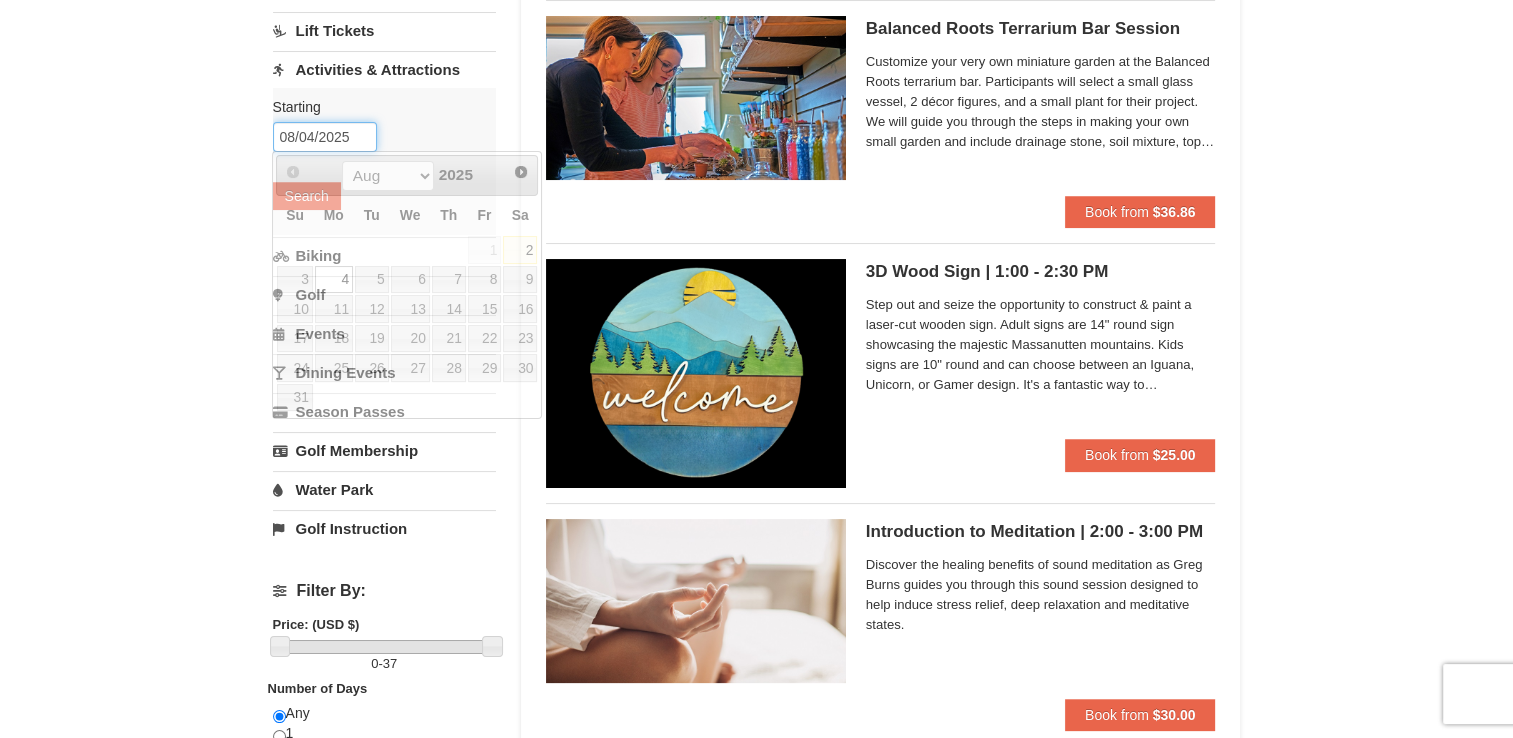 click on "08/04/2025" at bounding box center [325, 137] 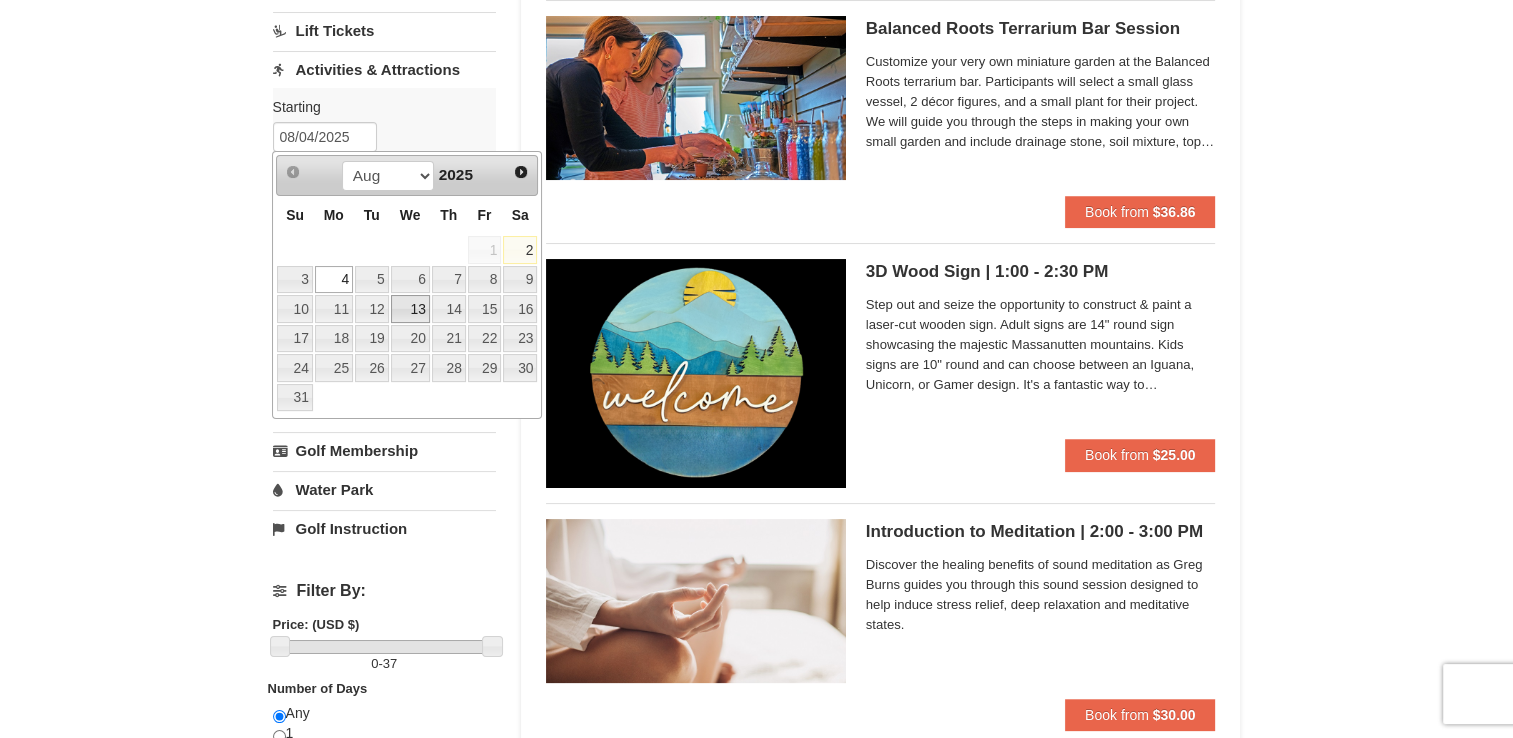 click on "13" at bounding box center (410, 309) 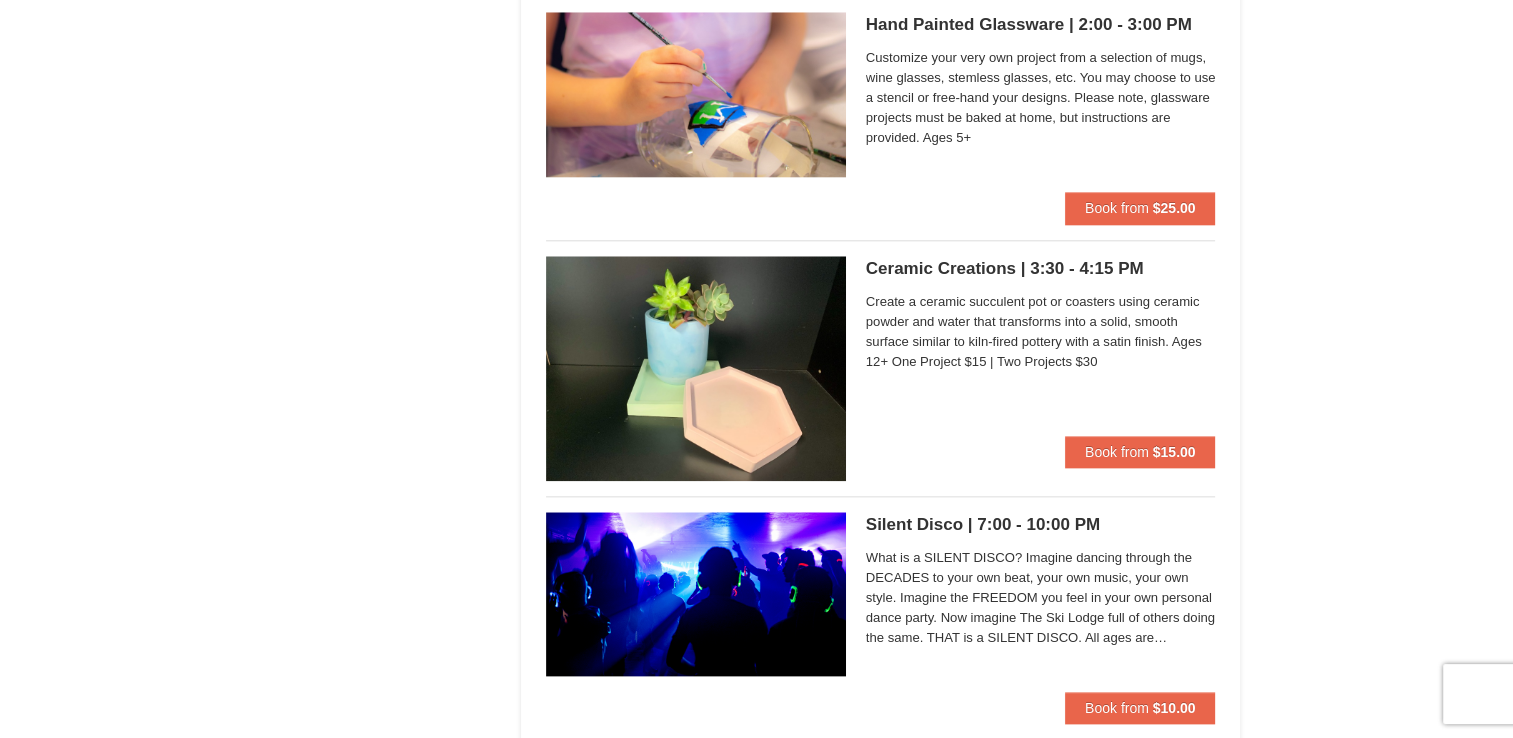 scroll, scrollTop: 1900, scrollLeft: 0, axis: vertical 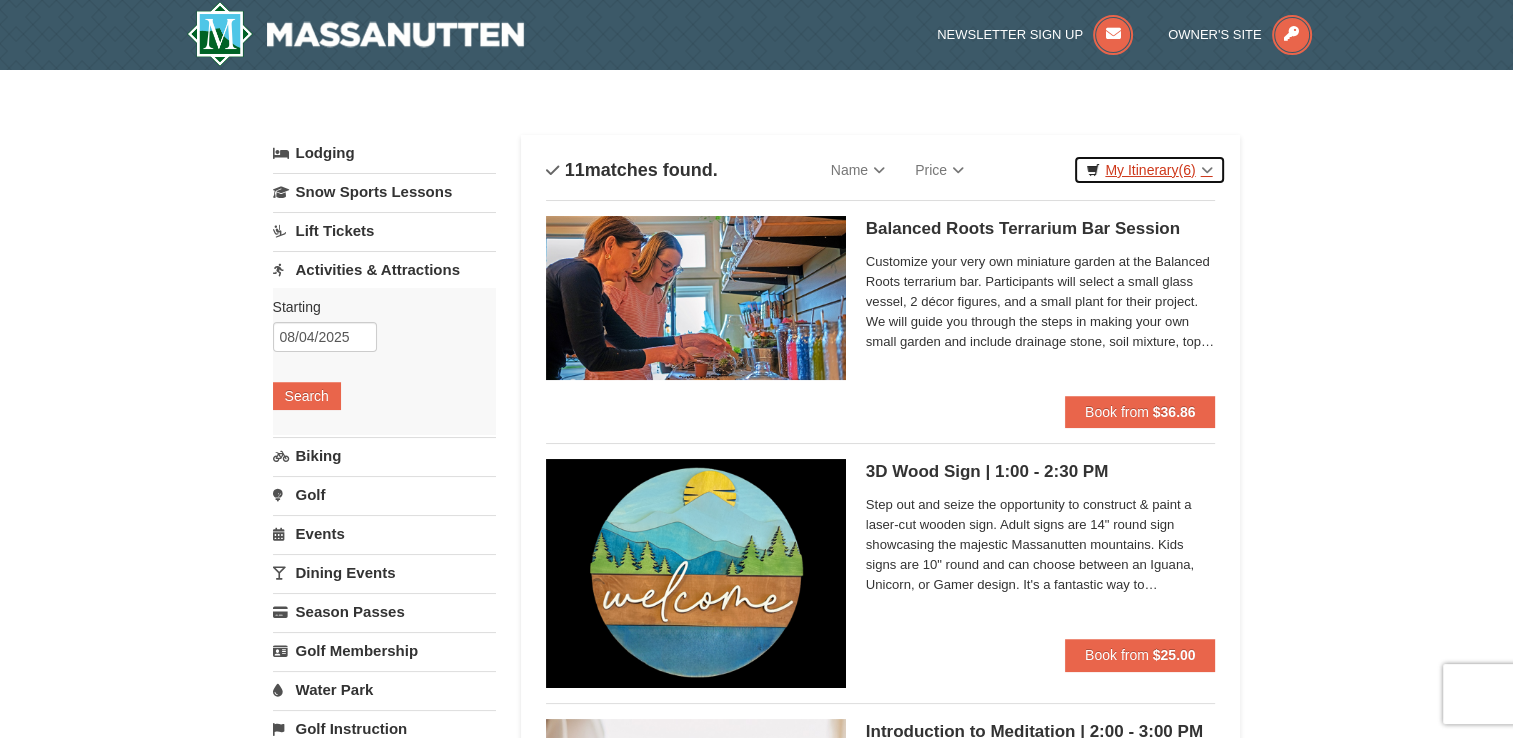 click on "My Itinerary (6)" at bounding box center [1149, 170] 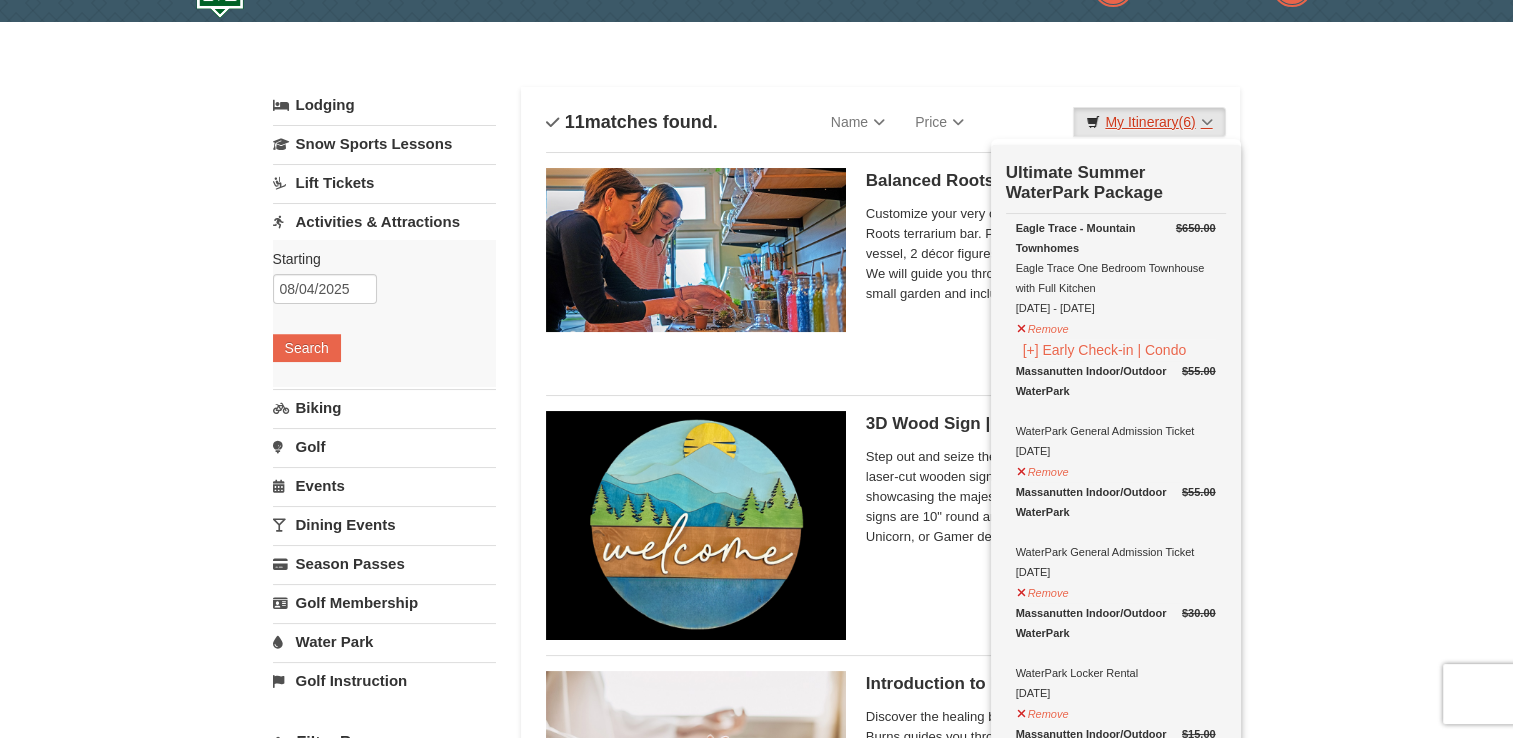 scroll, scrollTop: 0, scrollLeft: 0, axis: both 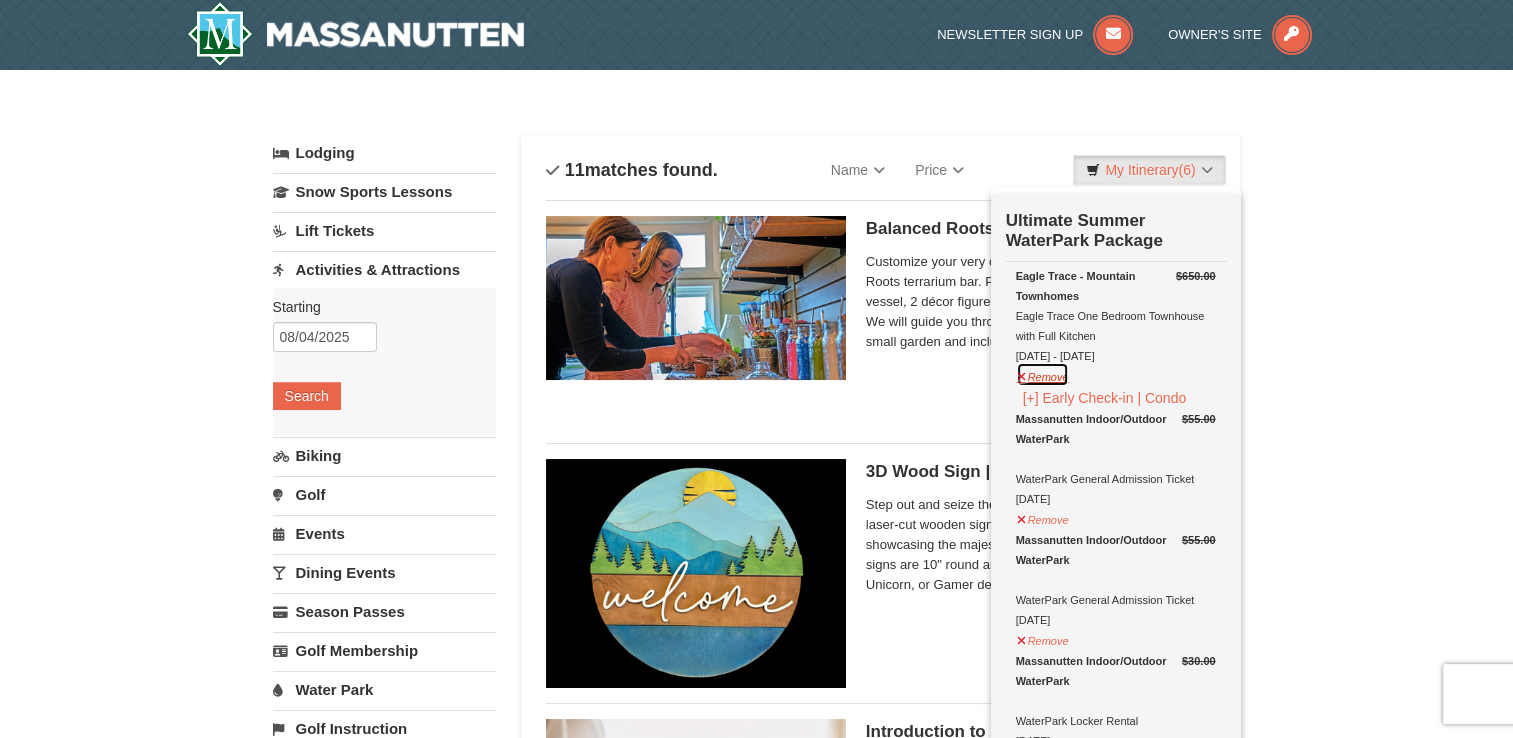 click on "Remove" at bounding box center (1043, 374) 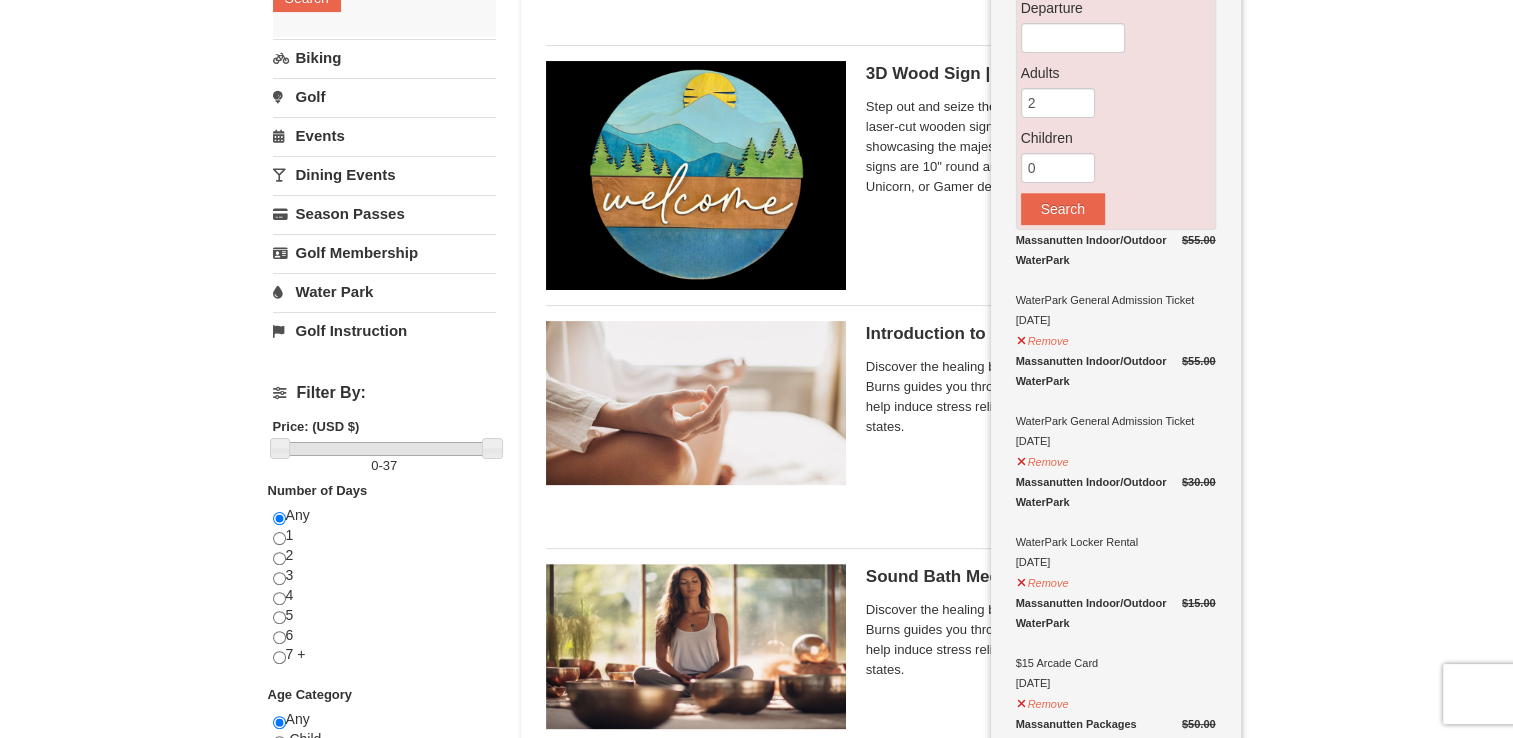 scroll, scrollTop: 400, scrollLeft: 0, axis: vertical 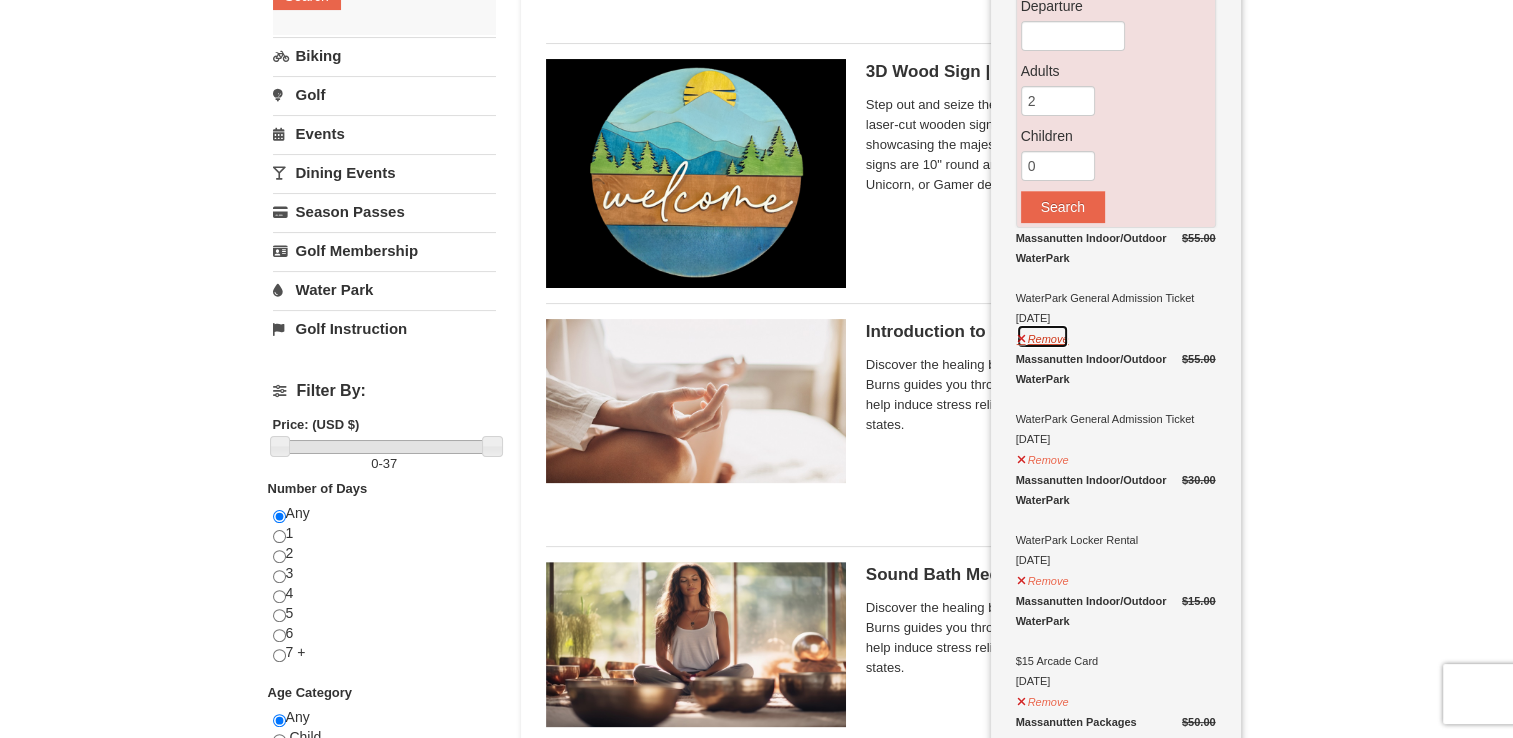 click on "Remove" at bounding box center [1043, 336] 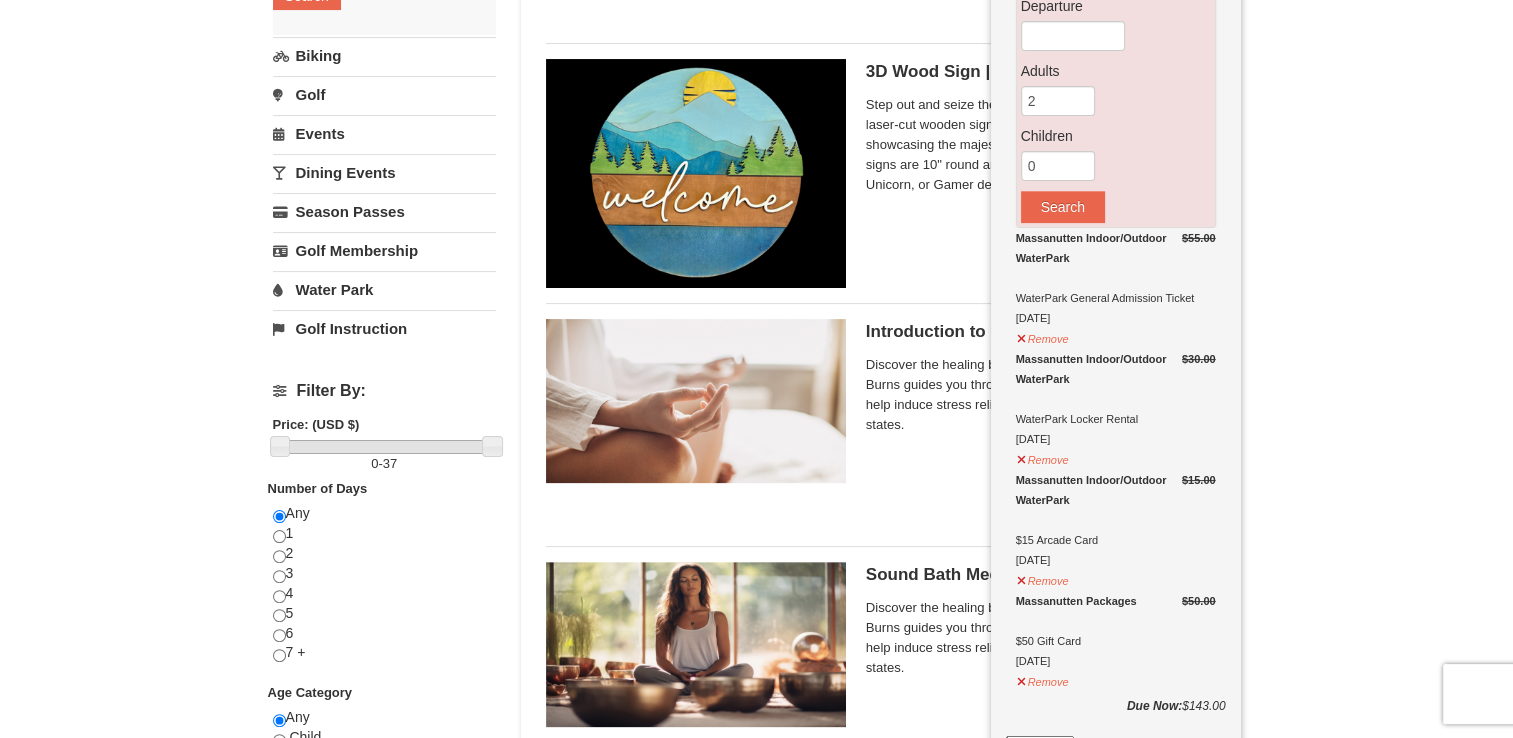 scroll, scrollTop: 394, scrollLeft: 0, axis: vertical 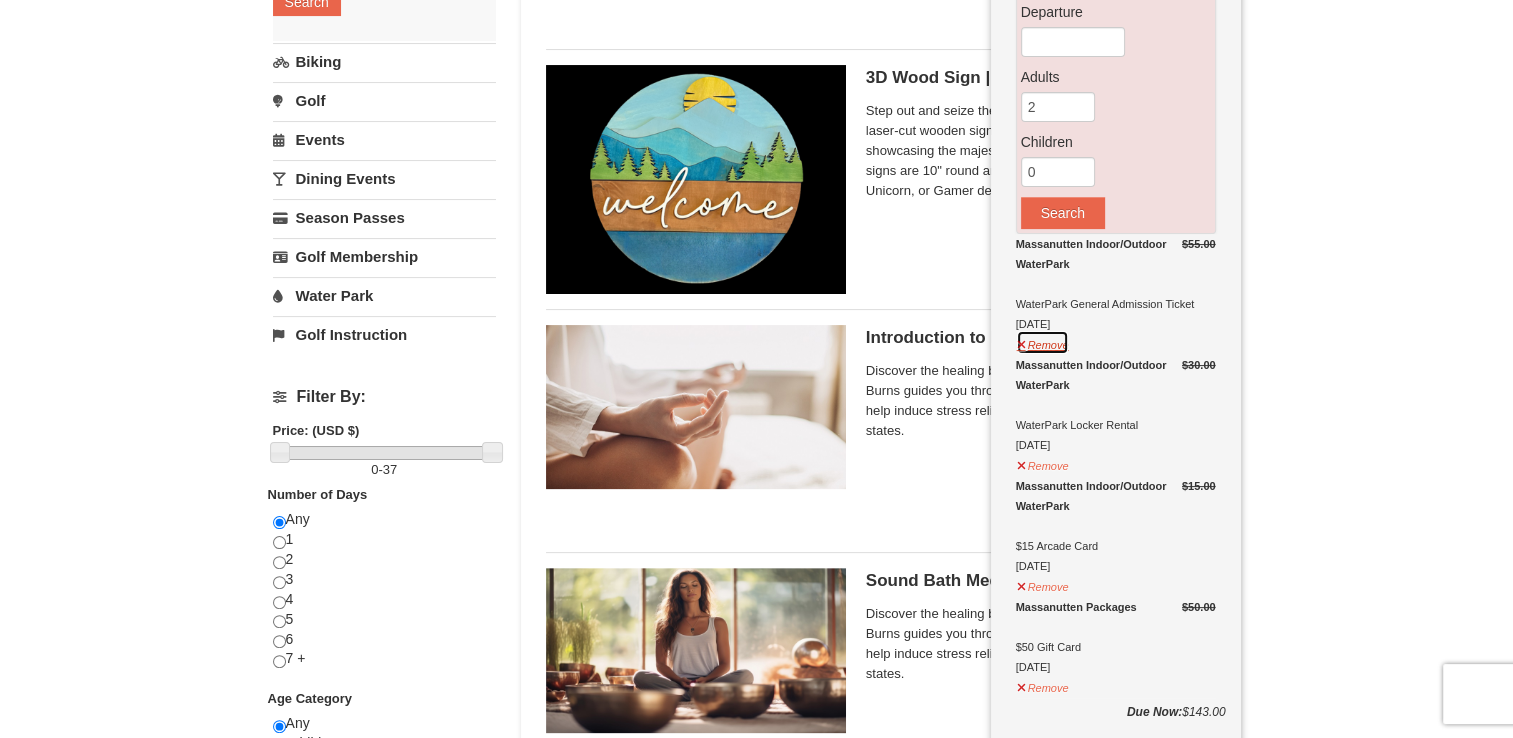click on "Remove" at bounding box center [1043, 342] 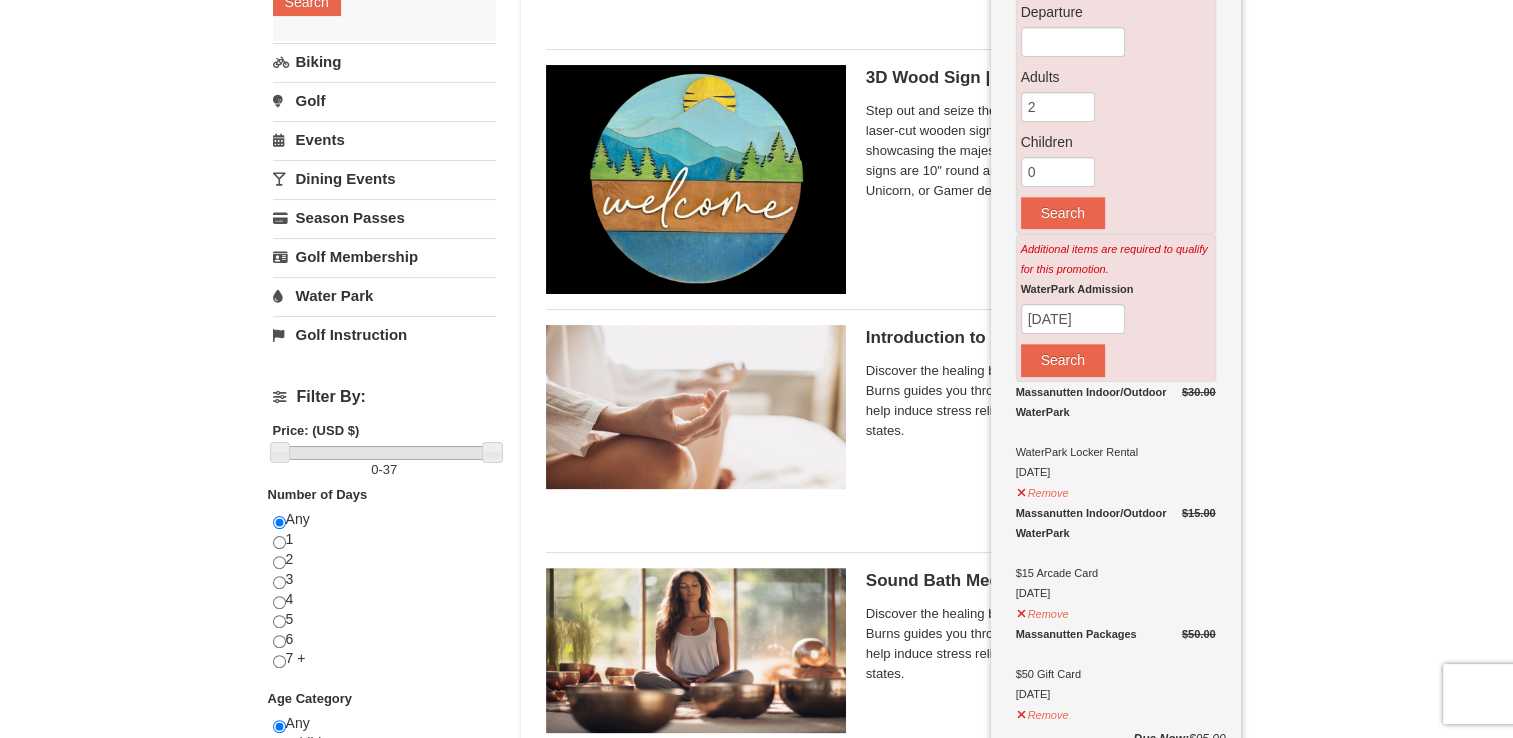 scroll, scrollTop: 388, scrollLeft: 0, axis: vertical 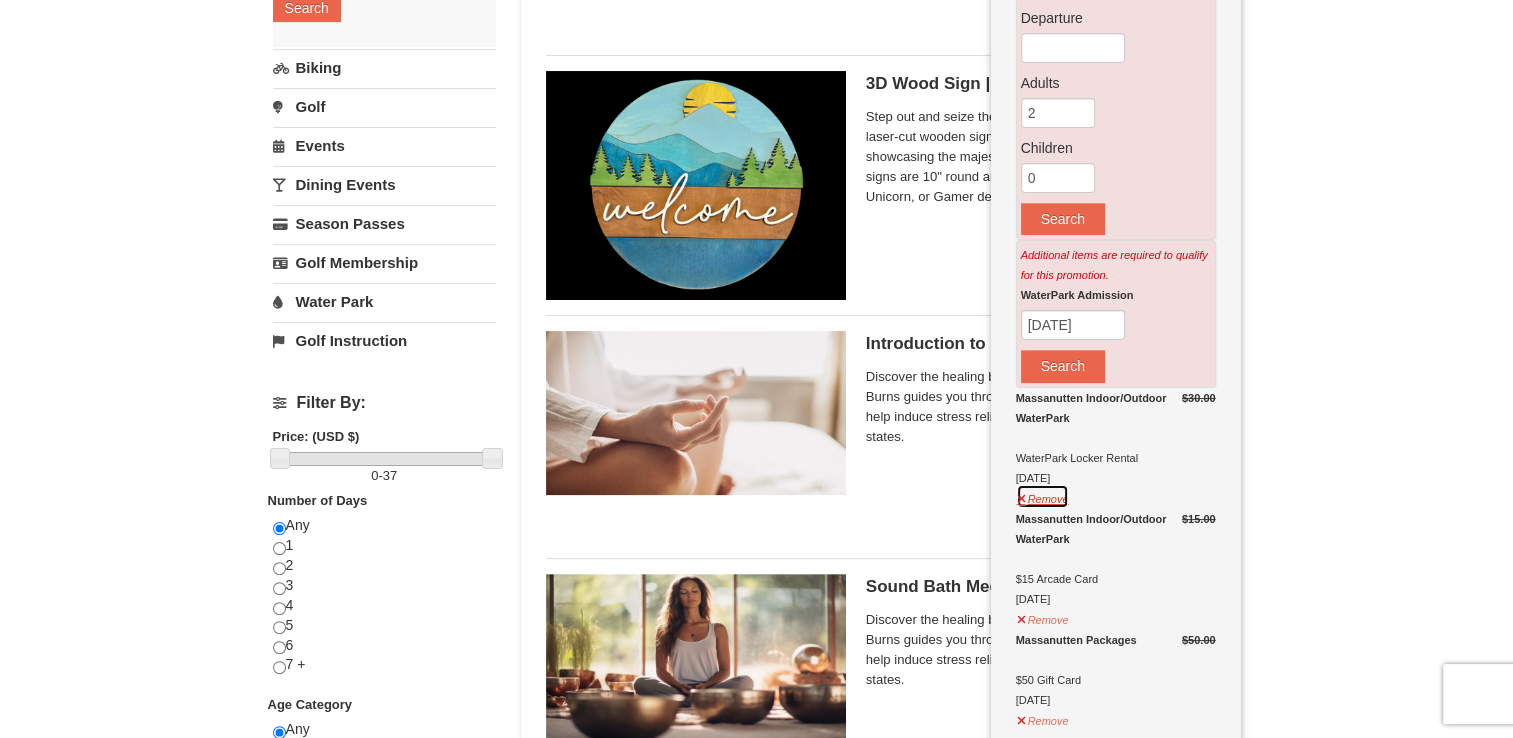 click on "Remove" at bounding box center (1043, 496) 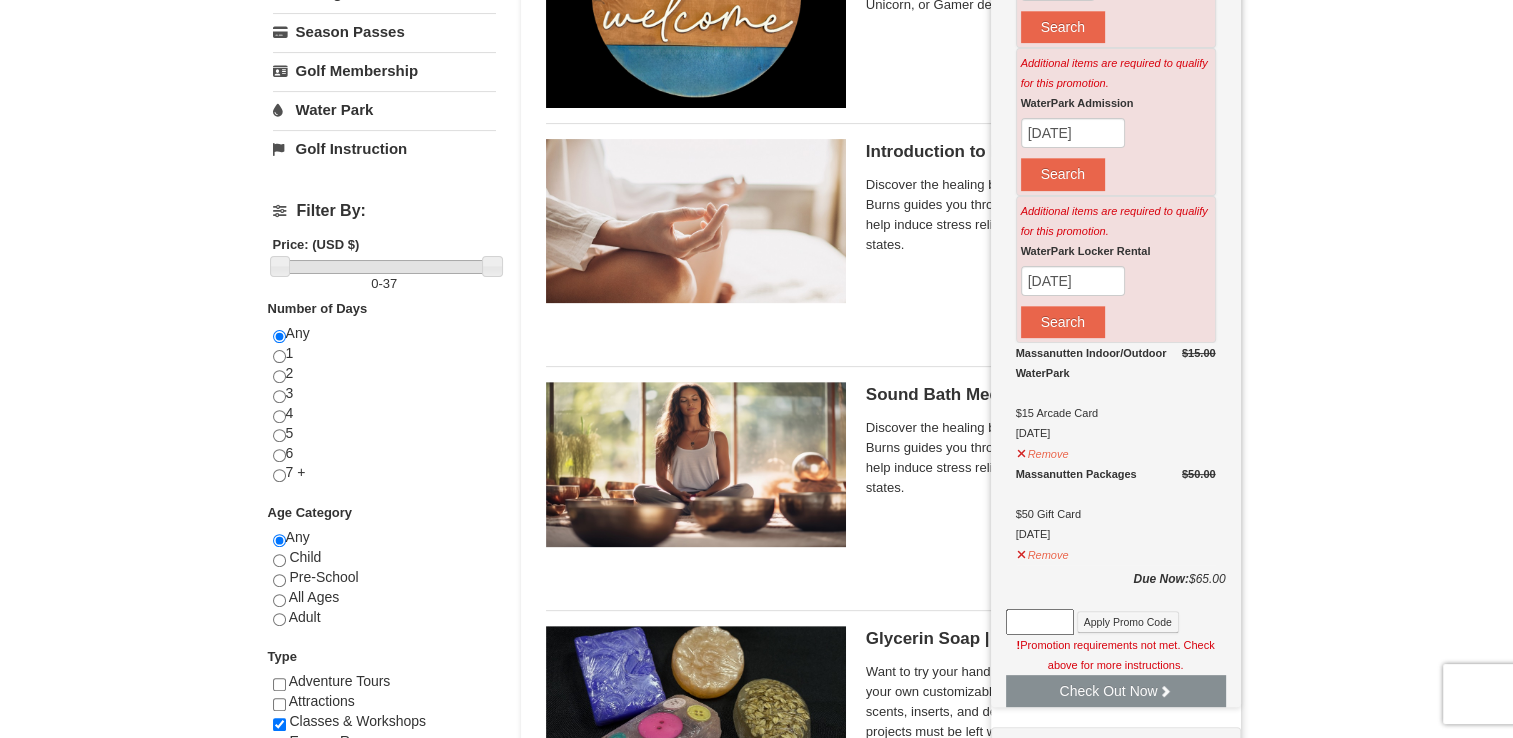 scroll, scrollTop: 583, scrollLeft: 0, axis: vertical 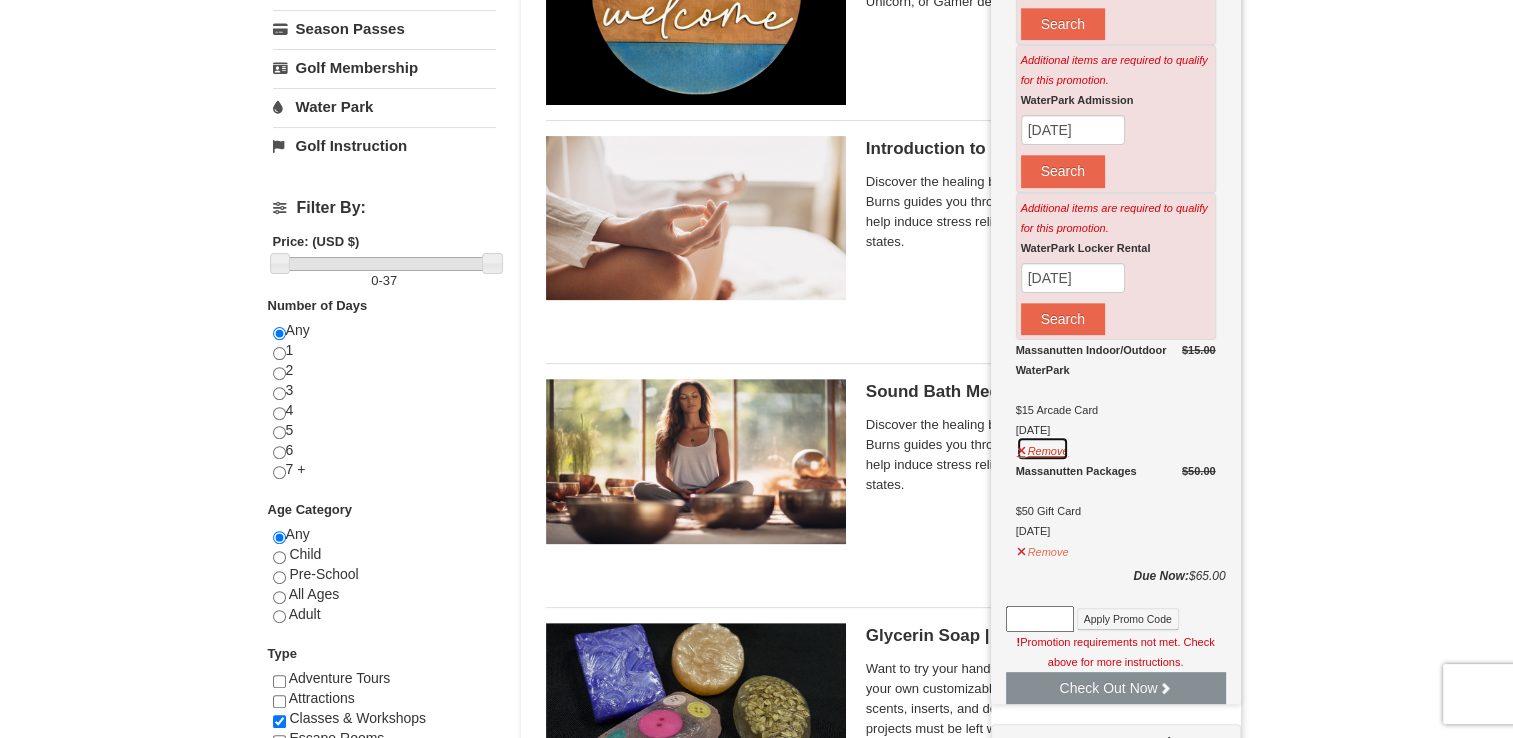 click on "Remove" at bounding box center [1043, 448] 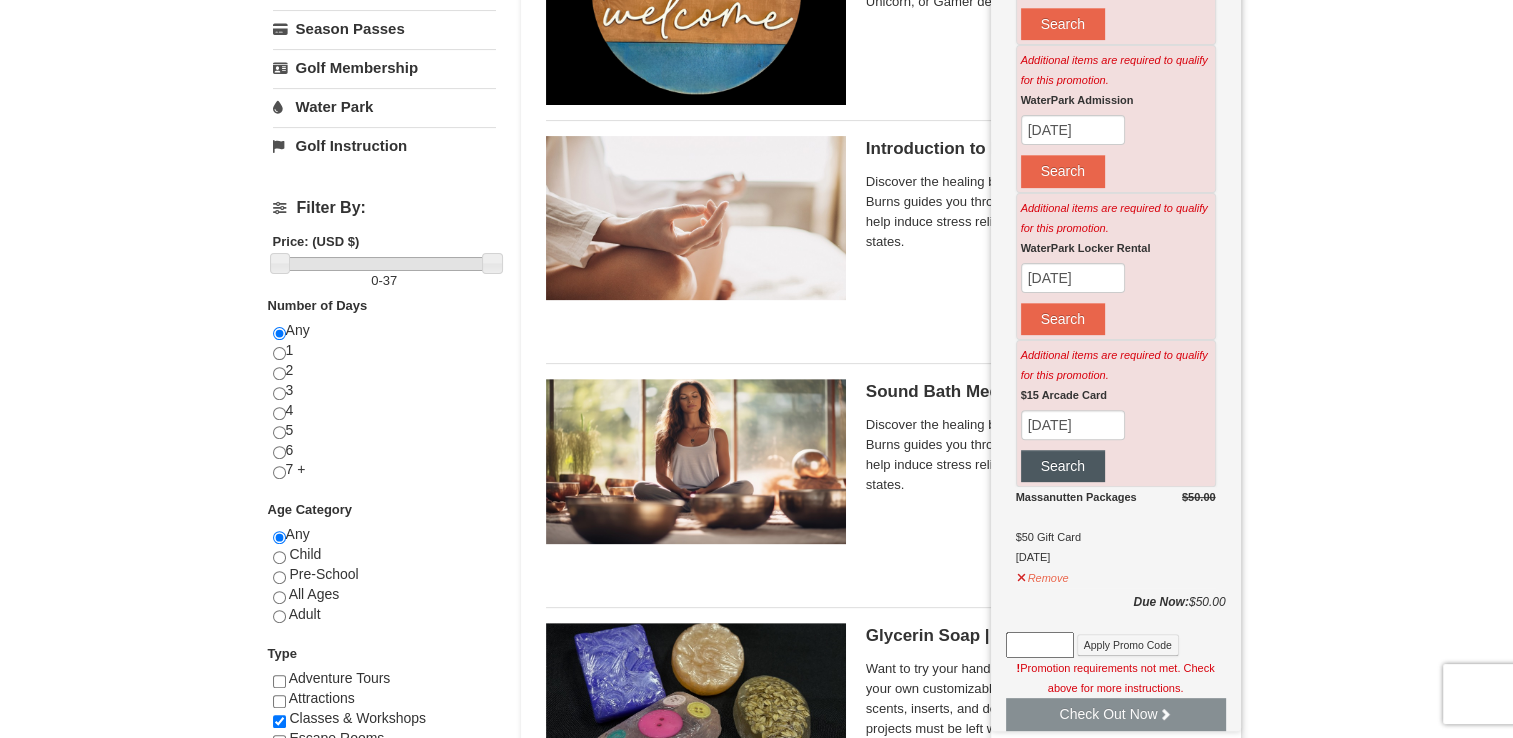 scroll, scrollTop: 577, scrollLeft: 0, axis: vertical 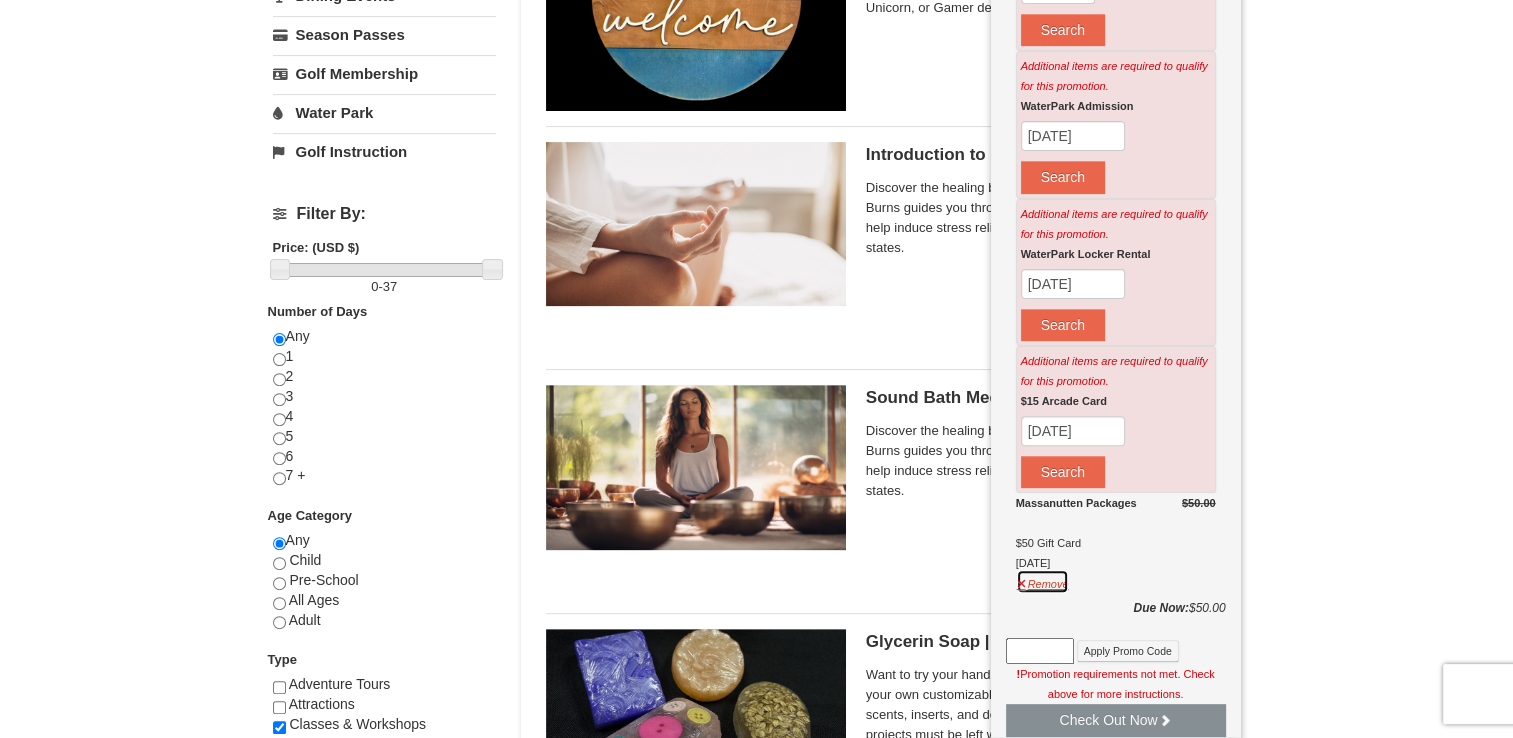 click on "Remove" at bounding box center (1043, 581) 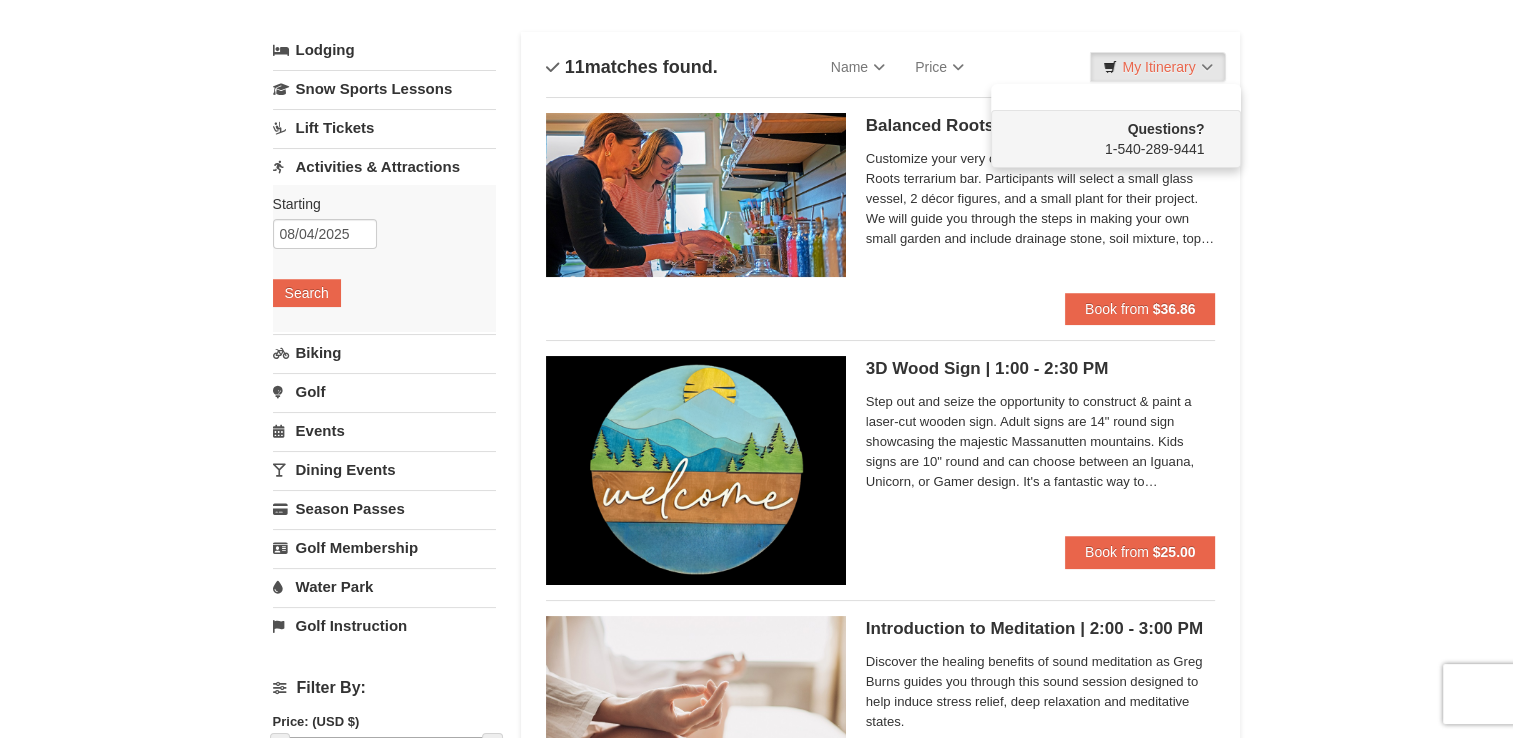 scroll, scrollTop: 0, scrollLeft: 0, axis: both 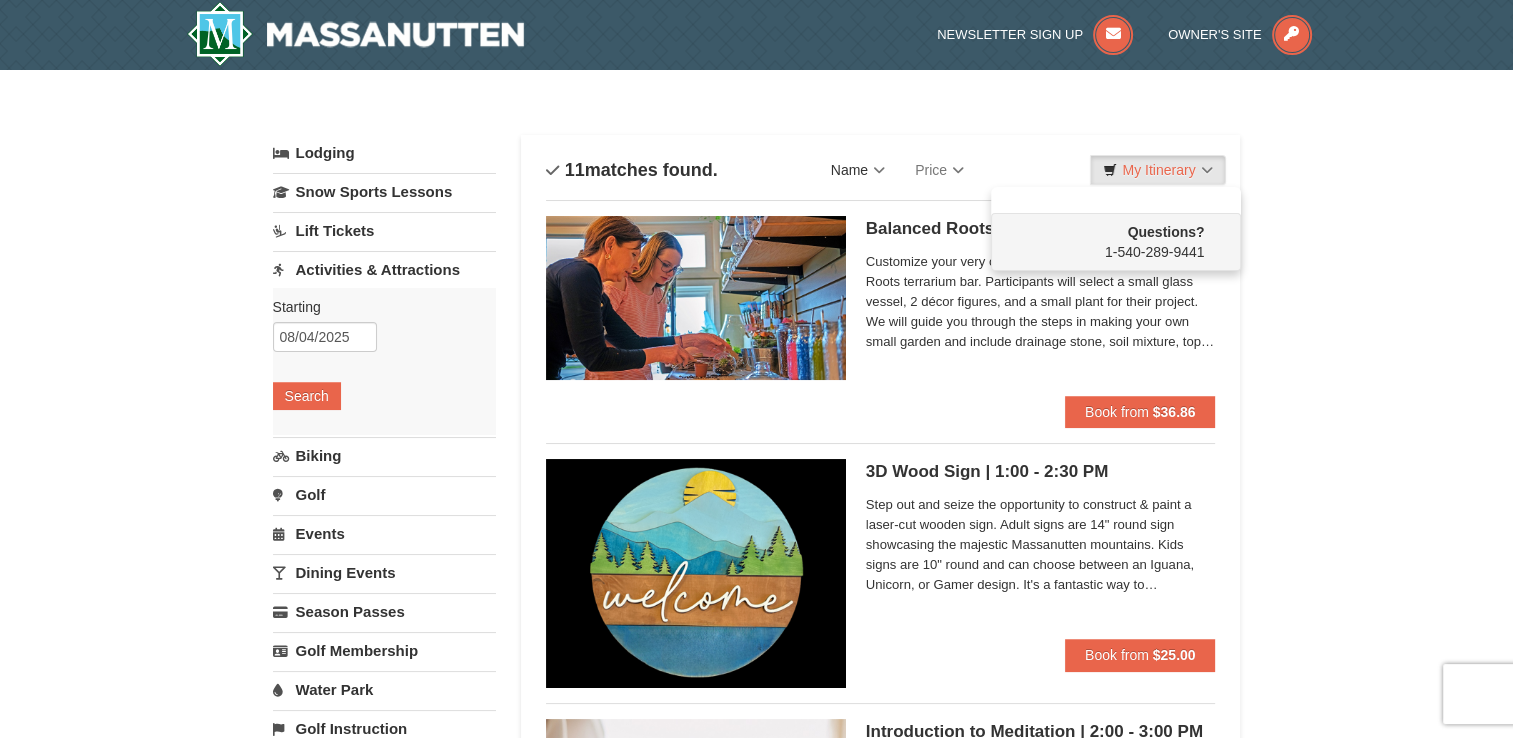 click on "Name" at bounding box center (858, 170) 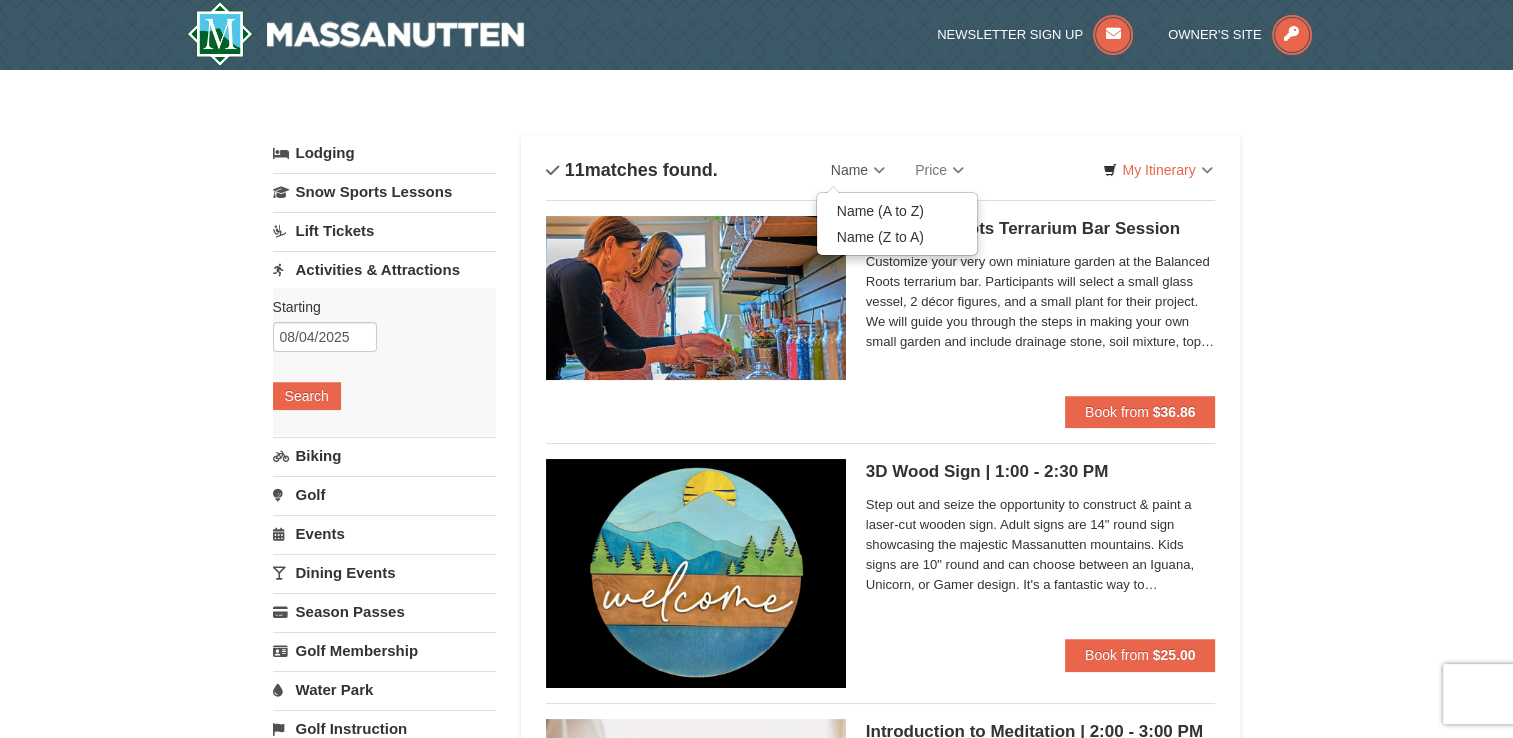 click on "Customize your very own miniature garden at the Balanced Roots terrarium bar. Participants will select a small glass vessel, 2 décor figures, and a small plant for their project. We will guide you through the steps in making your own small garden and include drainage stone, soil mixture, top dressing stones and moss to complete your mini garden." at bounding box center [1041, 305] 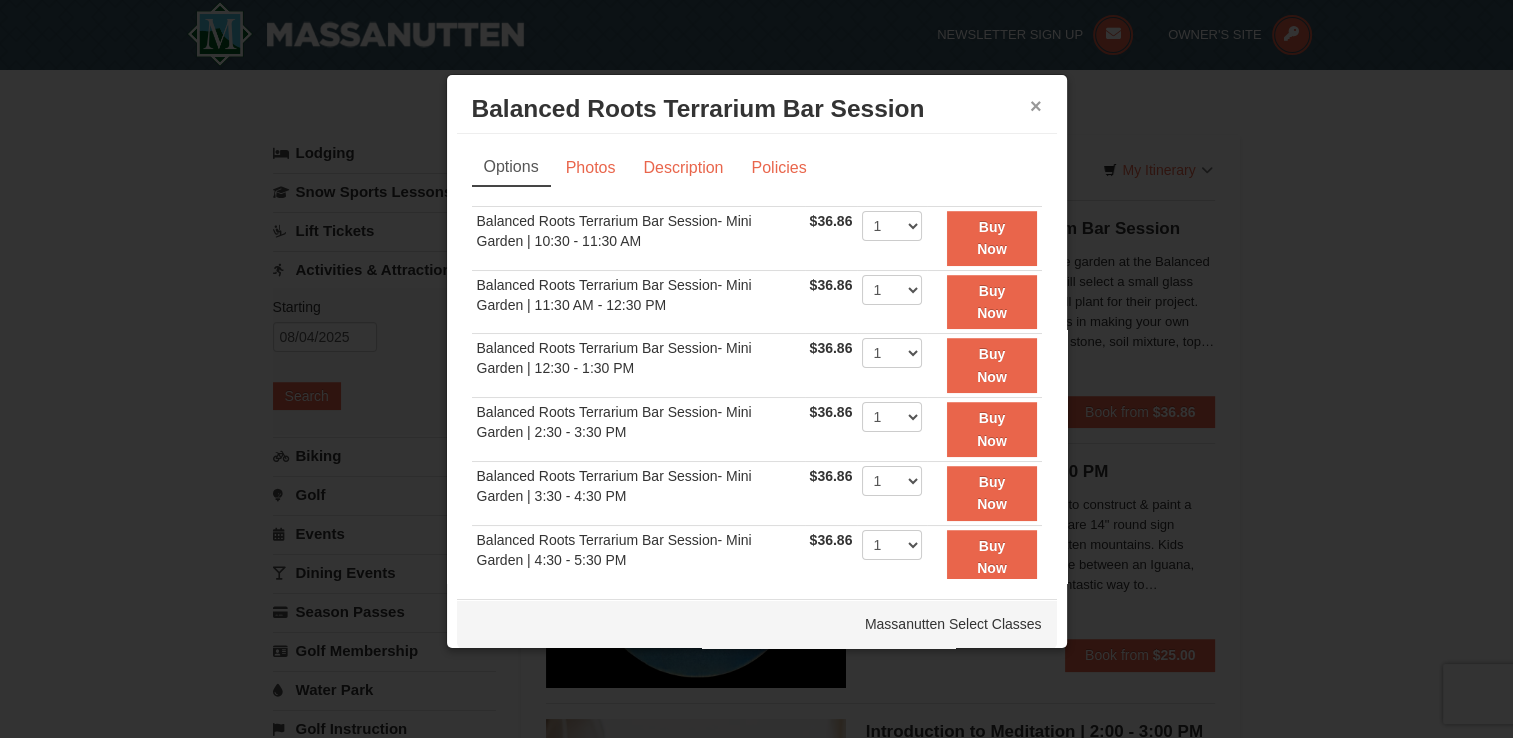 click on "×" at bounding box center [1036, 106] 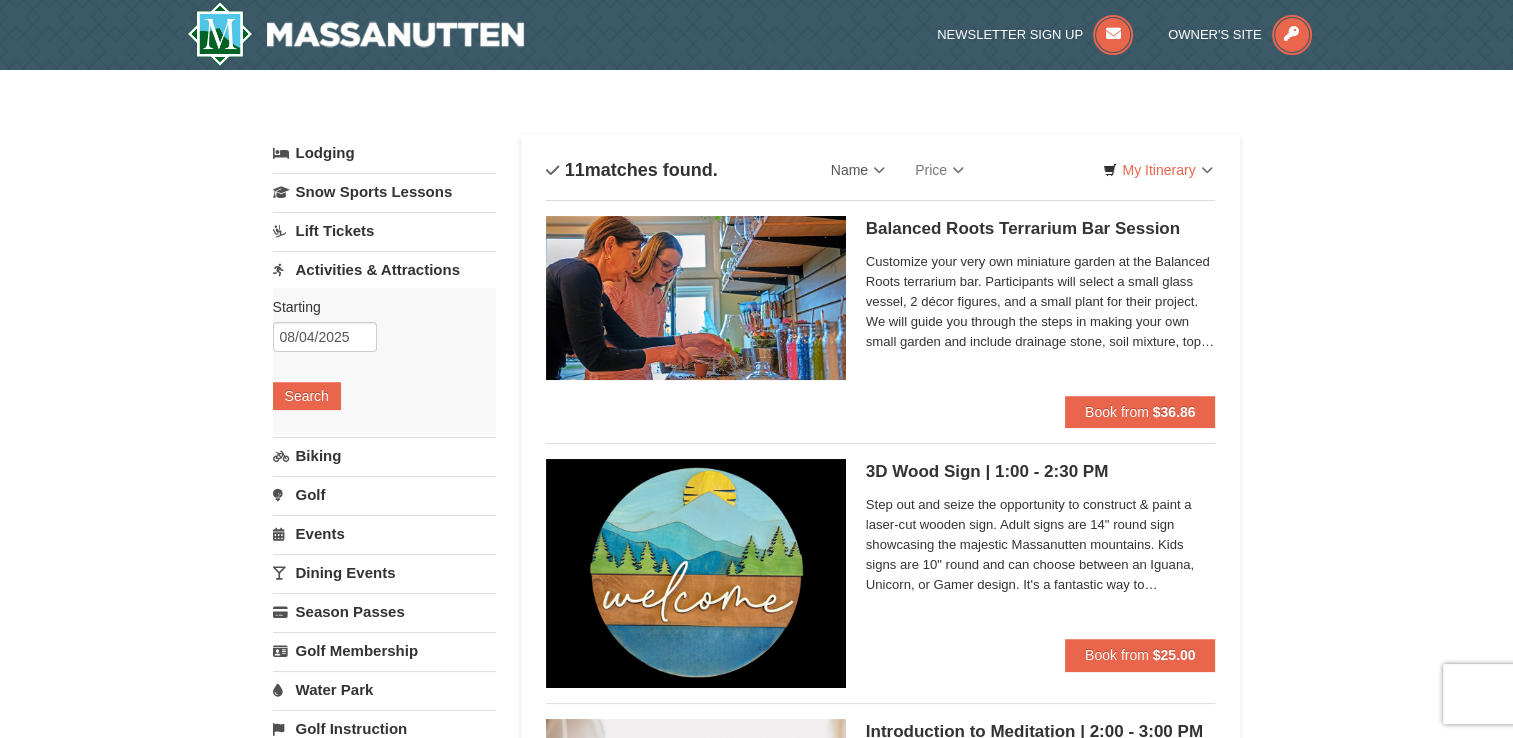 click on "3D Wood Sign | 1:00 - 2:30 PM  Massanutten Select Classes" at bounding box center (1041, 472) 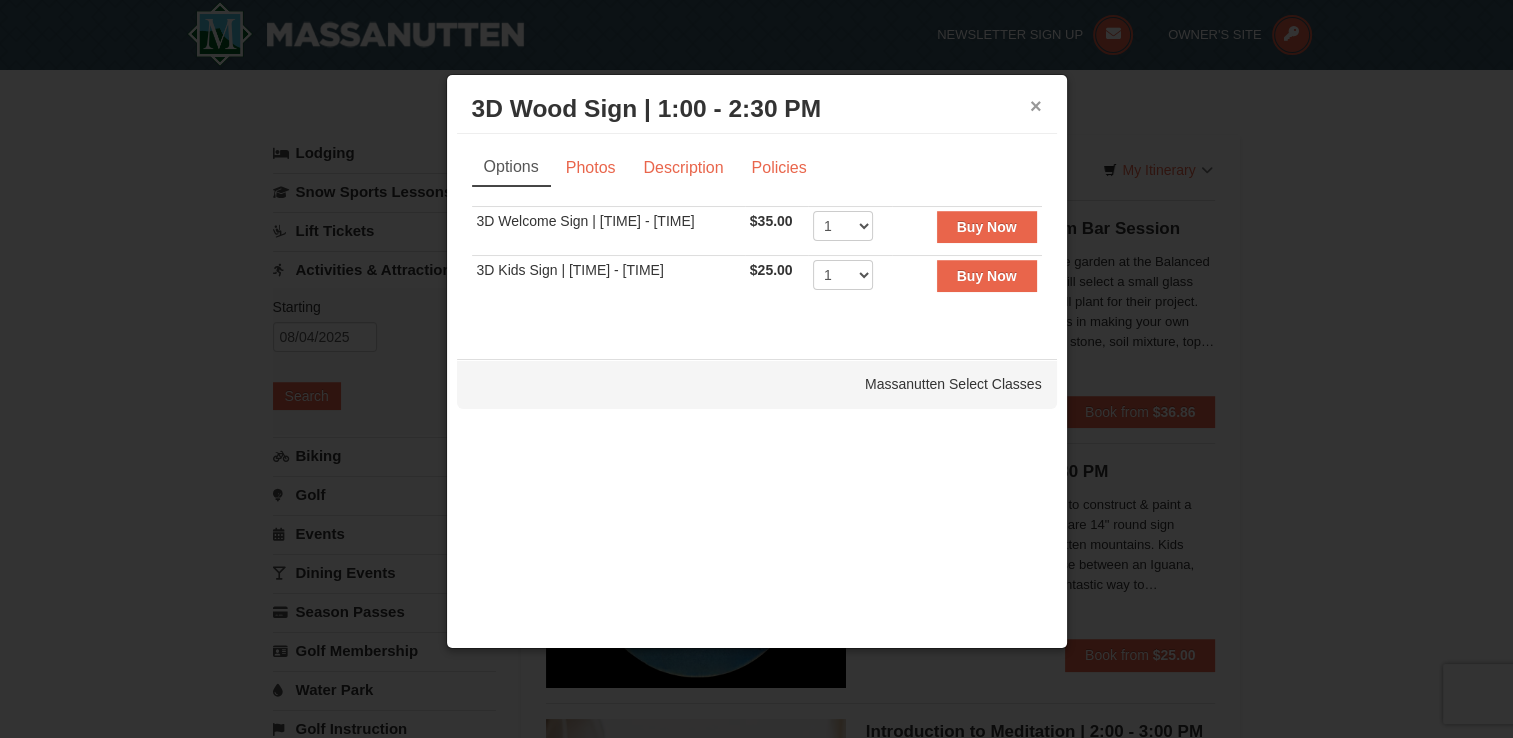 click on "×" at bounding box center (1036, 106) 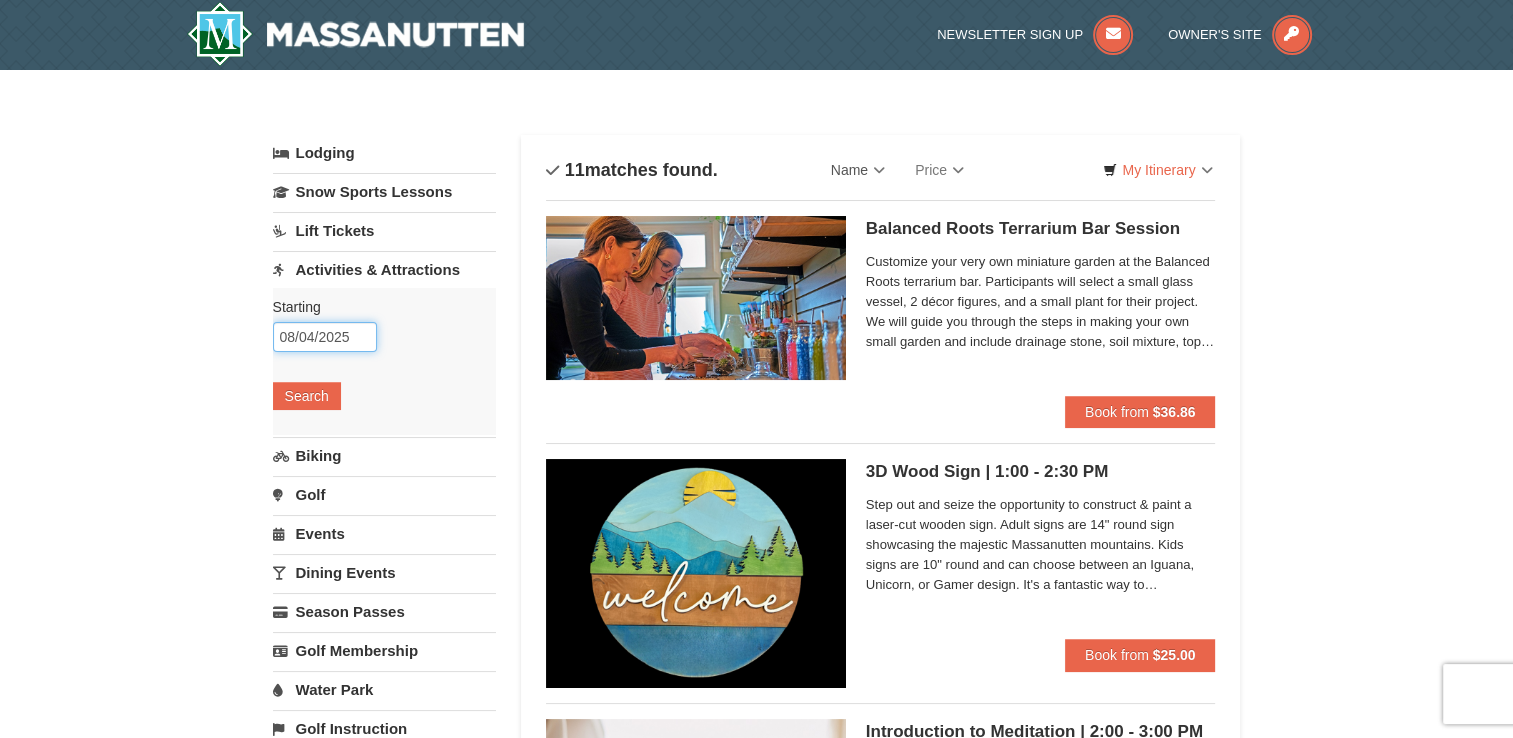 click on "08/04/2025" at bounding box center (325, 337) 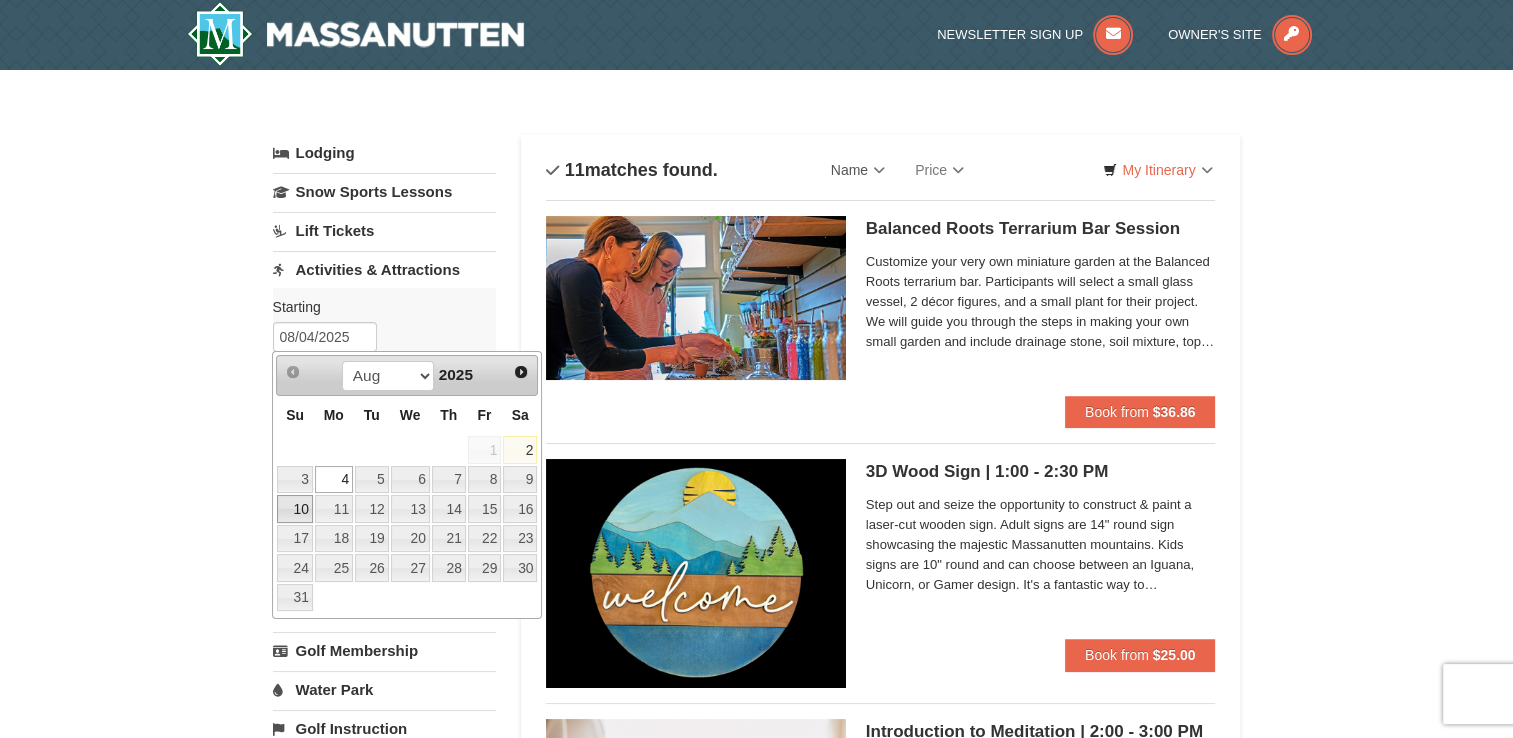 click on "10" at bounding box center (294, 509) 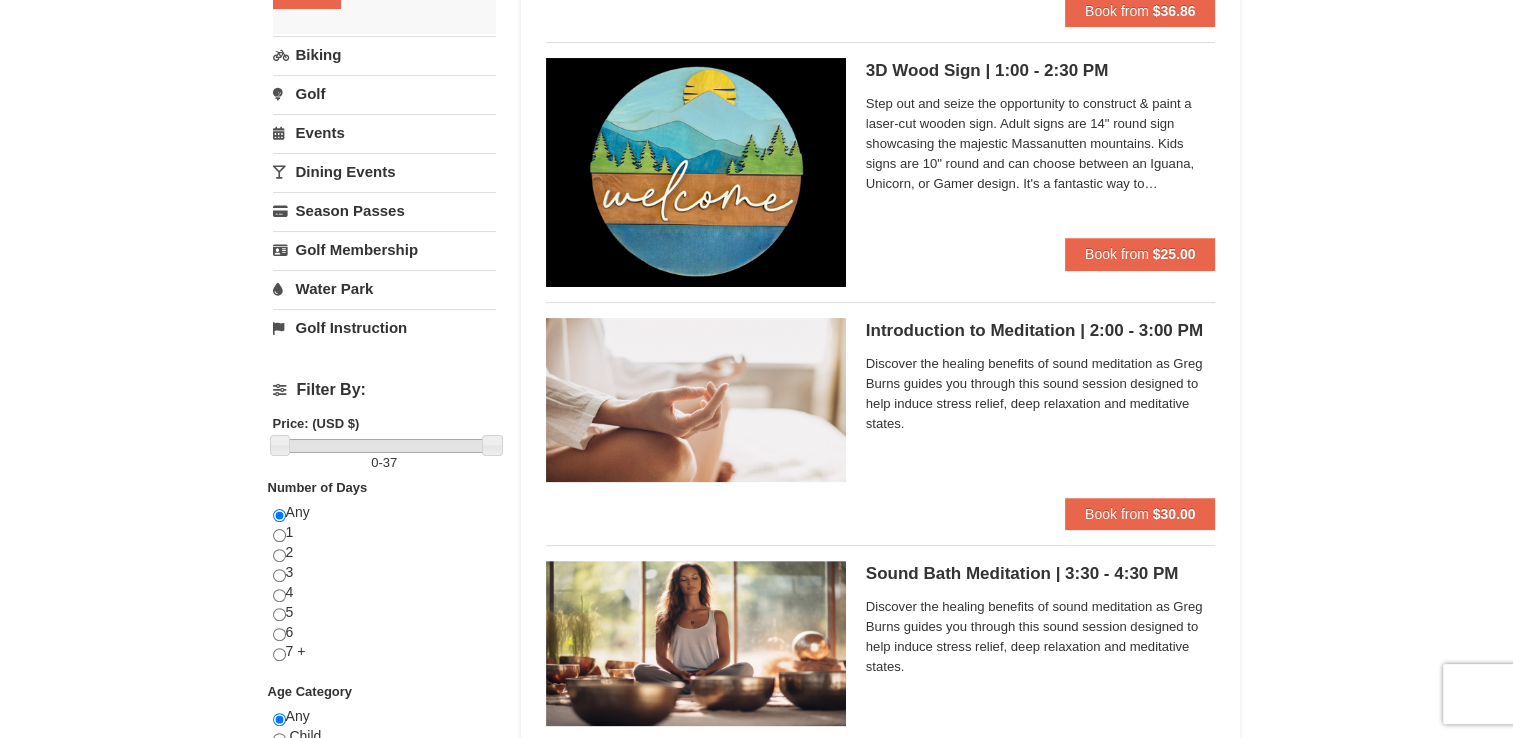 scroll, scrollTop: 400, scrollLeft: 0, axis: vertical 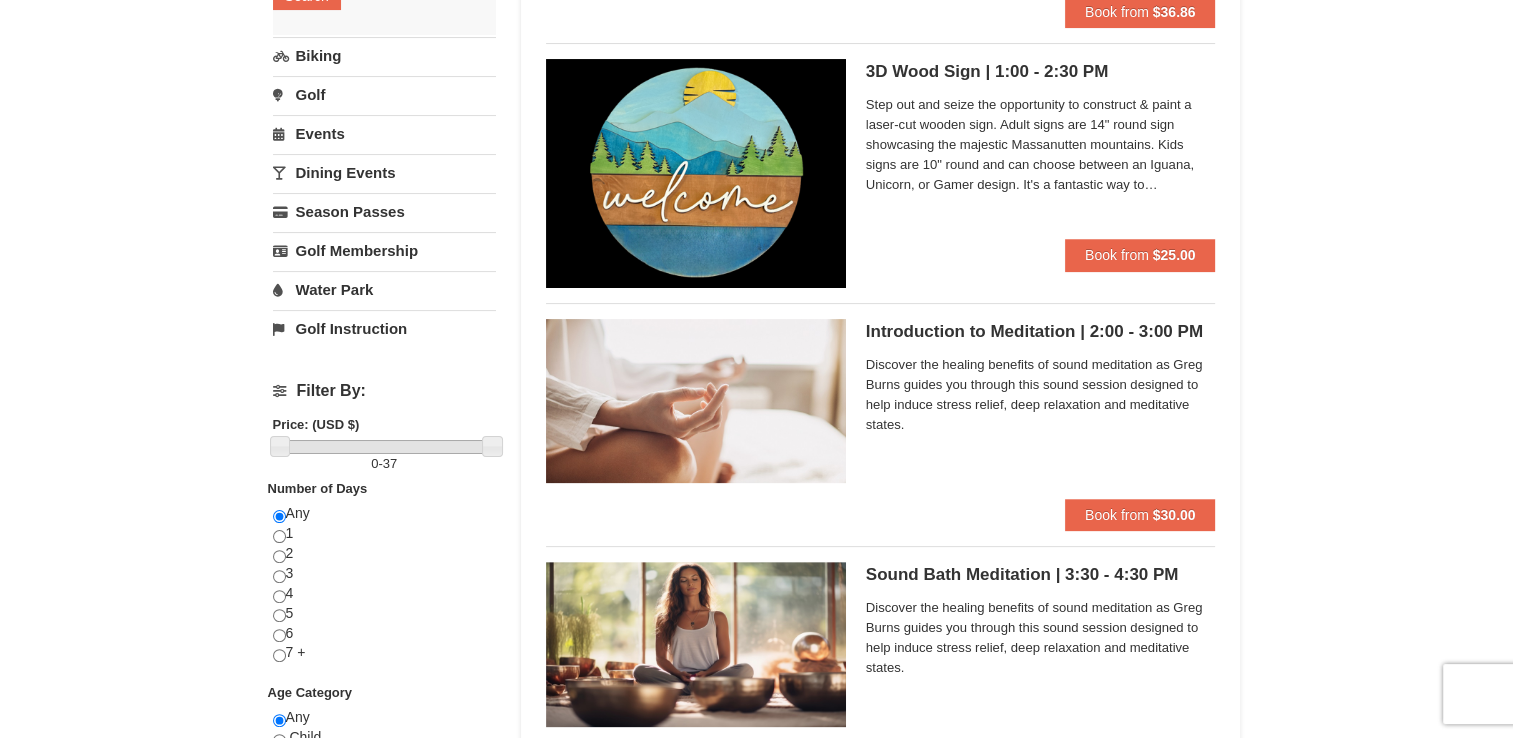 click on "3D Wood Sign | 1:00 - 2:30 PM  Massanutten Select Classes" at bounding box center (1041, 72) 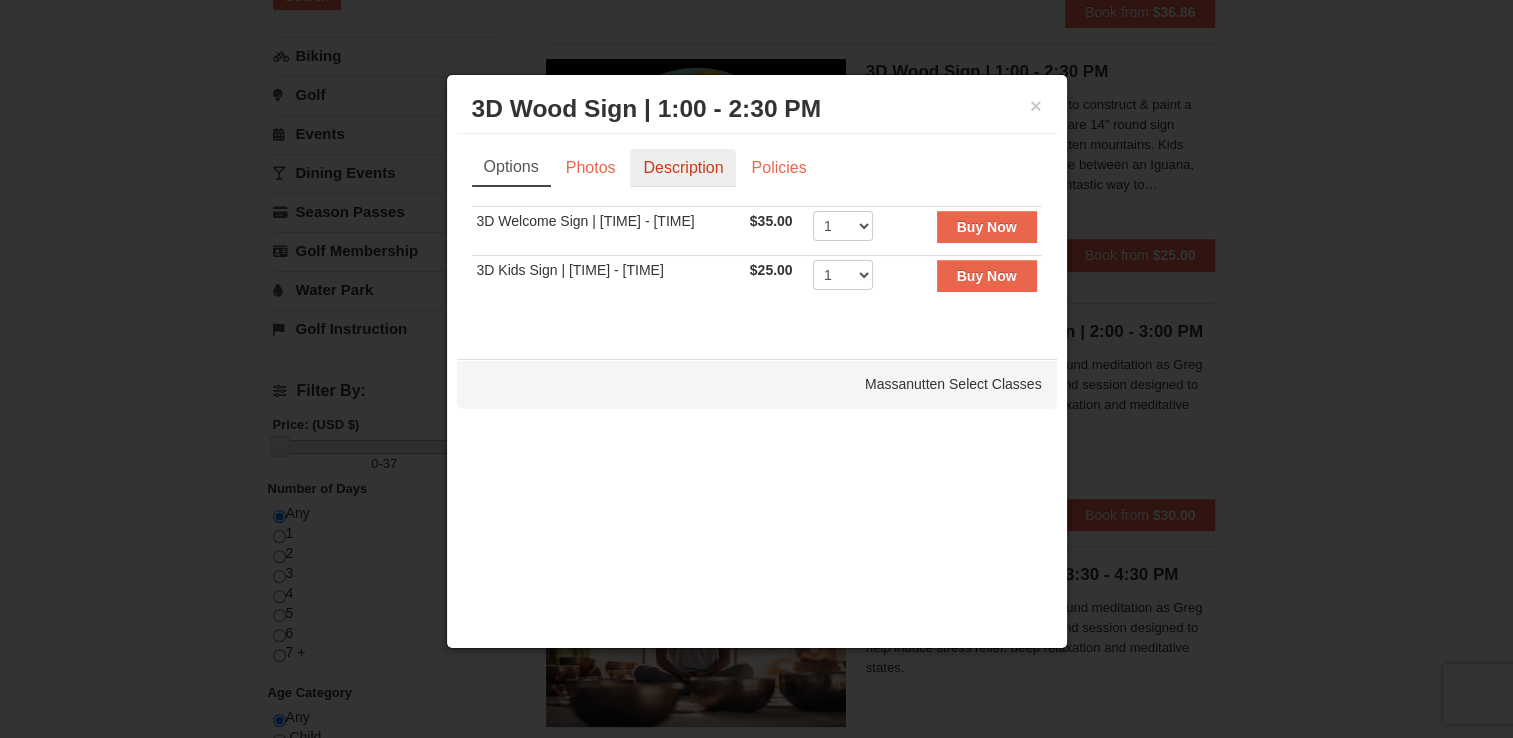 click on "Description" at bounding box center [683, 168] 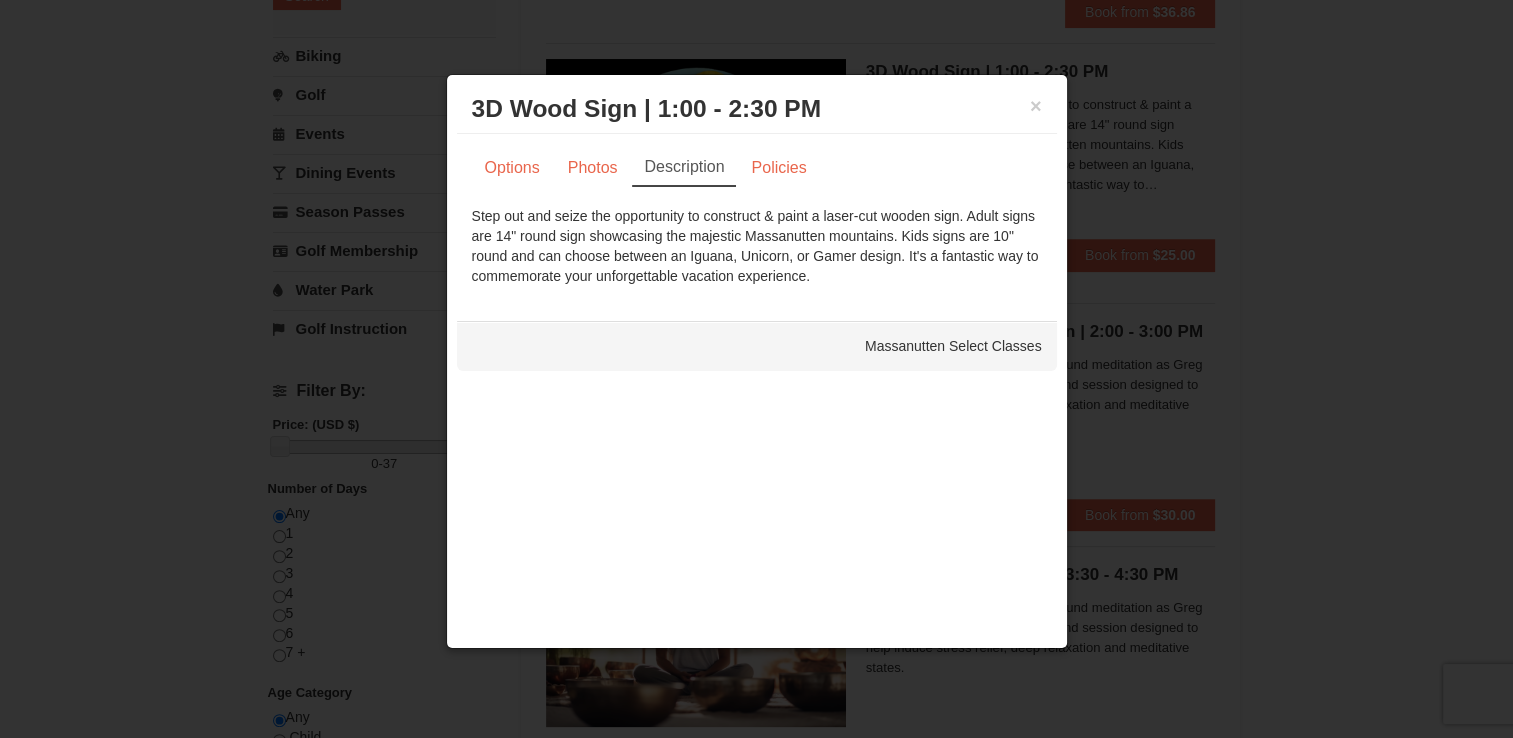 click on "×
3D Wood Sign | 1:00 - 2:30 PM  Massanutten Select Classes" at bounding box center (757, 109) 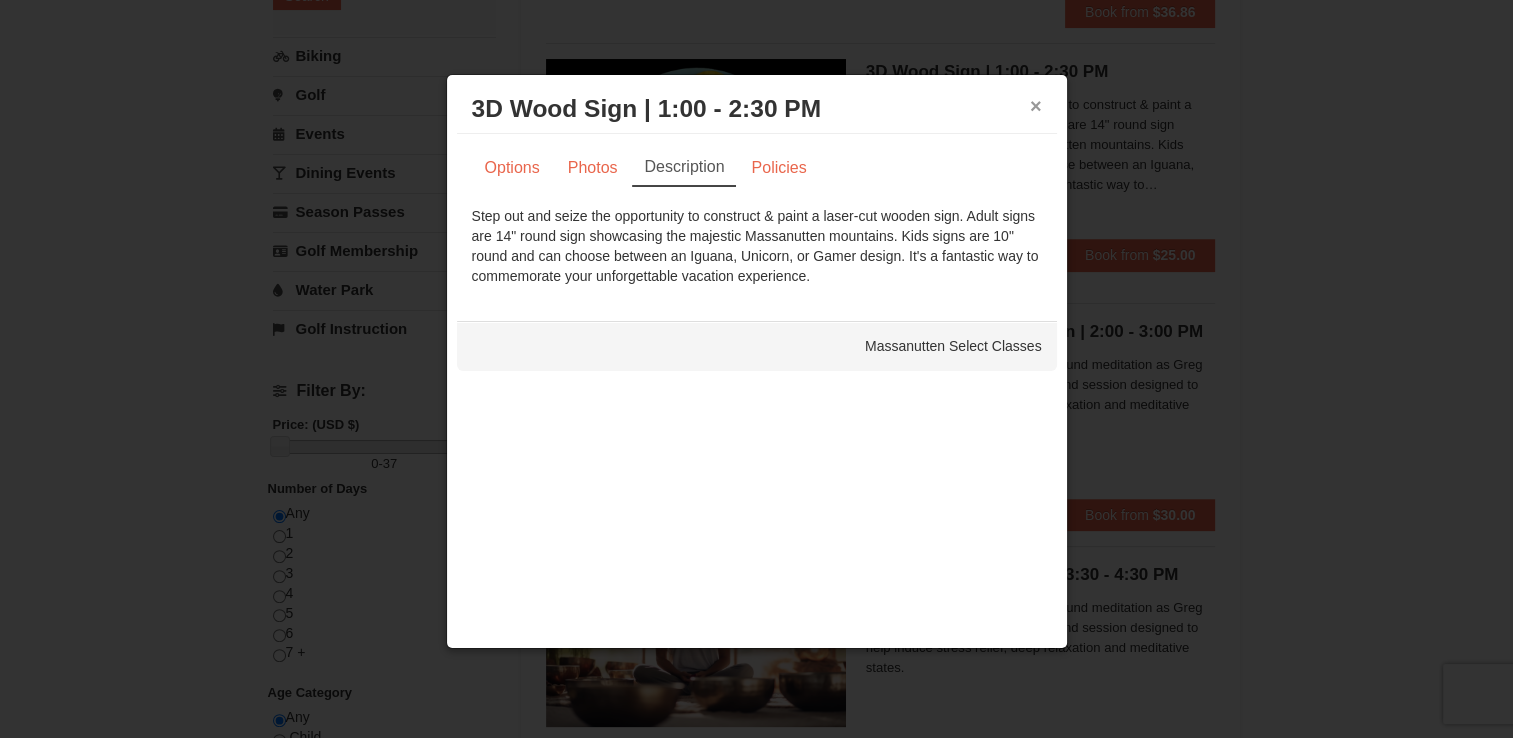 click on "×" at bounding box center [1036, 106] 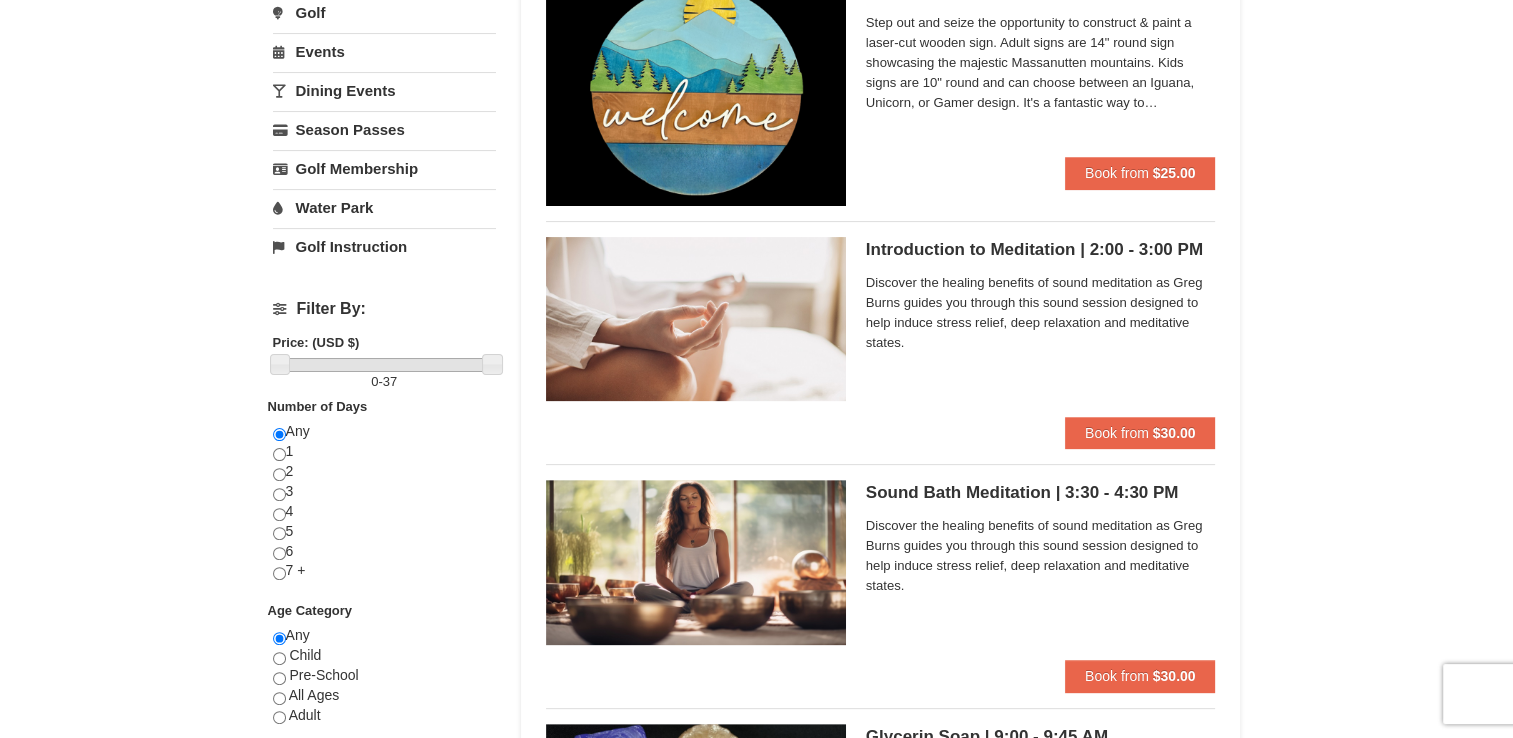 scroll, scrollTop: 600, scrollLeft: 0, axis: vertical 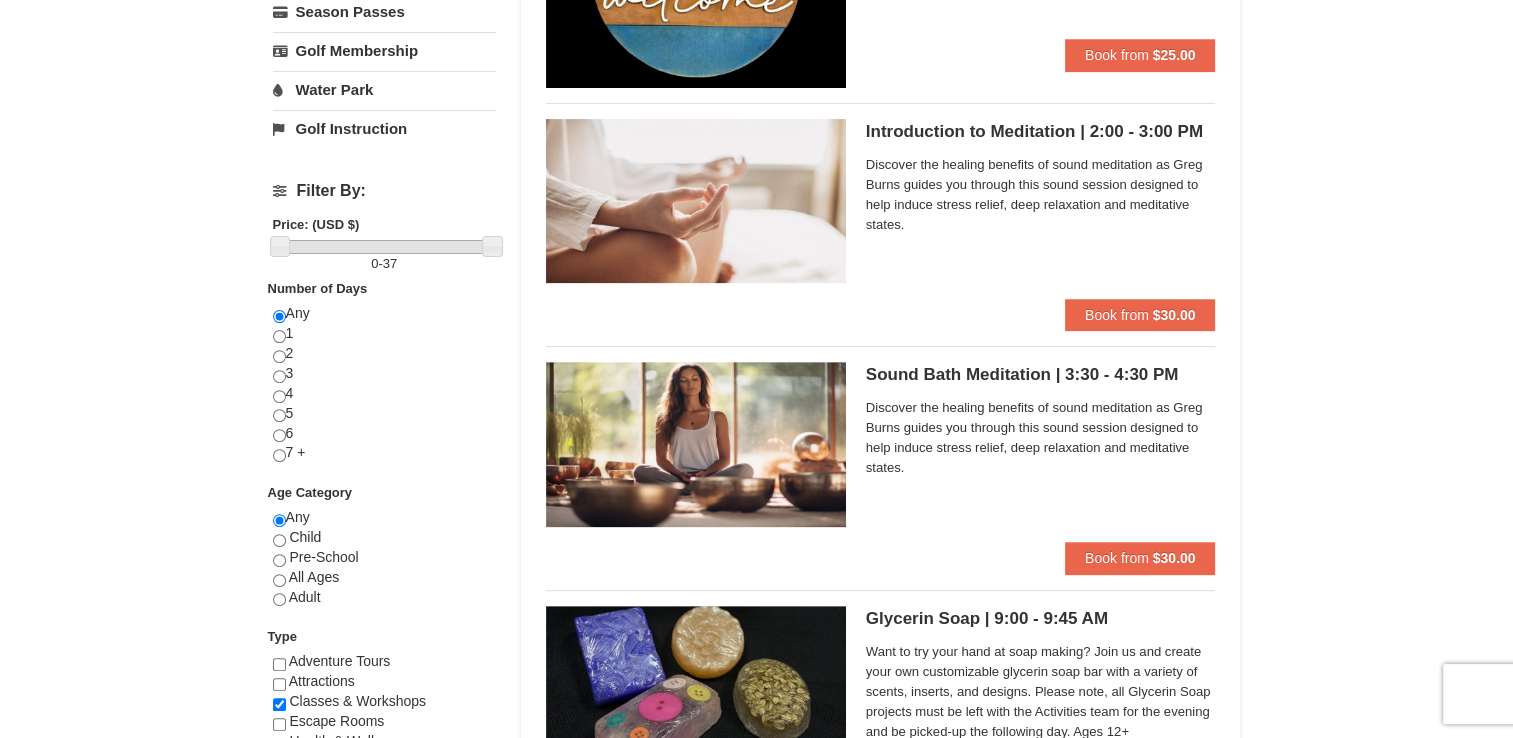 click on "Sound Bath Meditation | 3:30 - 4:30 PM  Massanutten Select Classes" at bounding box center (1041, 375) 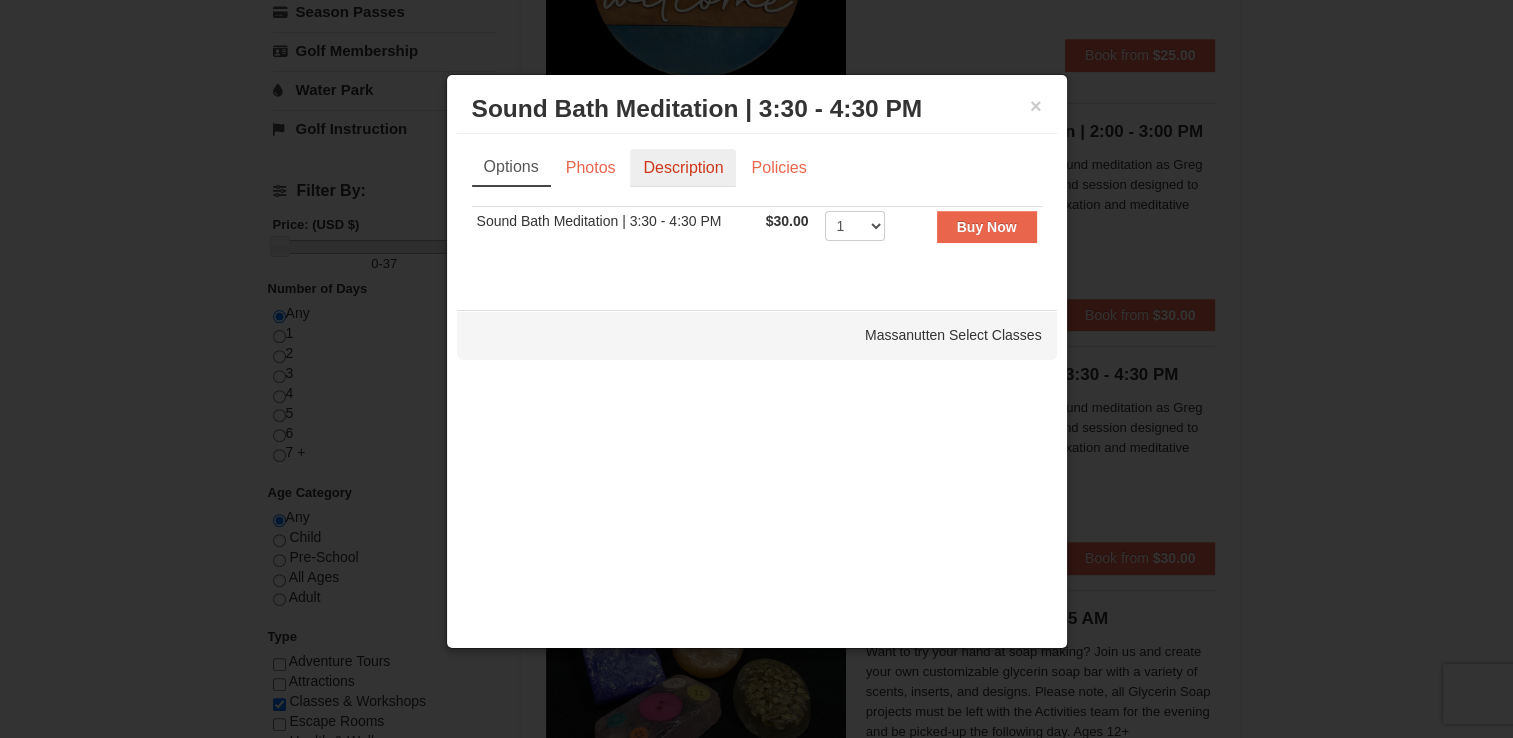 click on "Description" at bounding box center [683, 168] 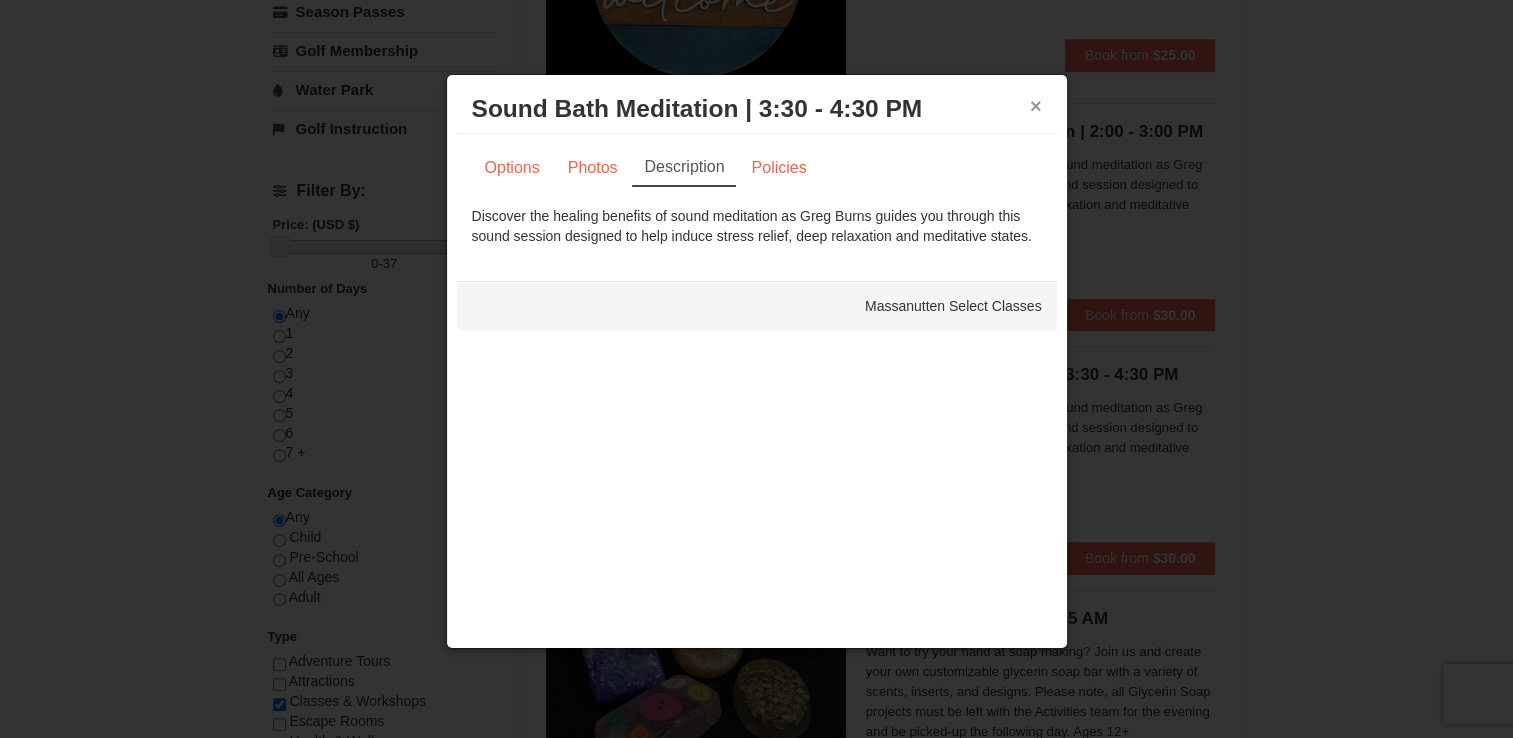 click on "×" at bounding box center [1036, 106] 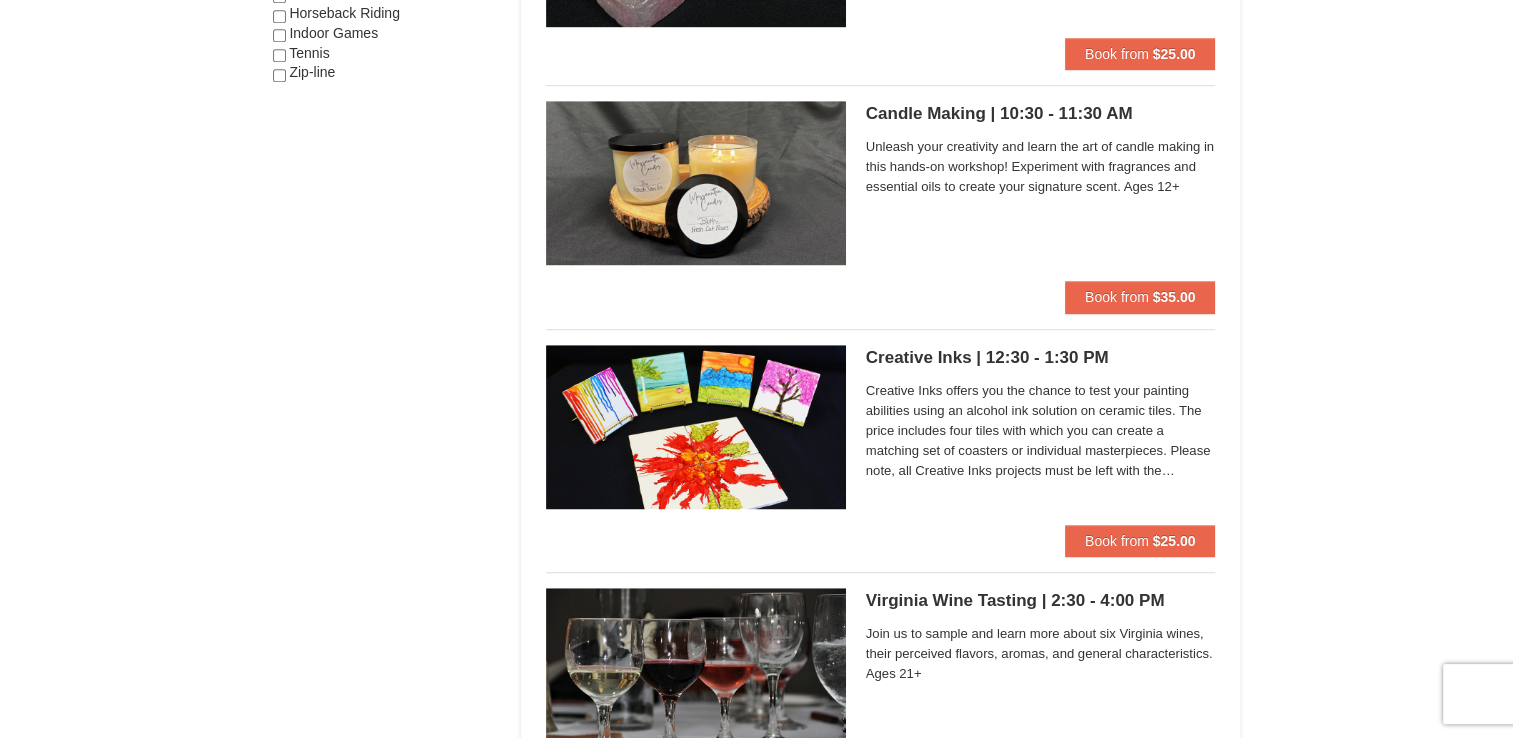 scroll, scrollTop: 1400, scrollLeft: 0, axis: vertical 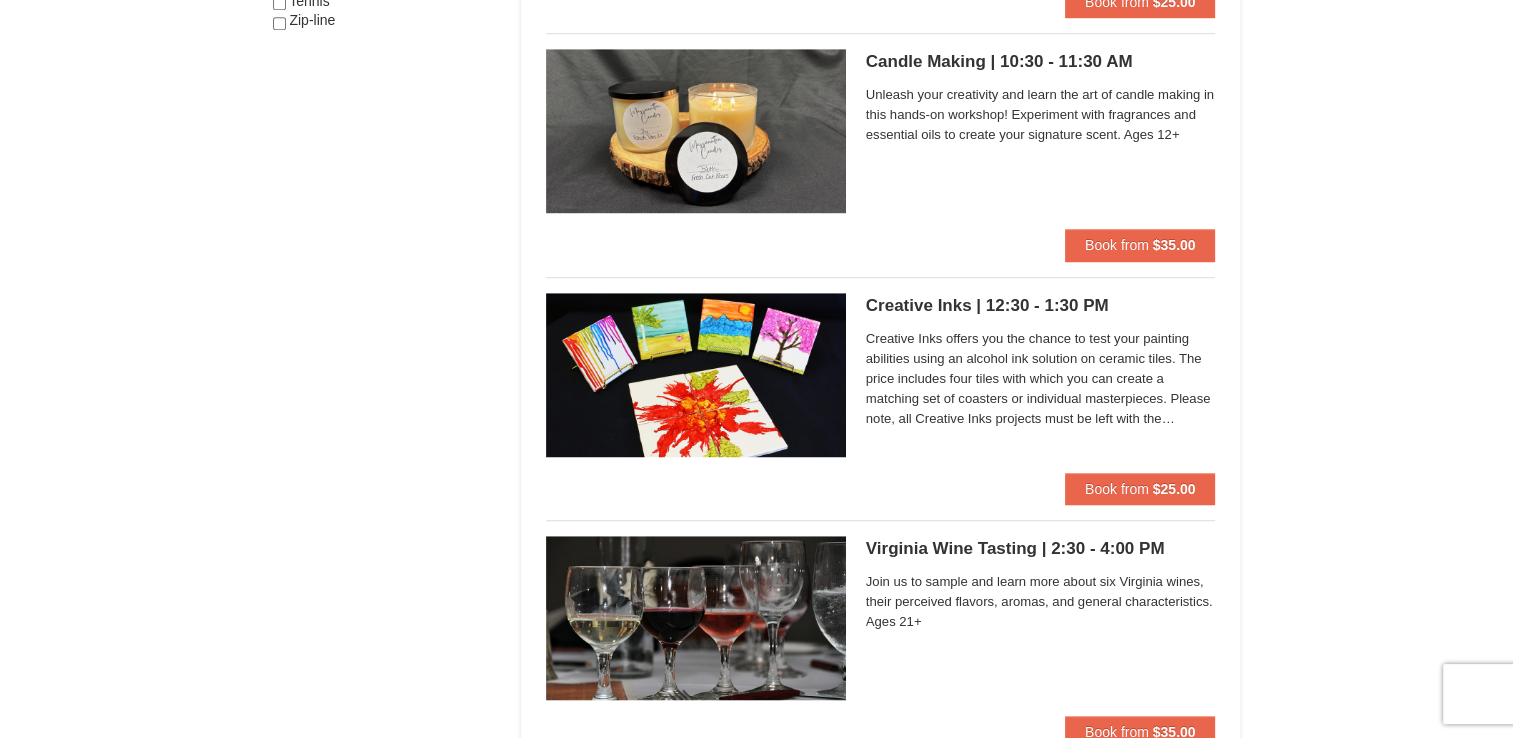 click on "Creative Inks | 12:30 - 1:30 PM  Massanutten Classes and Workshops" at bounding box center (1041, 306) 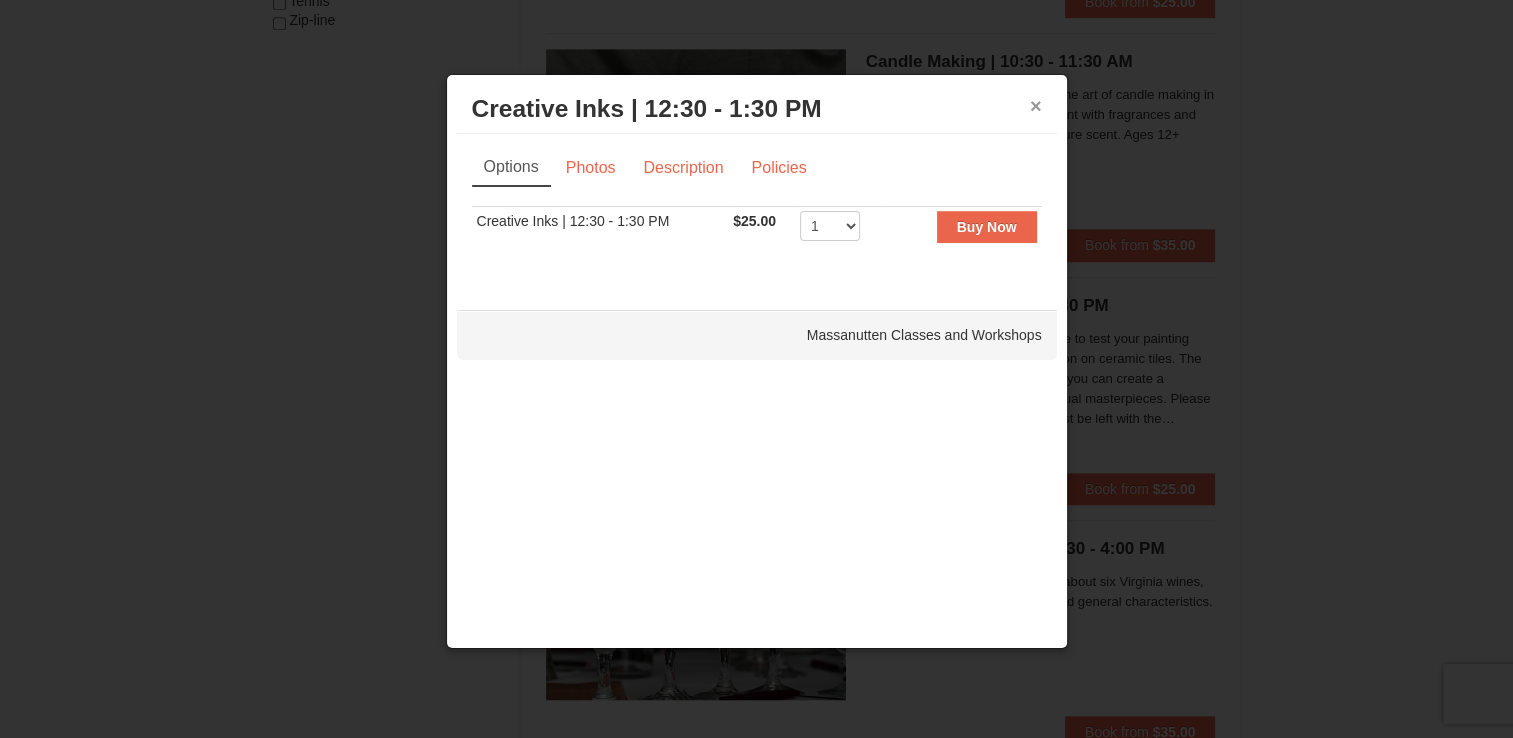 click on "×" at bounding box center (1036, 106) 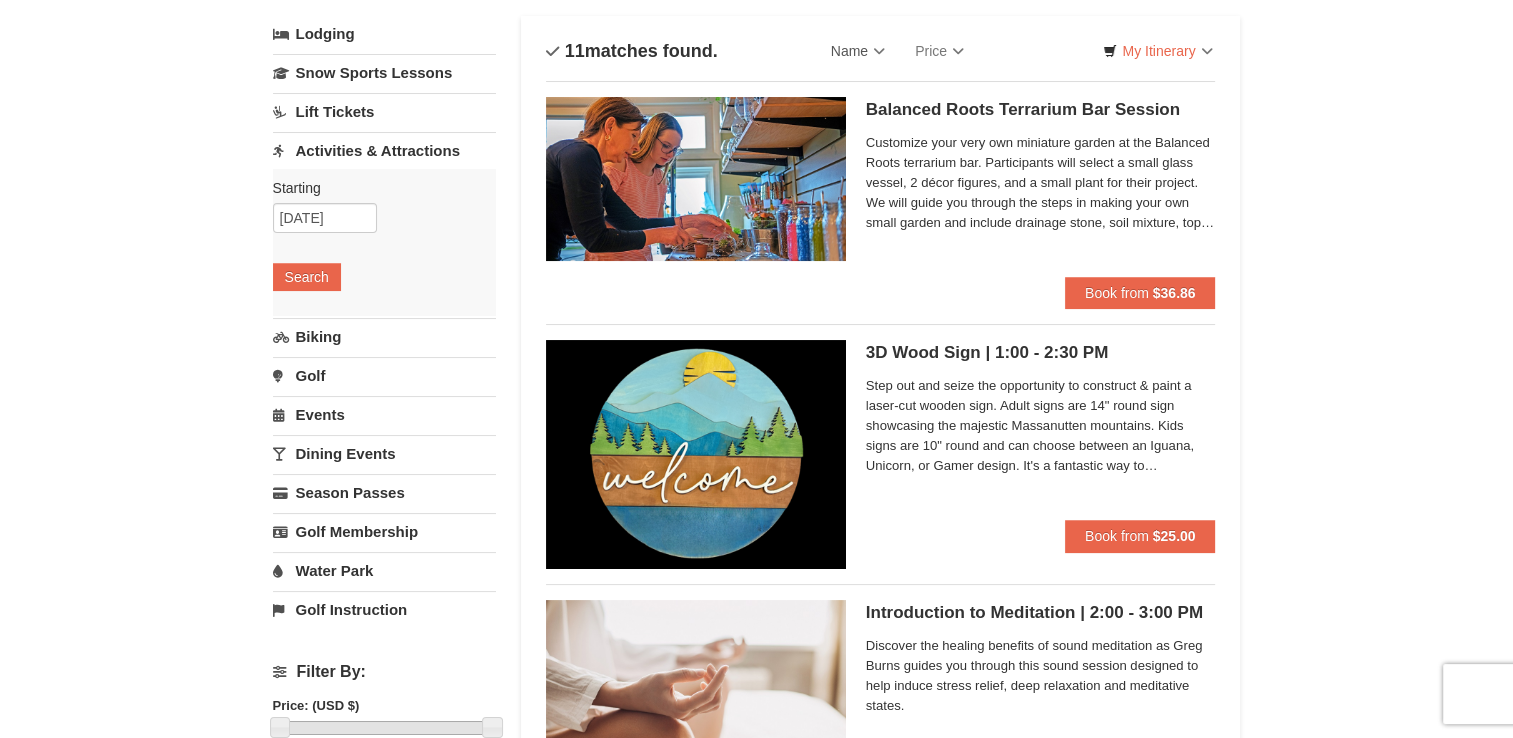 scroll, scrollTop: 0, scrollLeft: 0, axis: both 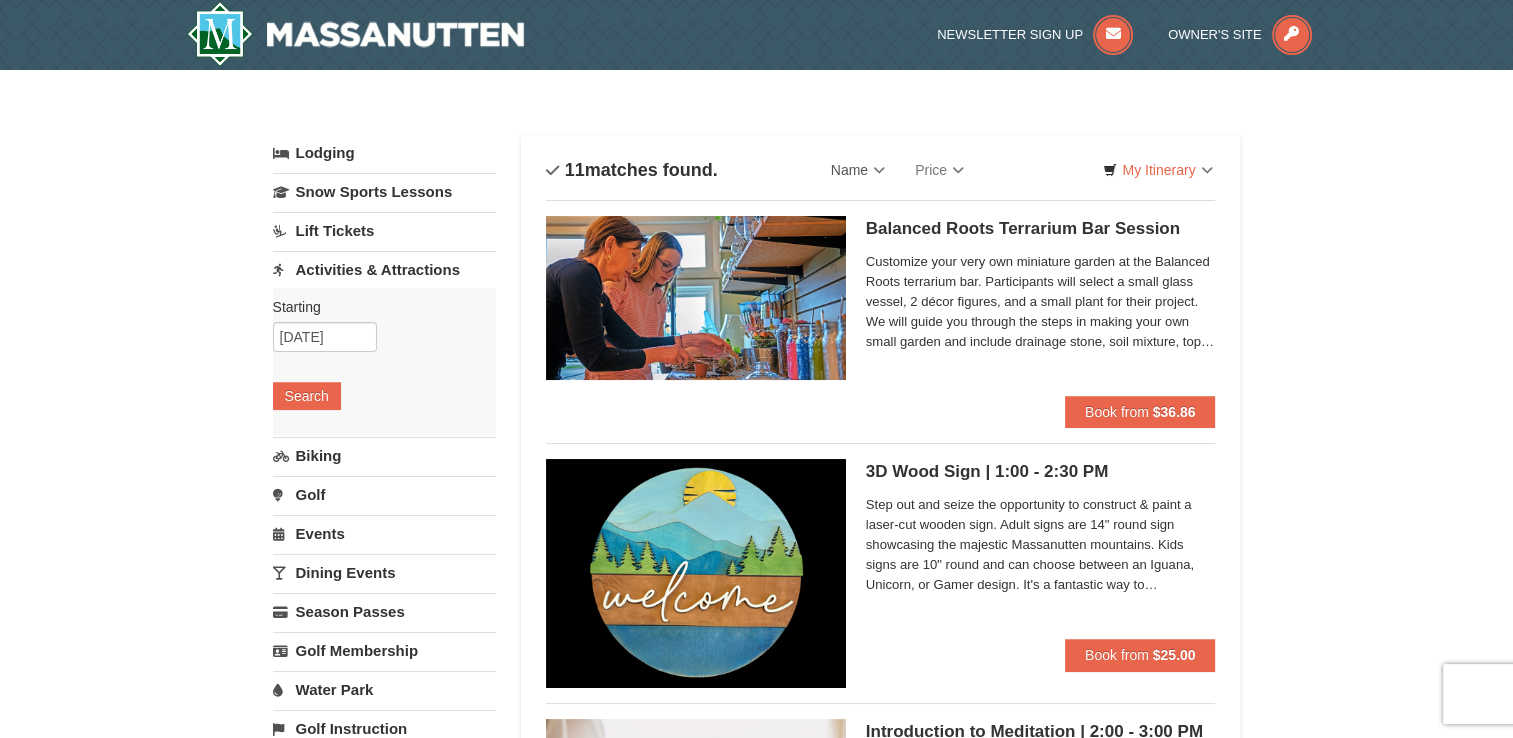 click on "Activities & Attractions" at bounding box center [384, 269] 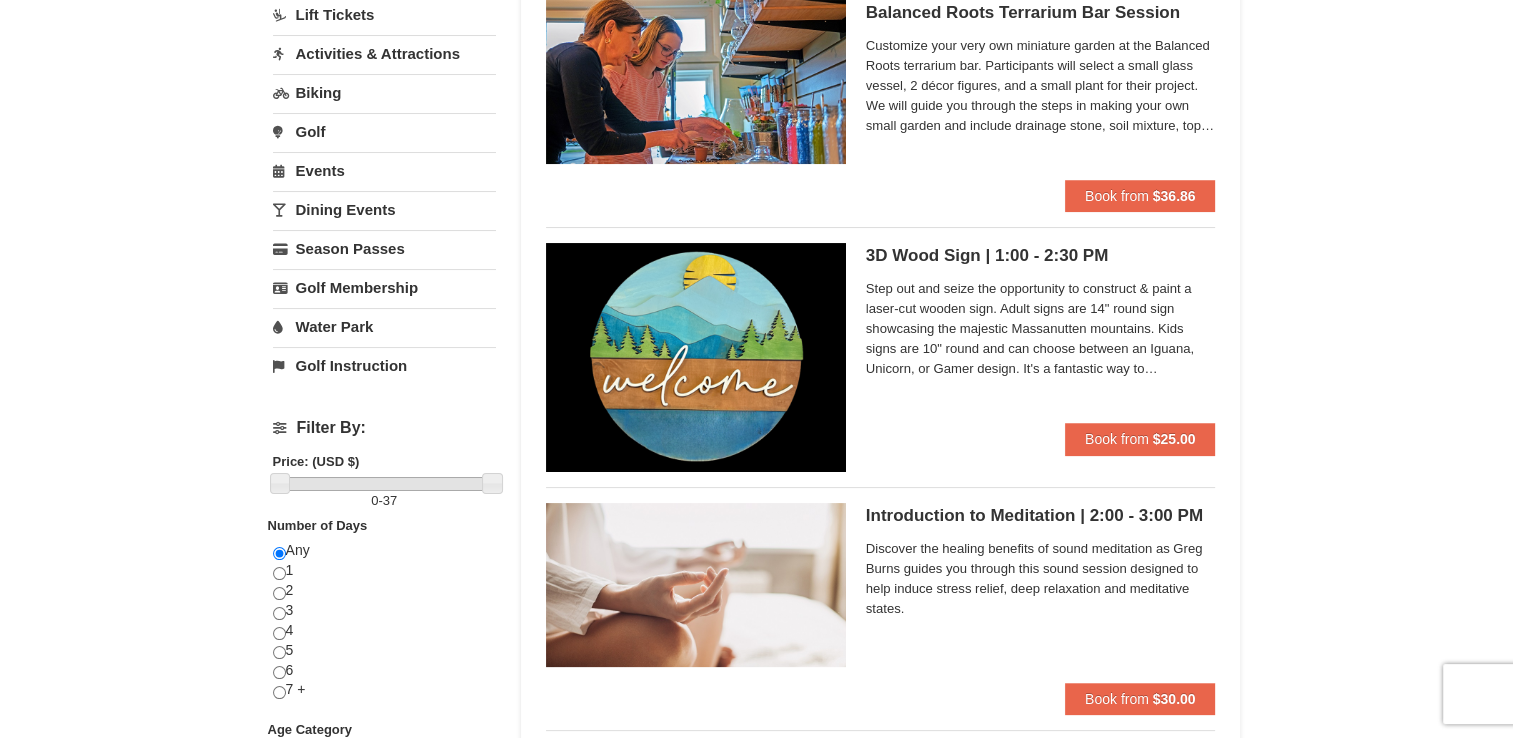 scroll, scrollTop: 300, scrollLeft: 0, axis: vertical 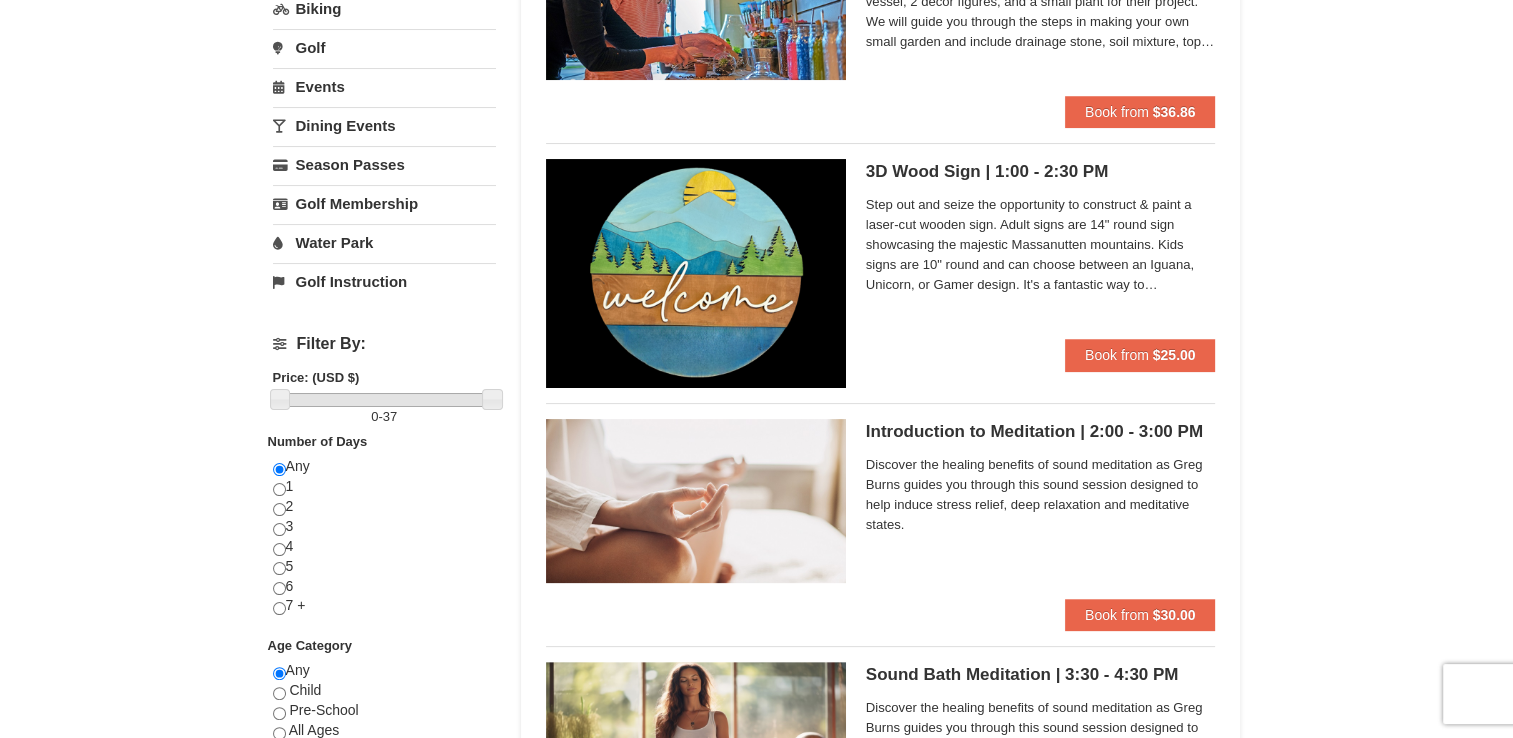 click on "Water Park" at bounding box center (384, 242) 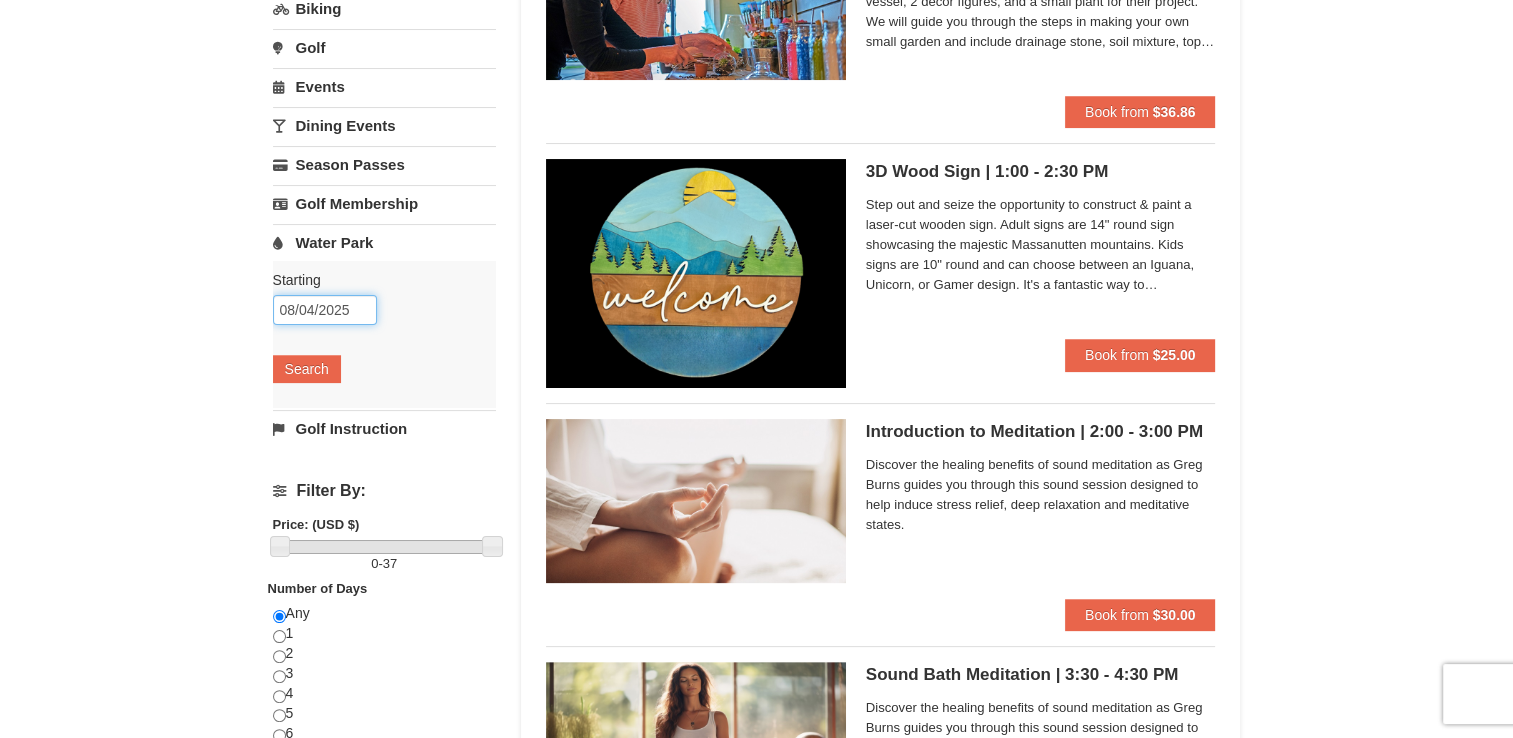 click on "08/04/2025" at bounding box center [325, 310] 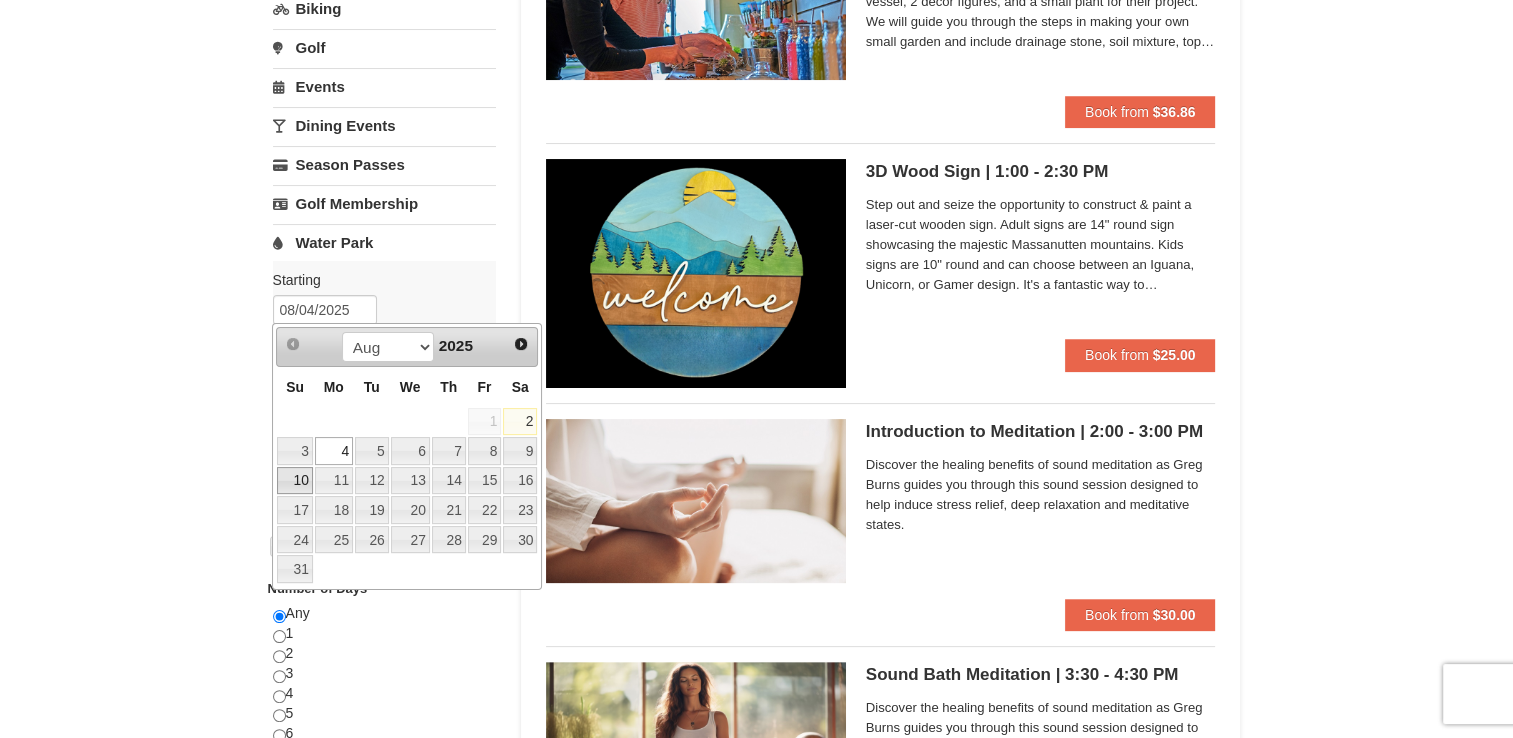click on "10" at bounding box center (294, 481) 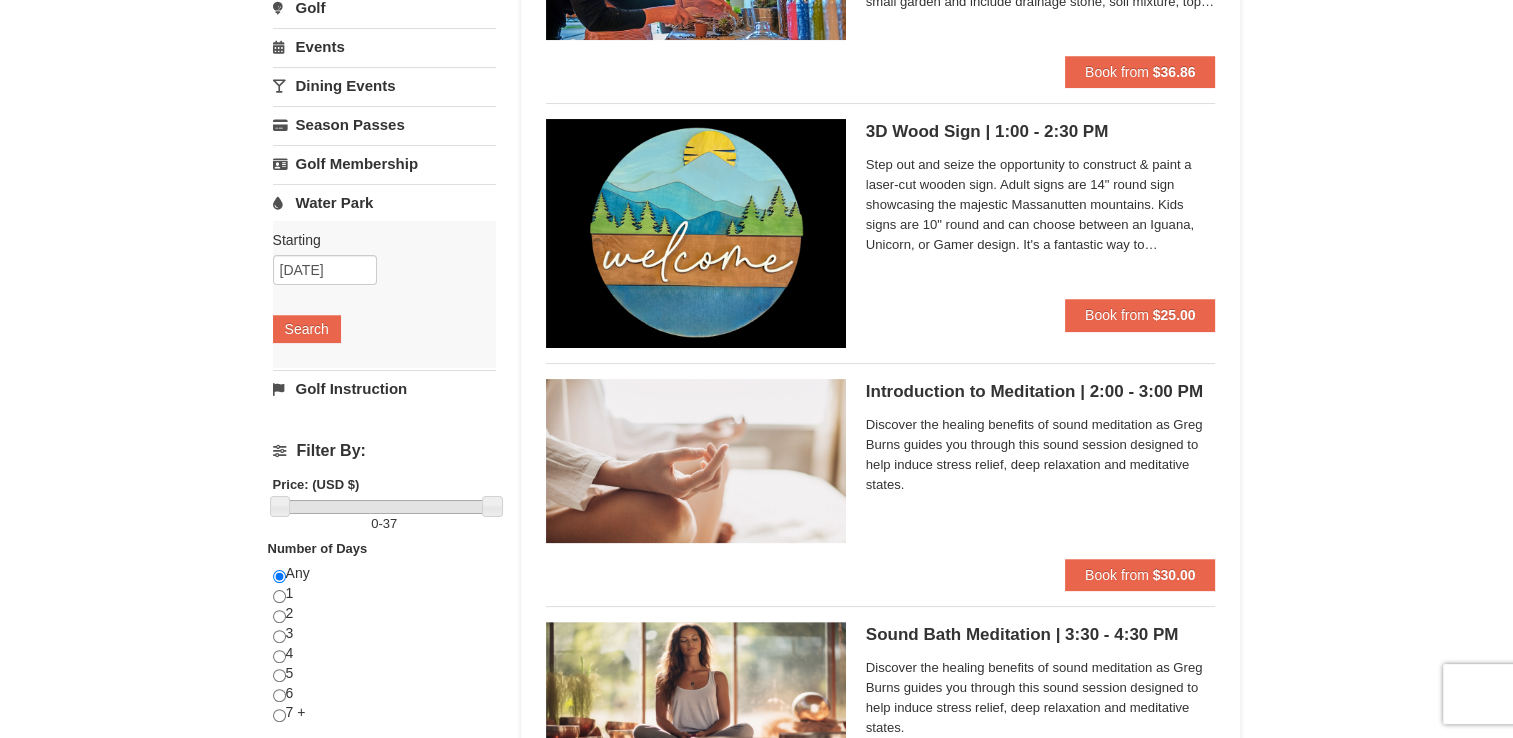 scroll, scrollTop: 300, scrollLeft: 0, axis: vertical 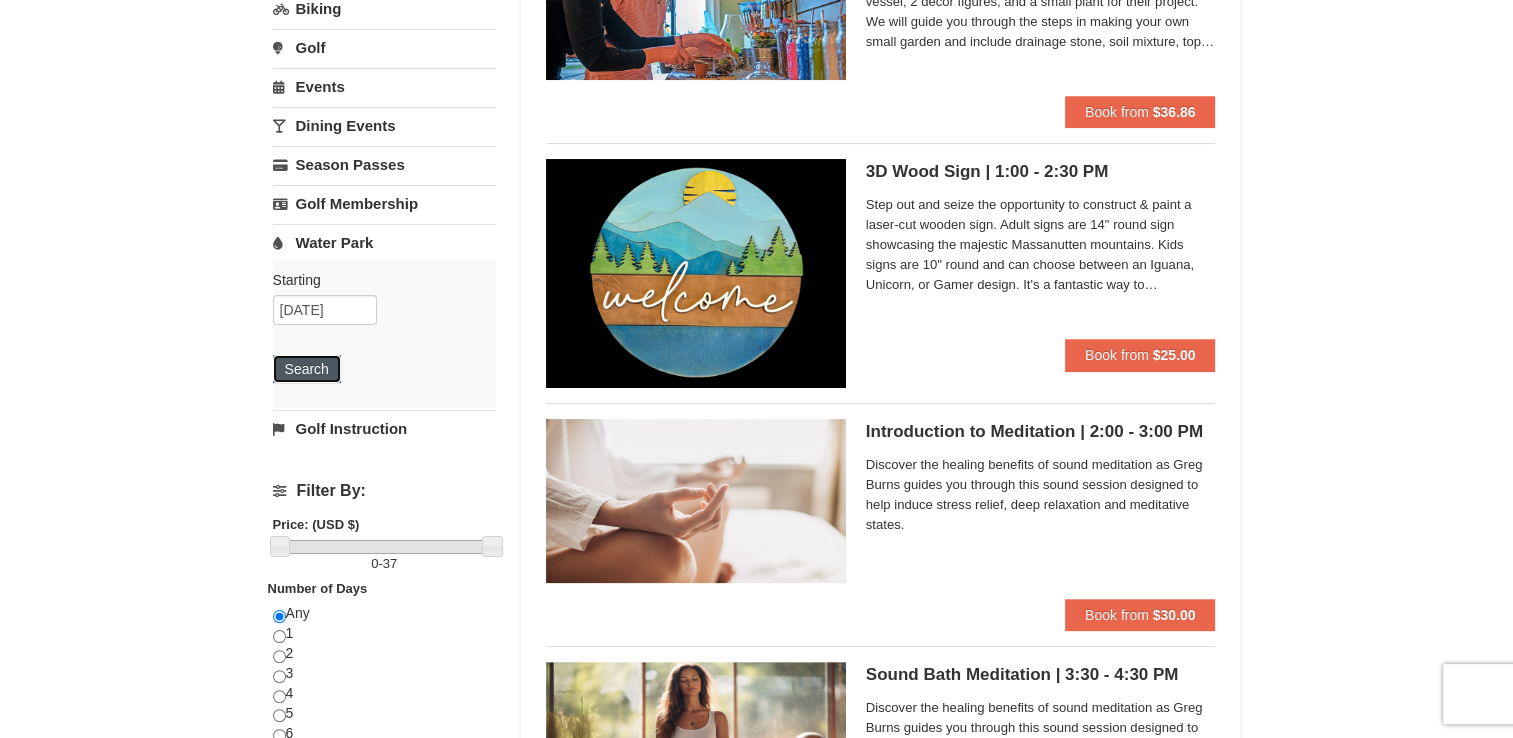 click on "Search" at bounding box center [307, 369] 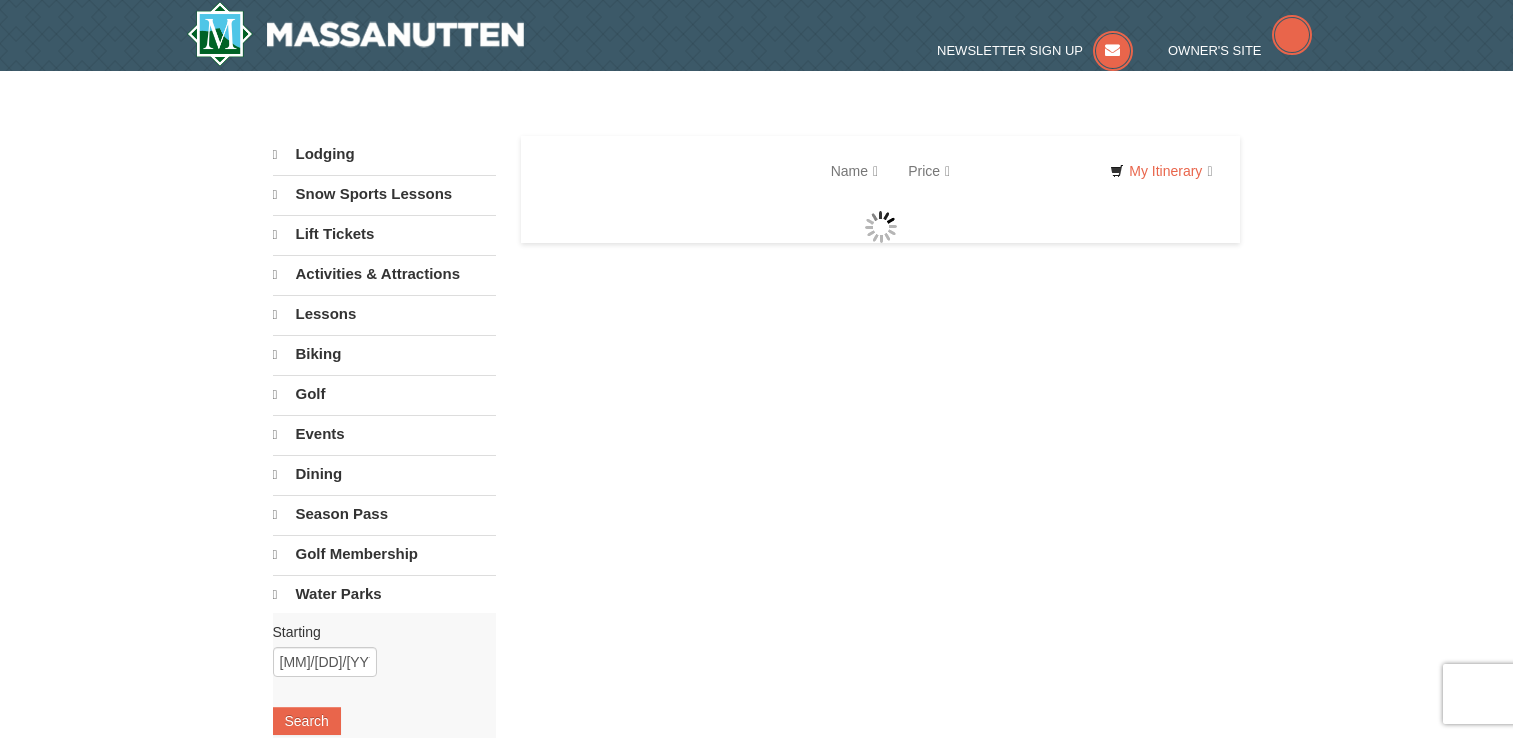 scroll, scrollTop: 0, scrollLeft: 0, axis: both 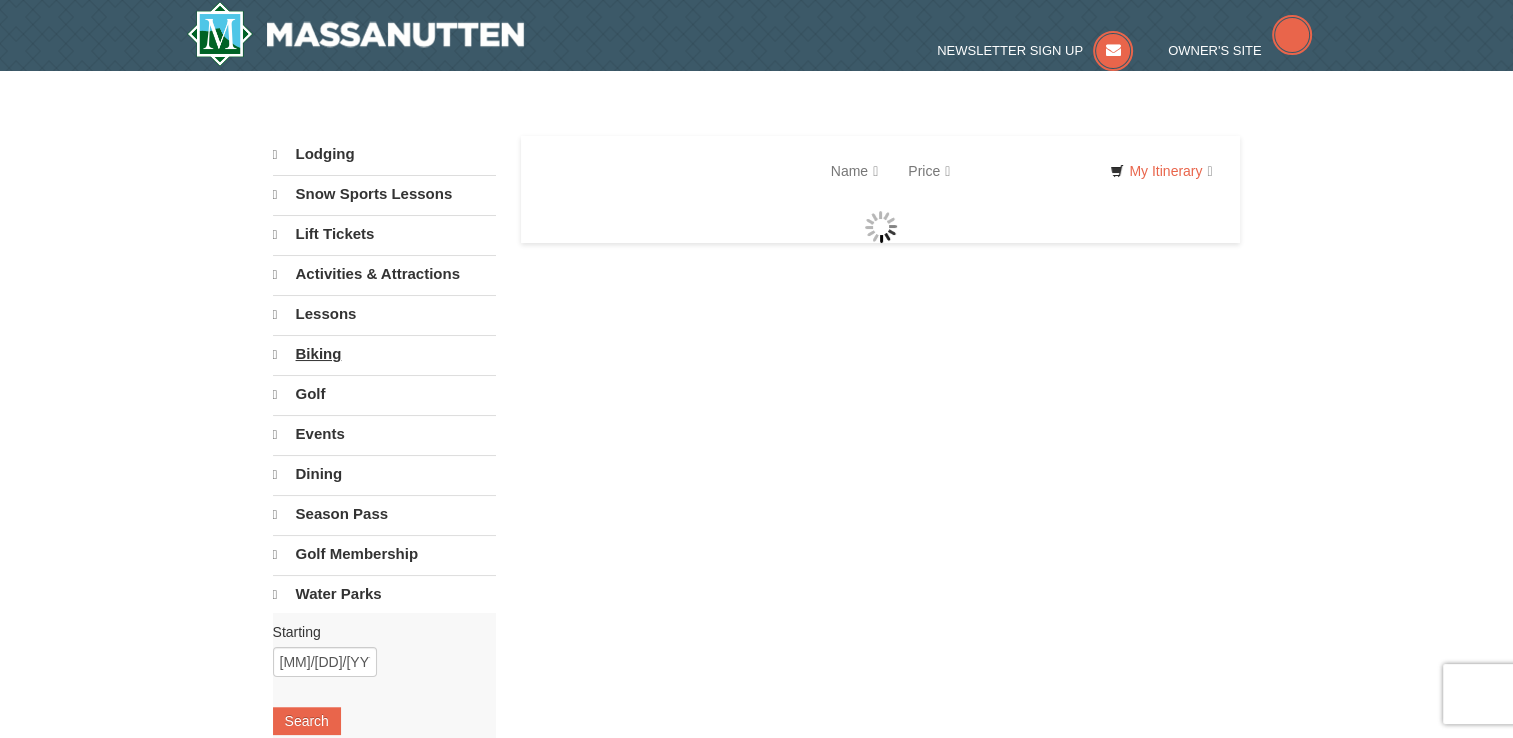 select on "8" 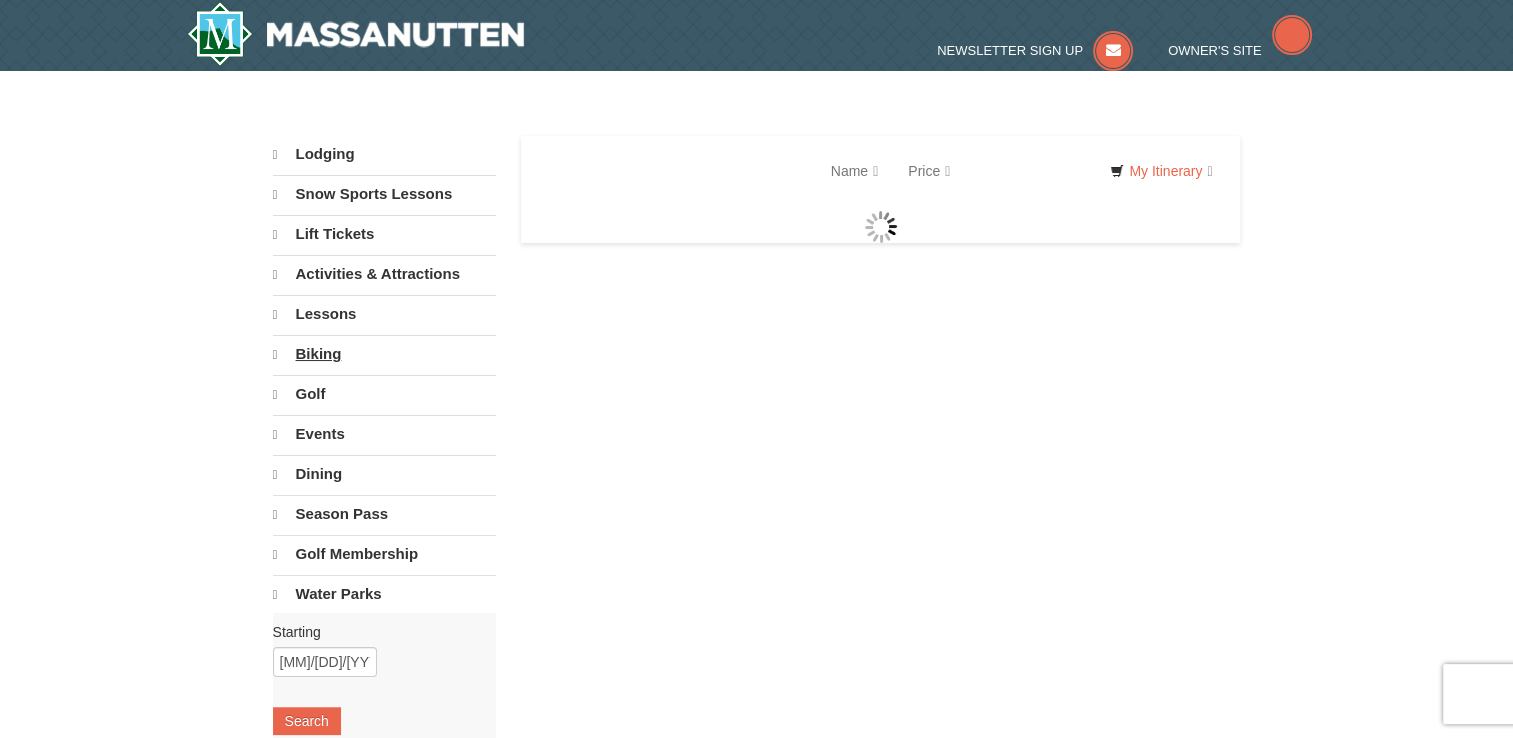 select on "8" 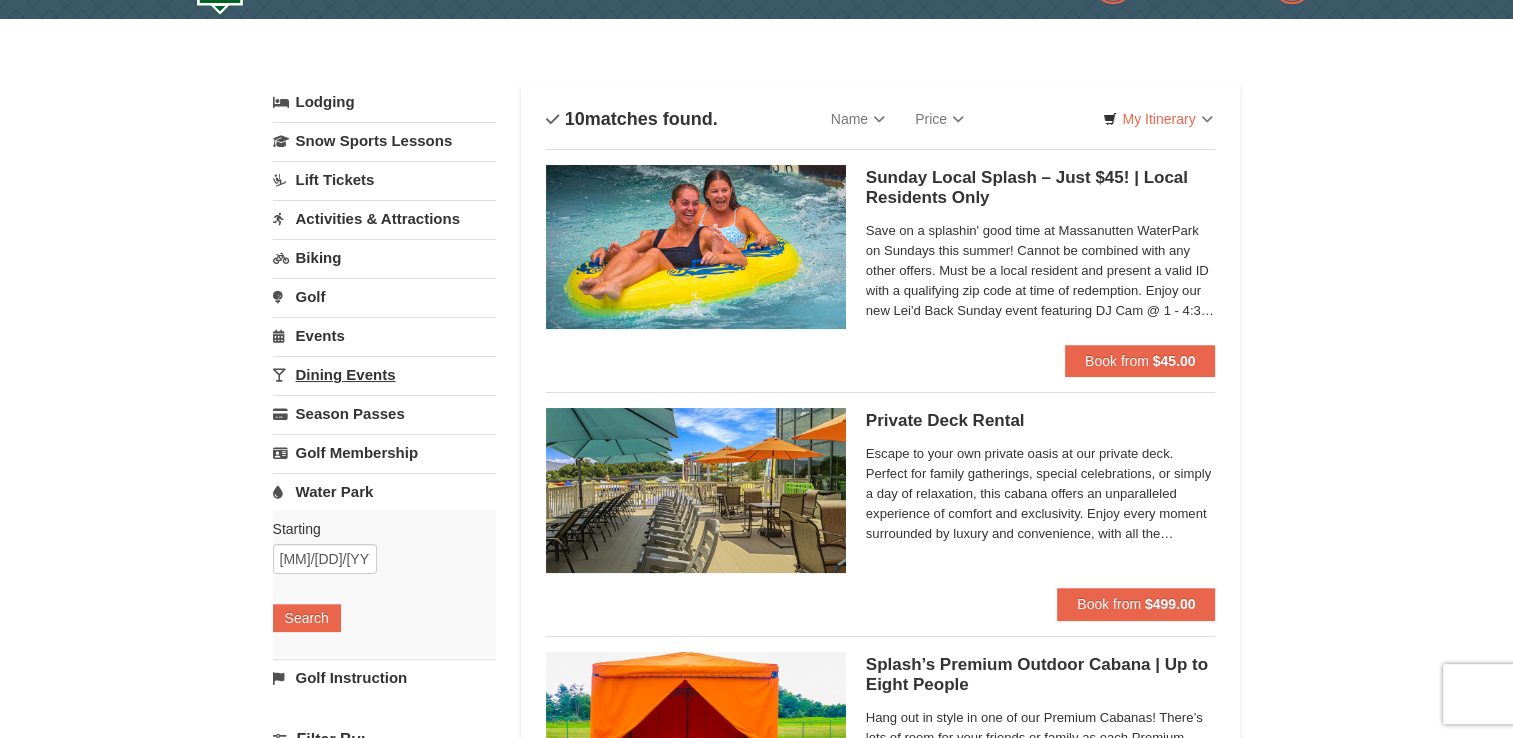 scroll, scrollTop: 100, scrollLeft: 0, axis: vertical 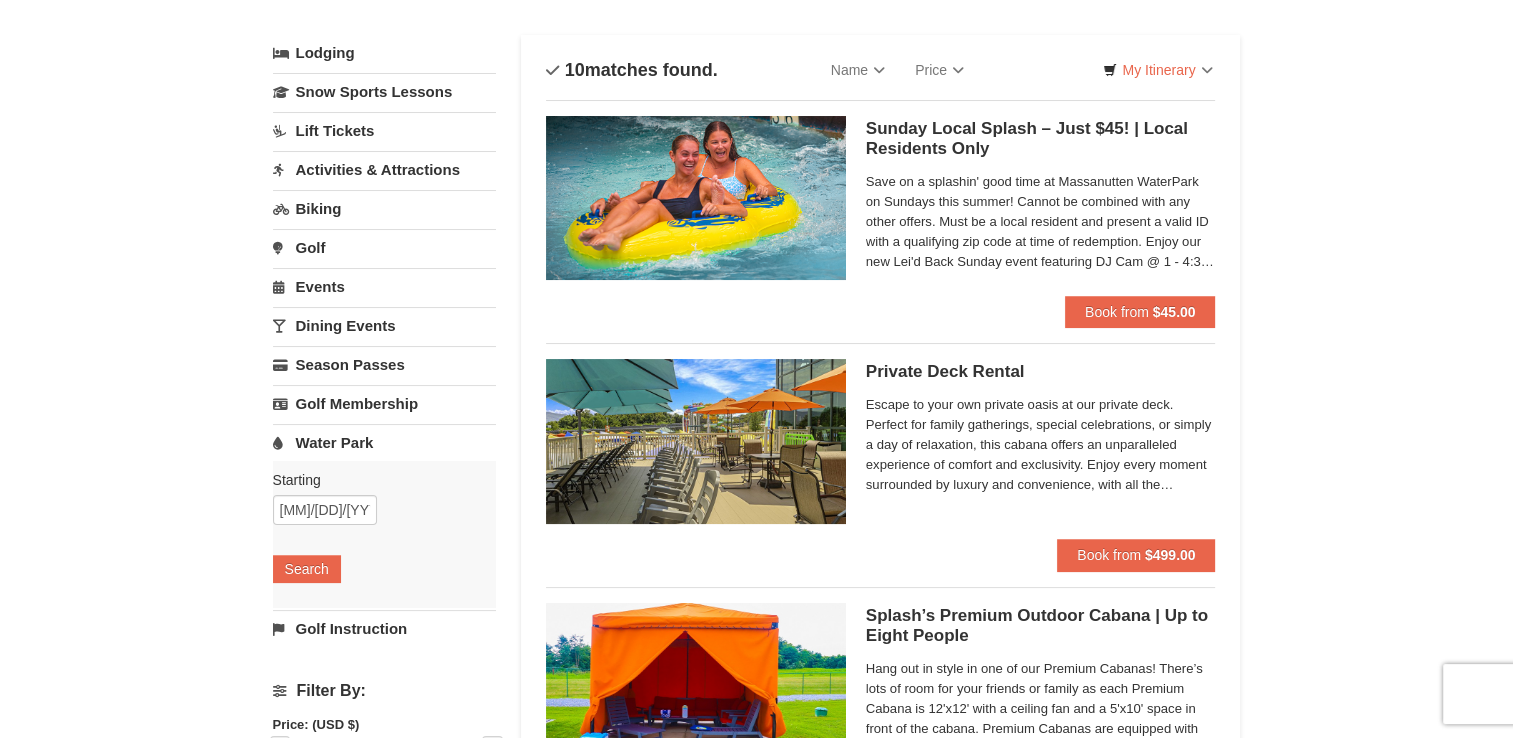 click on "Activities & Attractions" at bounding box center (384, 169) 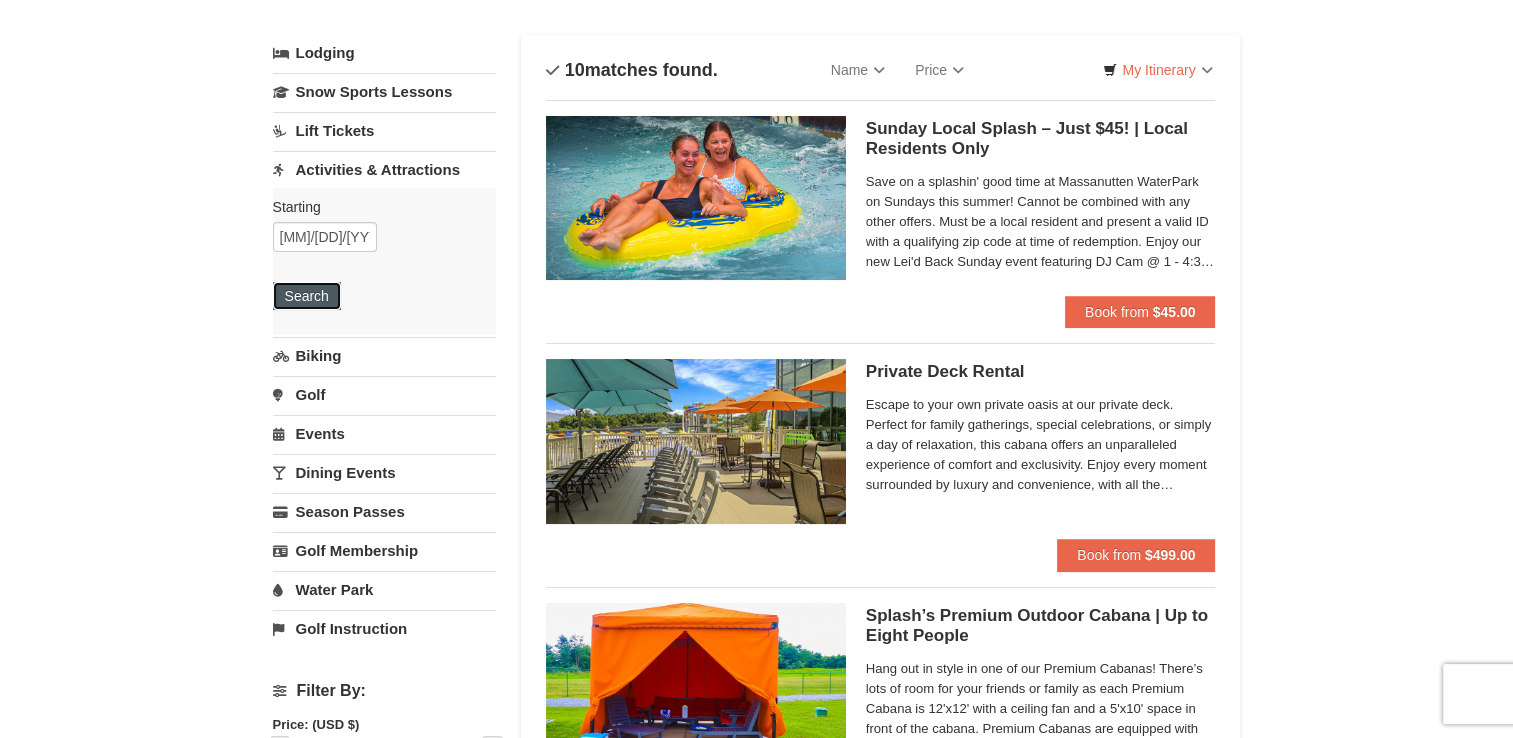 click on "Search" at bounding box center (307, 296) 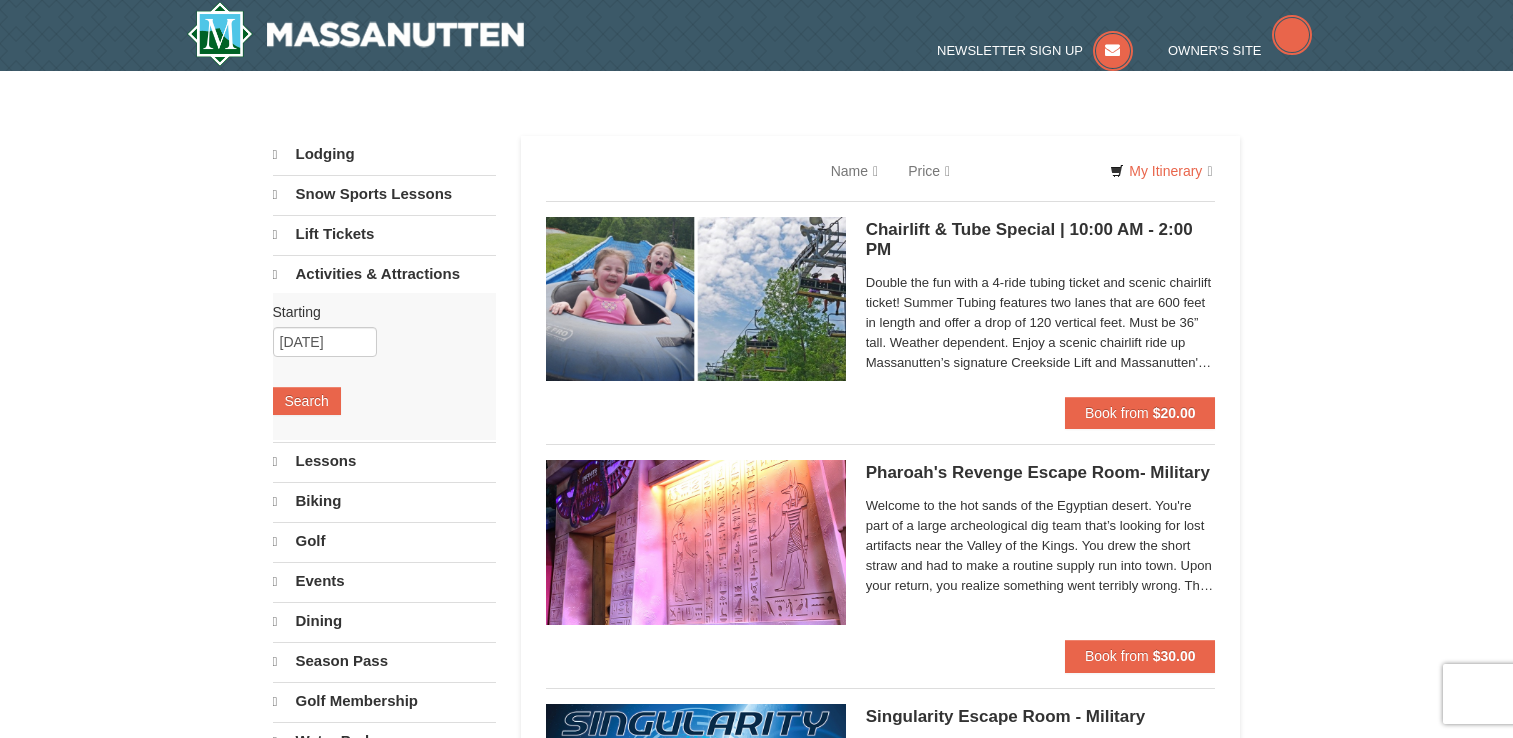 scroll, scrollTop: 0, scrollLeft: 0, axis: both 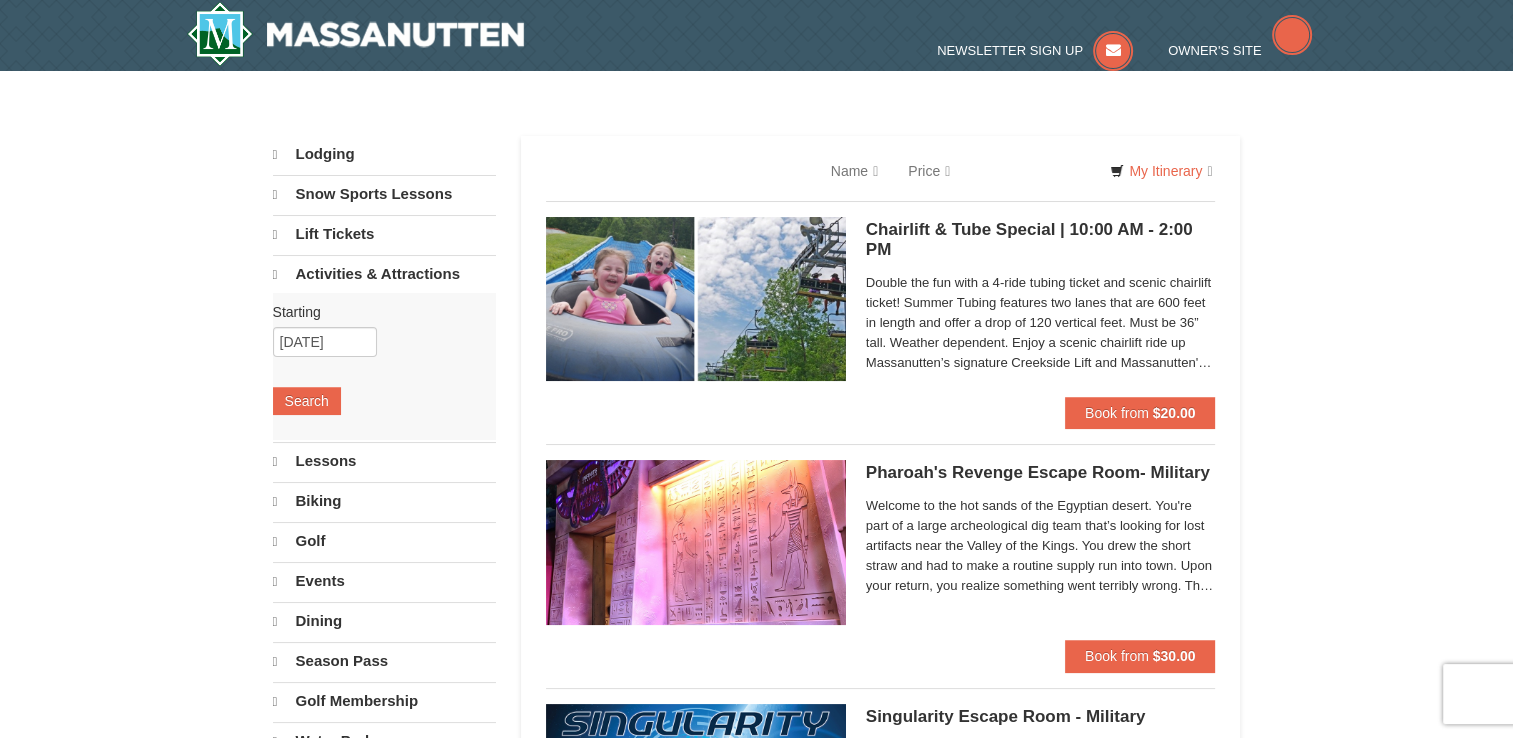 select on "8" 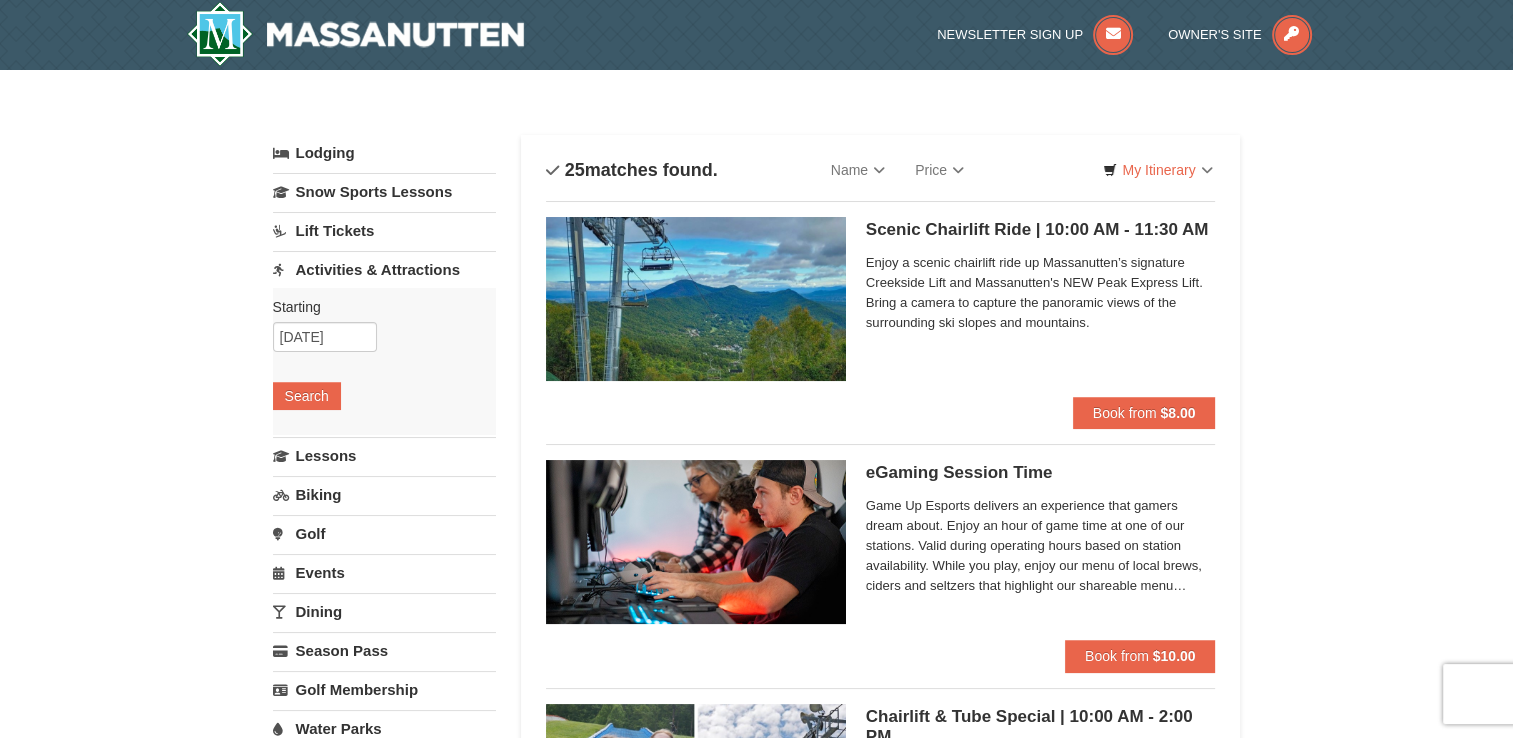 scroll, scrollTop: 0, scrollLeft: 0, axis: both 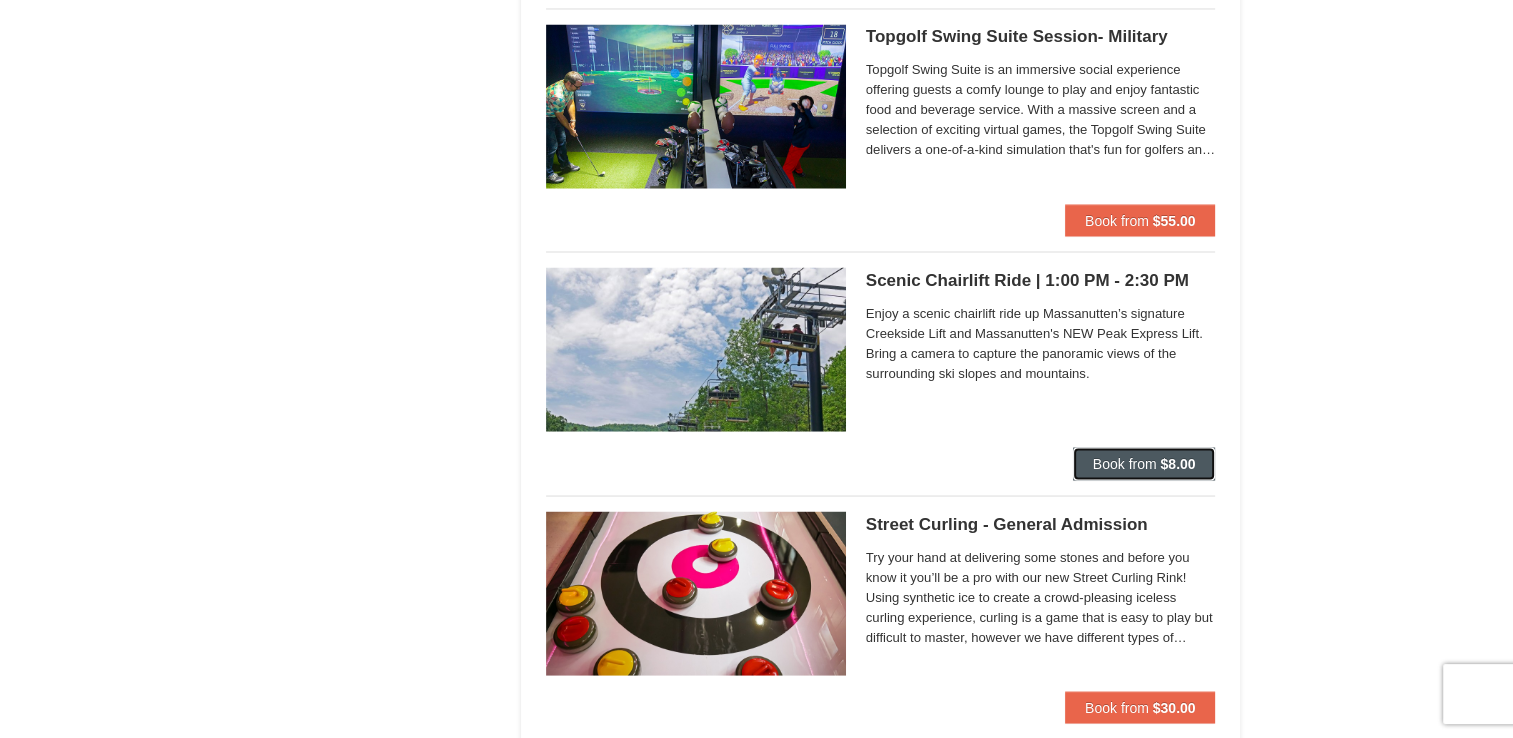 click on "Book from" at bounding box center [1125, 463] 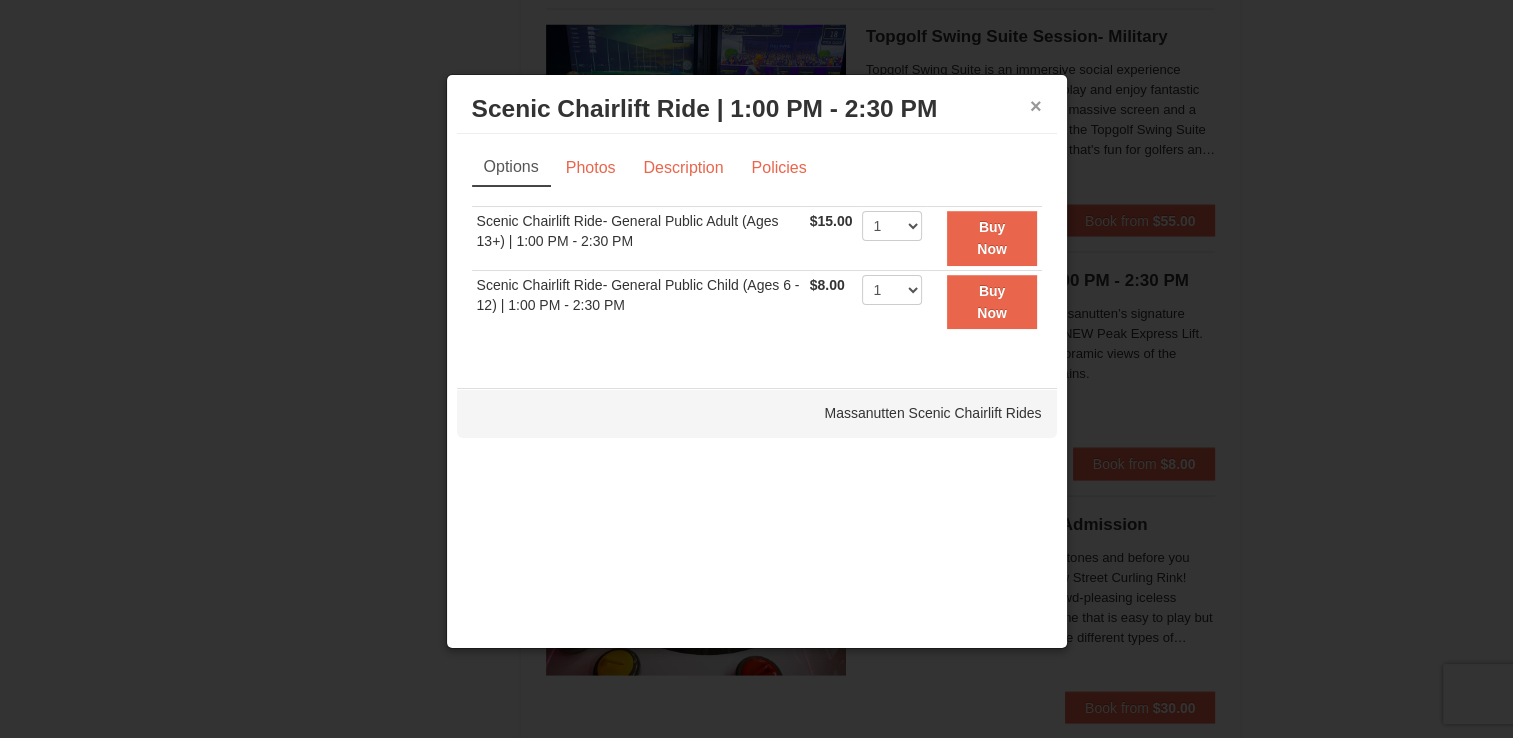 click on "×" at bounding box center [1036, 106] 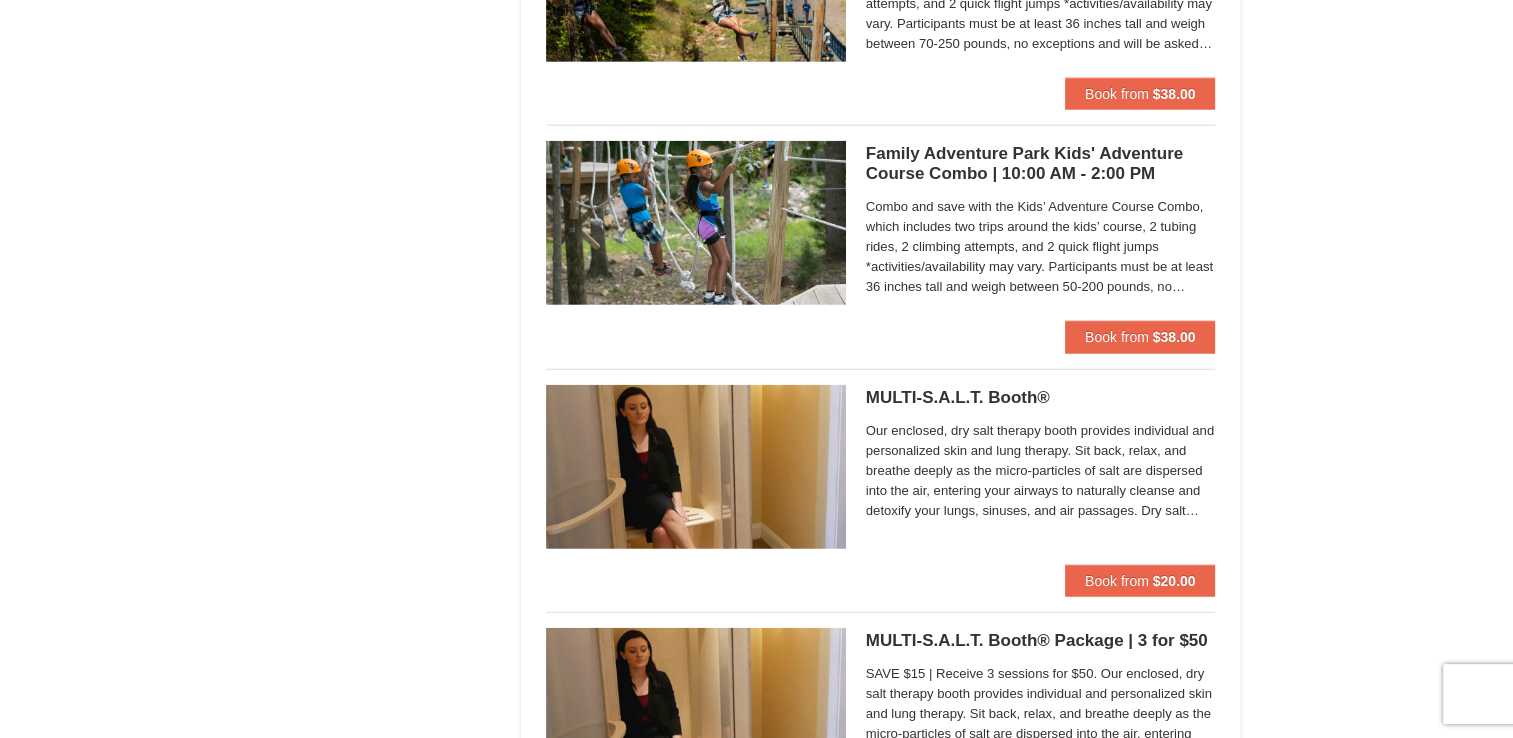 scroll, scrollTop: 4800, scrollLeft: 0, axis: vertical 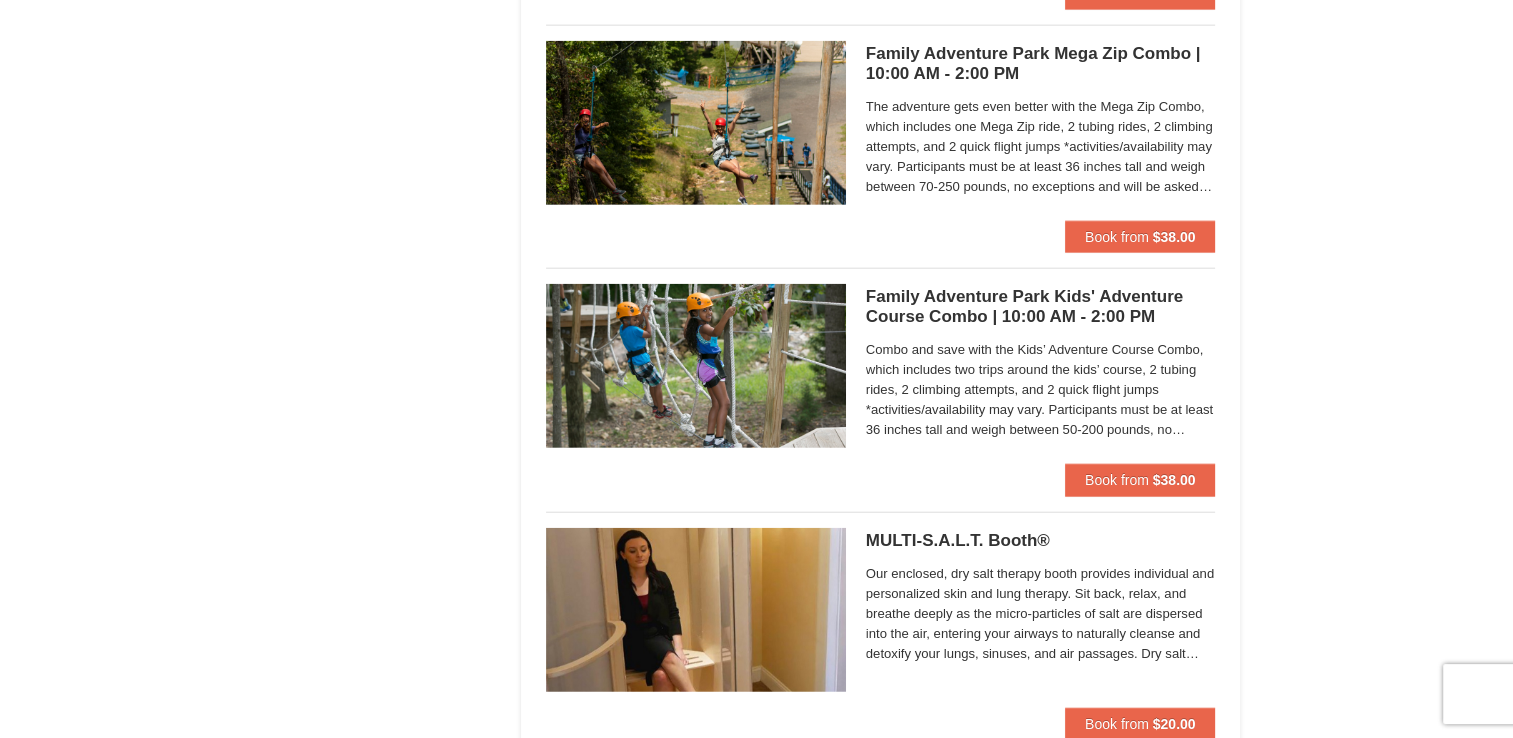 click on "Family Adventure Park Kids' Adventure Course Combo | 10:00 AM - 2:00 PM  Massanutten Family Adventure Park" at bounding box center [1041, 307] 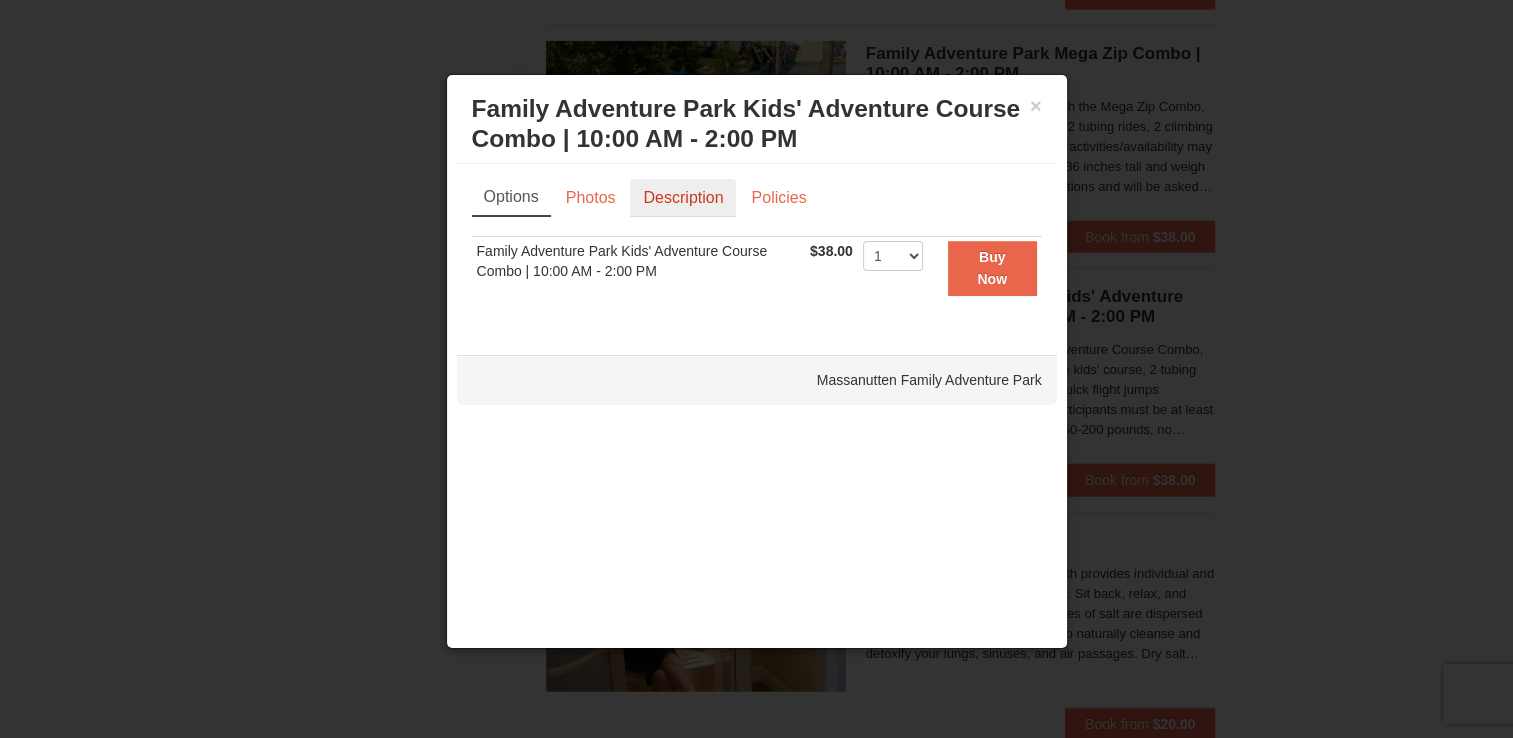 click on "Description" at bounding box center [683, 198] 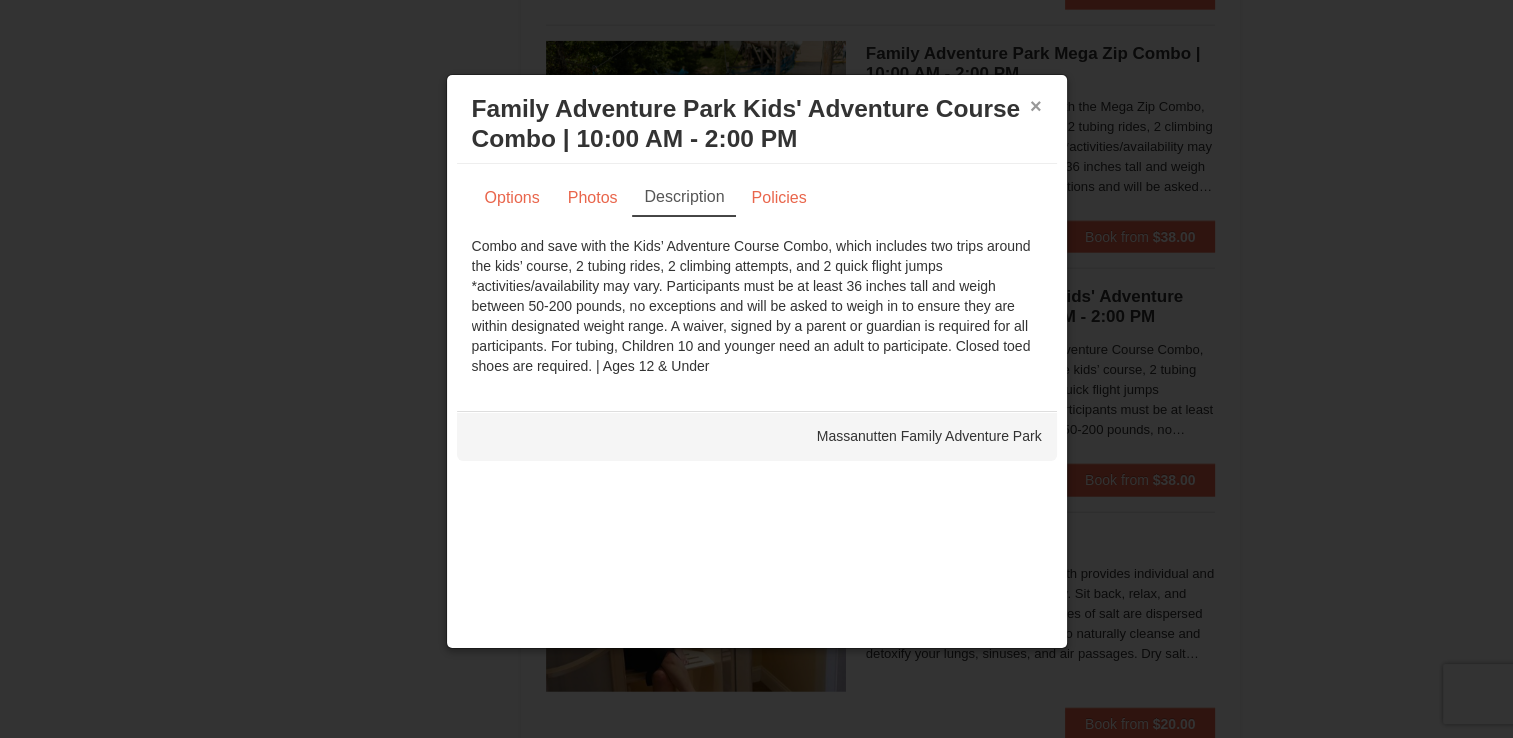 click on "×" at bounding box center [1036, 106] 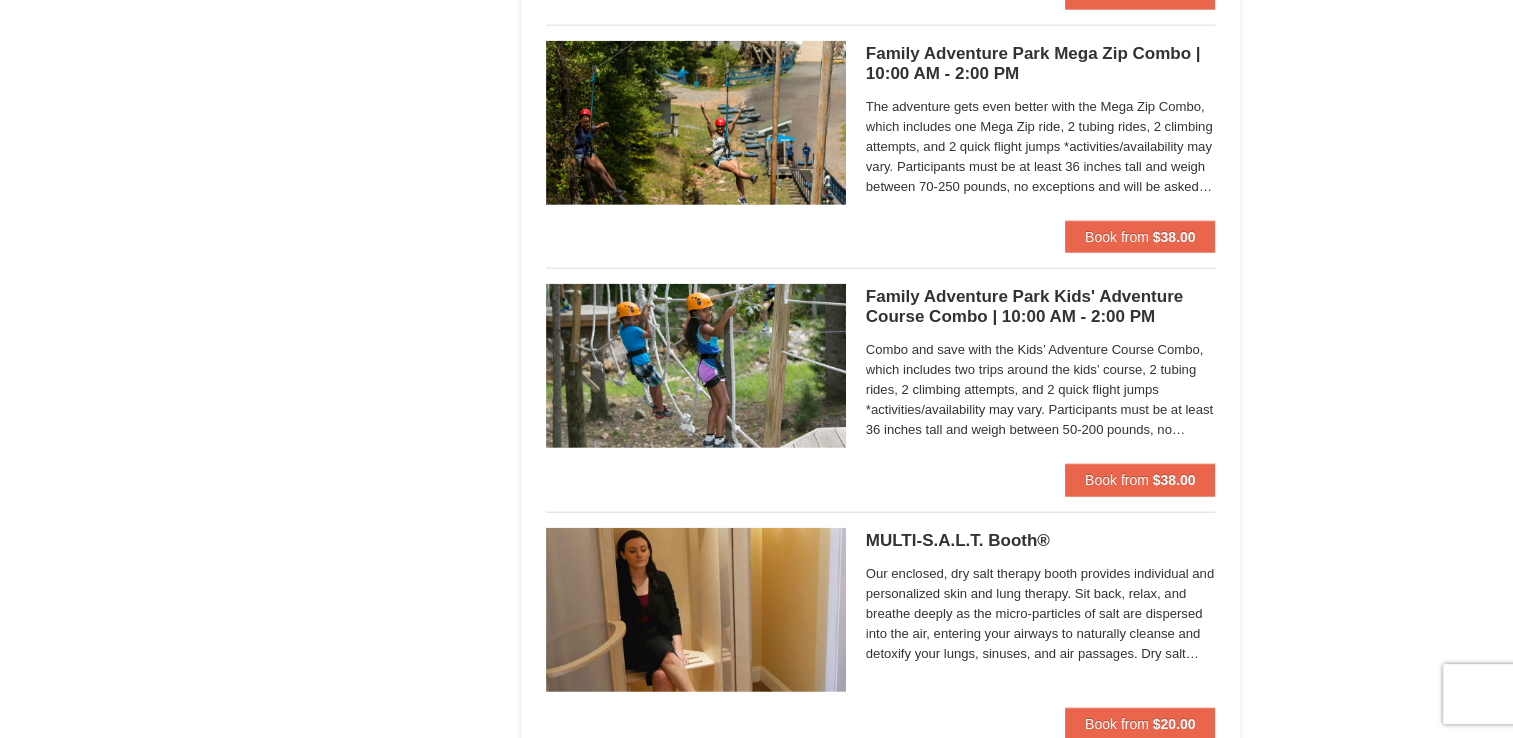 click on "Family Adventure Park Mega Zip Combo | 10:00 AM - 2:00 PM  Massanutten Family Adventure Park" at bounding box center [1041, 64] 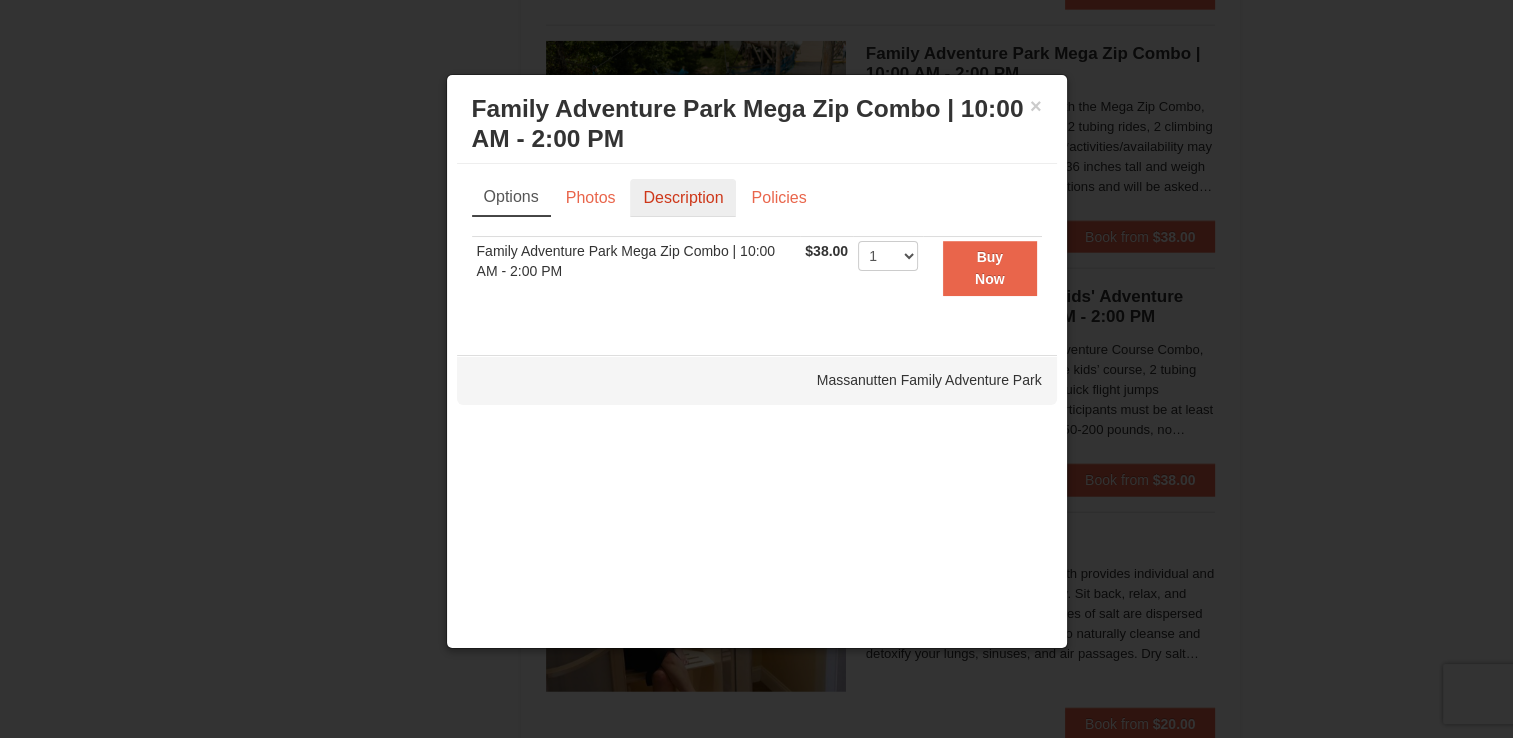 click on "Description" at bounding box center (683, 198) 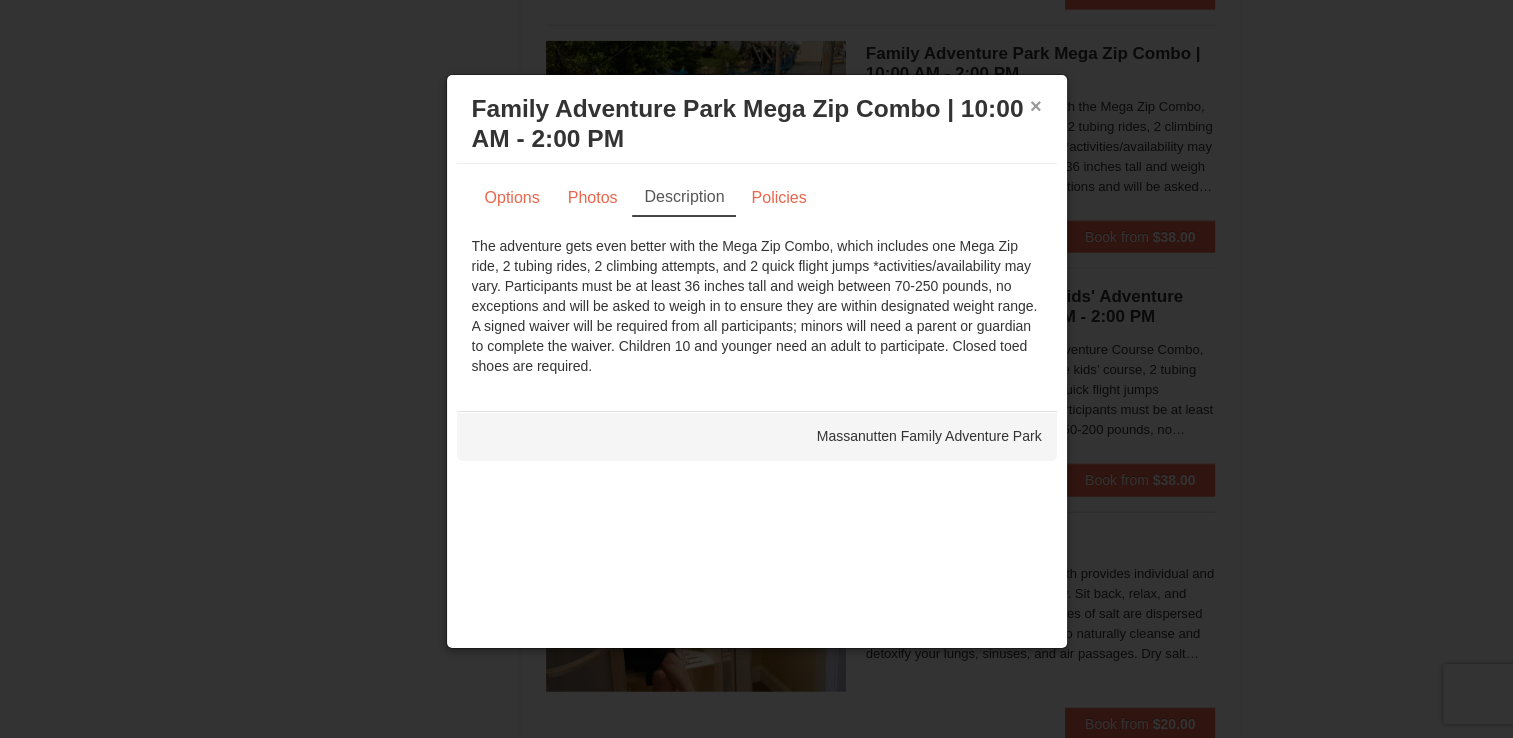 click on "×" at bounding box center [1036, 106] 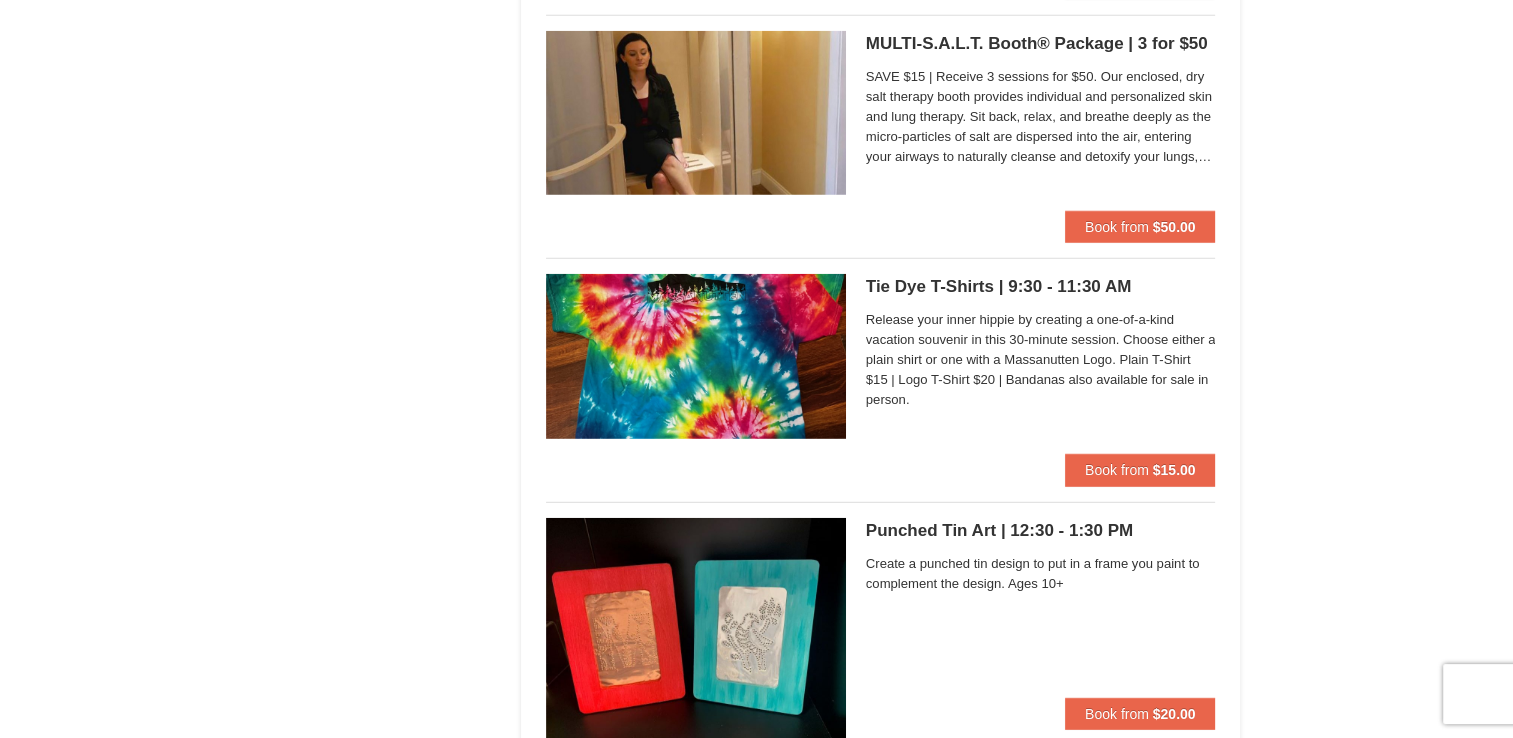 scroll, scrollTop: 5600, scrollLeft: 0, axis: vertical 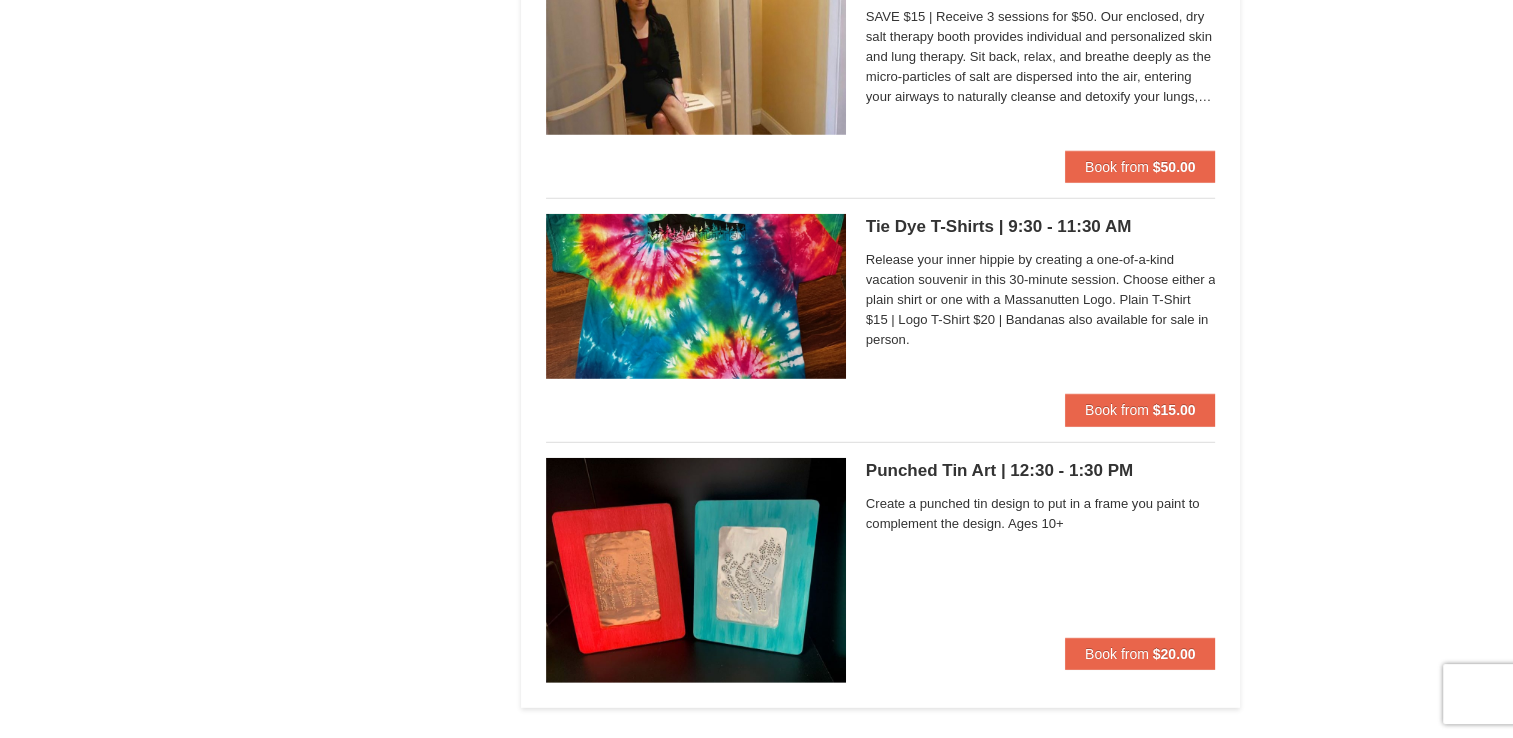 click on "Release your inner hippie by creating a one-of-a-kind vacation souvenir in this 30-minute session. Choose either a plain shirt or one with a Massanutten Logo.  Plain T-Shirt $15 | Logo T-Shirt $20 | Bandanas also available for sale in person." at bounding box center [1041, 300] 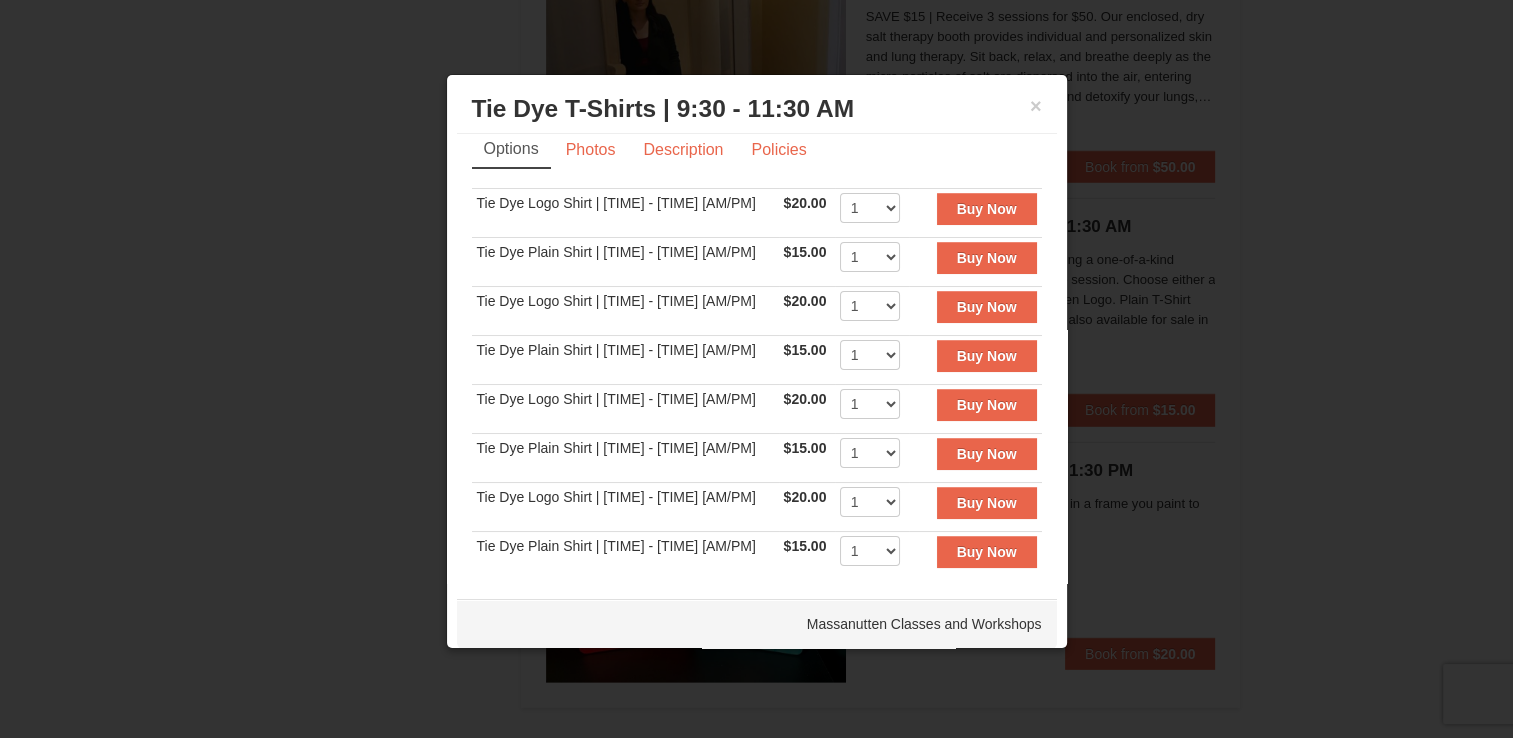 scroll, scrollTop: 0, scrollLeft: 0, axis: both 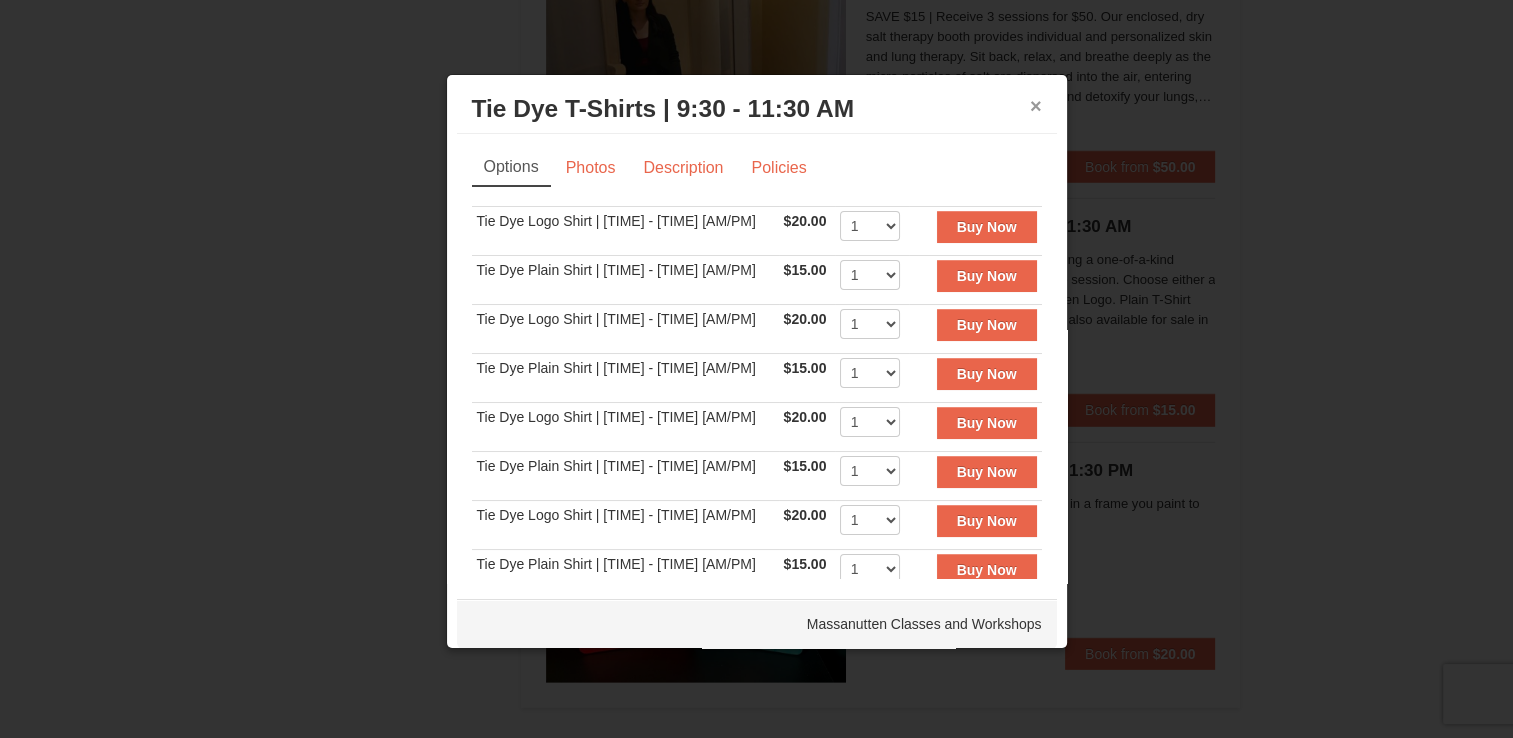 click on "×" at bounding box center (1036, 106) 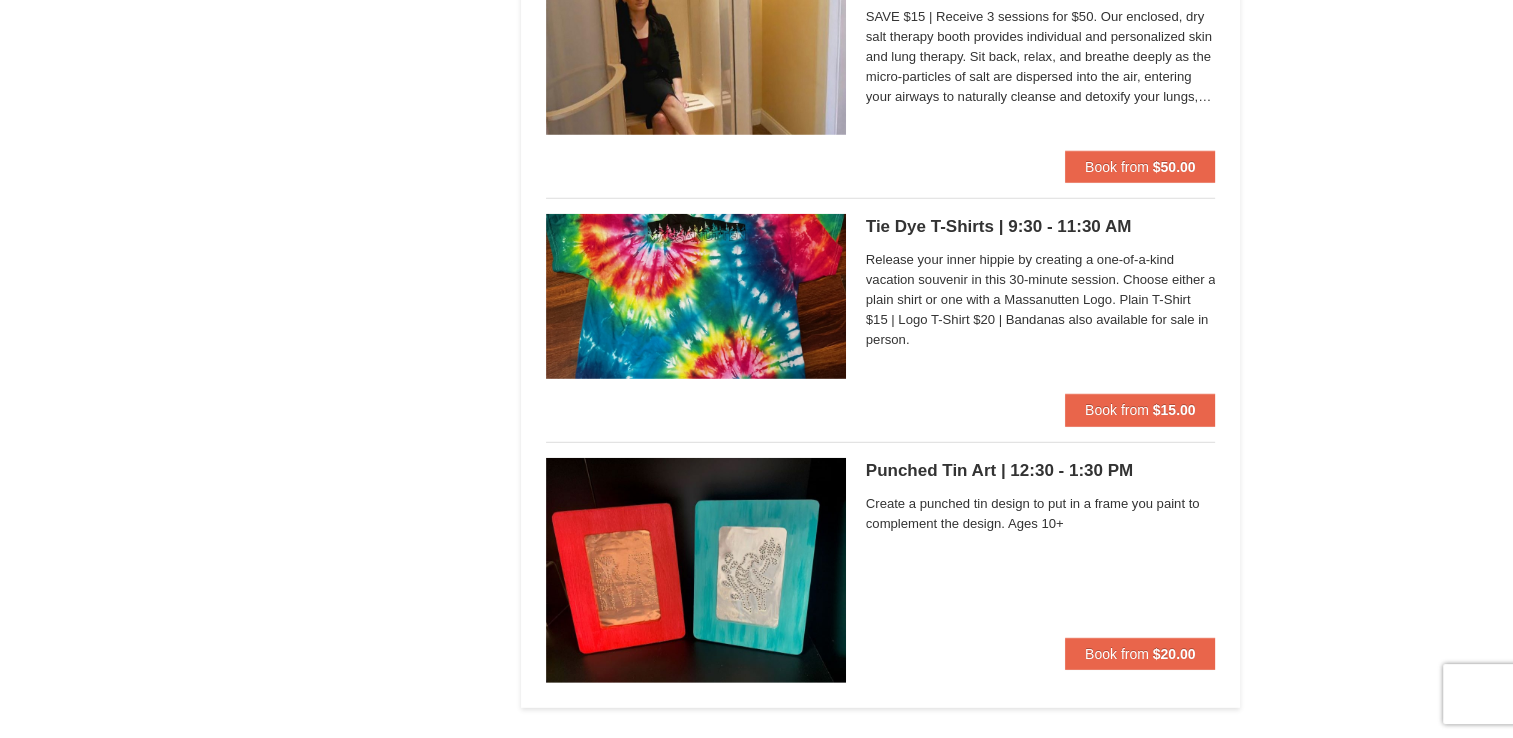 click on "Tie Dye T-Shirts | 9:30 - 11:30 AM  Massanutten Classes and Workshops" at bounding box center [1041, 227] 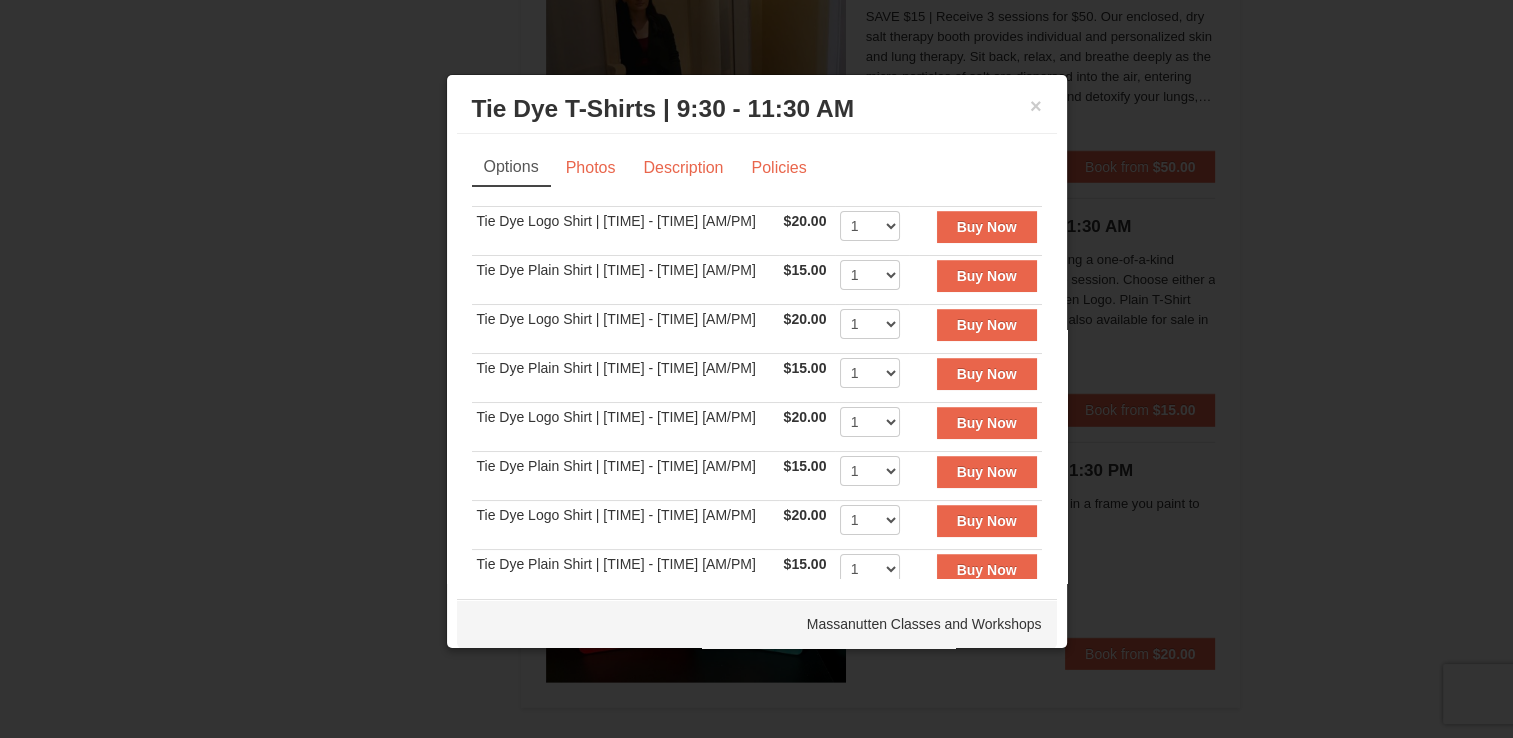 scroll, scrollTop: 51, scrollLeft: 0, axis: vertical 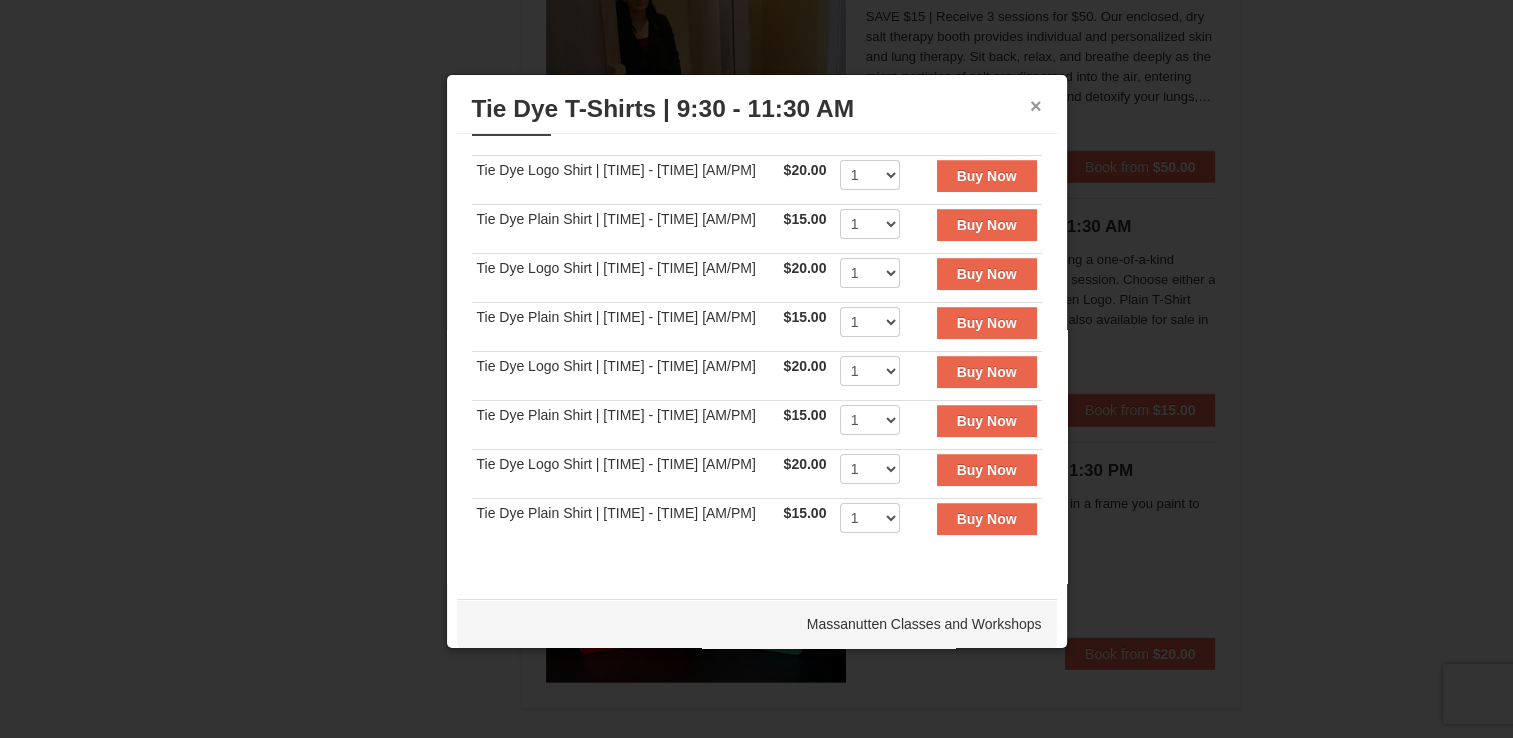 click on "×" at bounding box center (1036, 106) 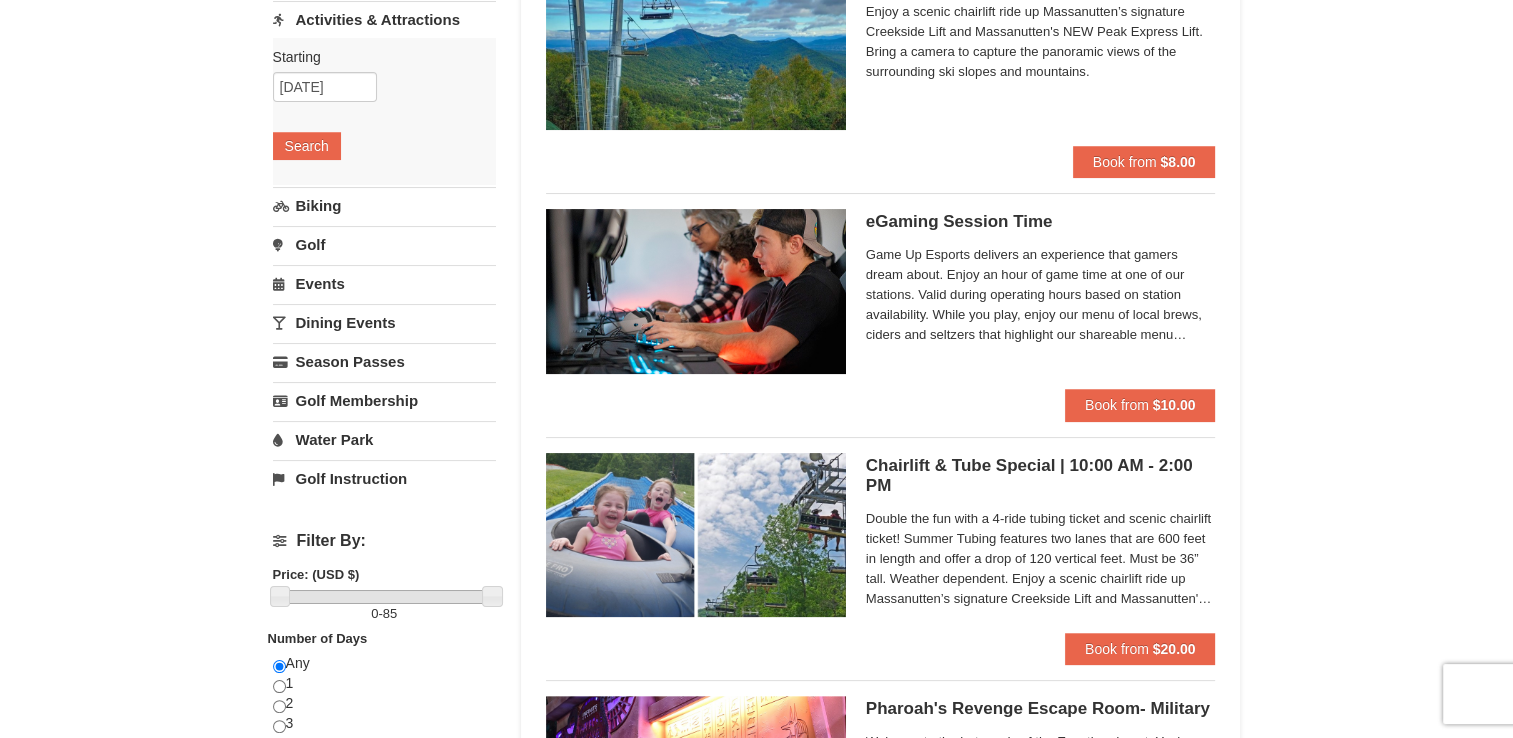 scroll, scrollTop: 0, scrollLeft: 0, axis: both 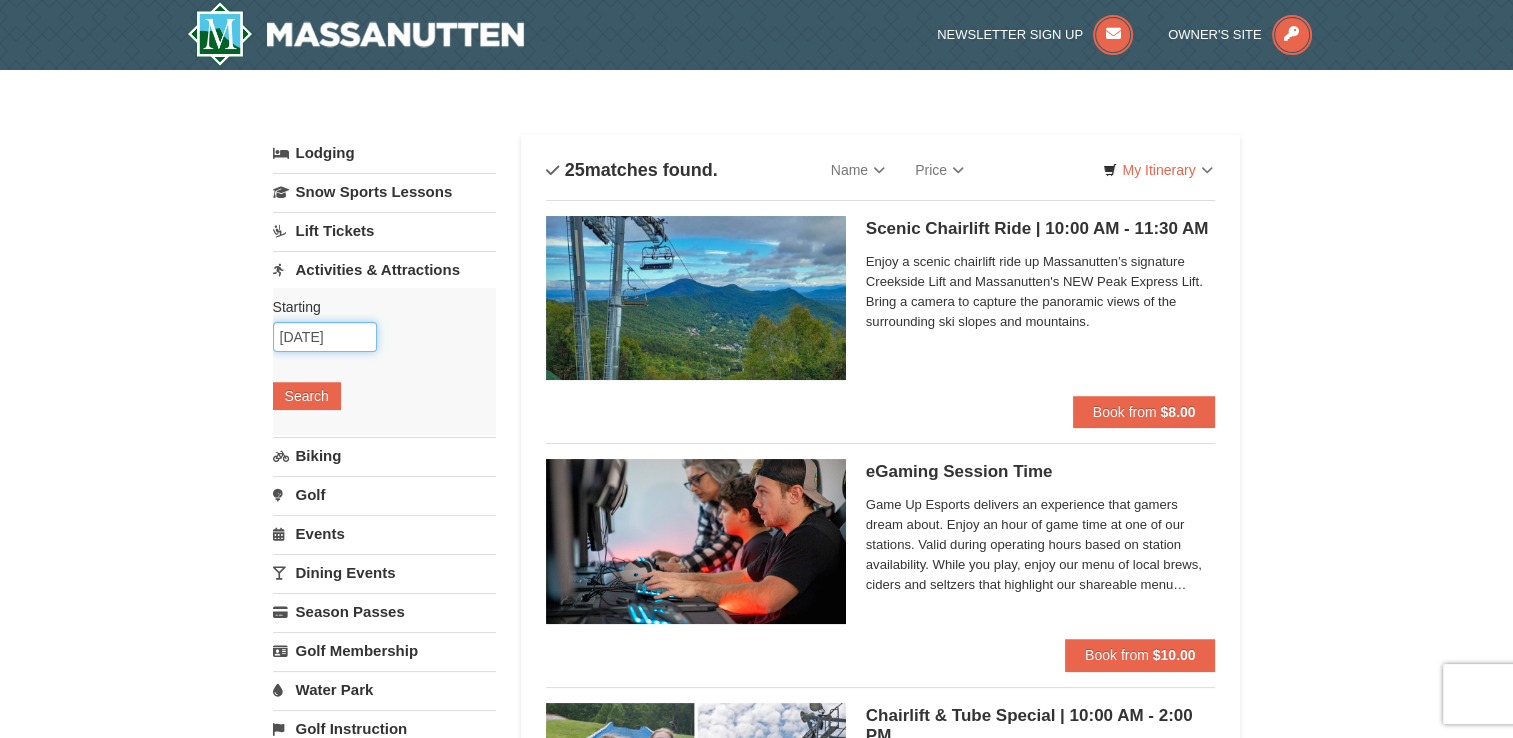click on "08/10/2025" at bounding box center (325, 337) 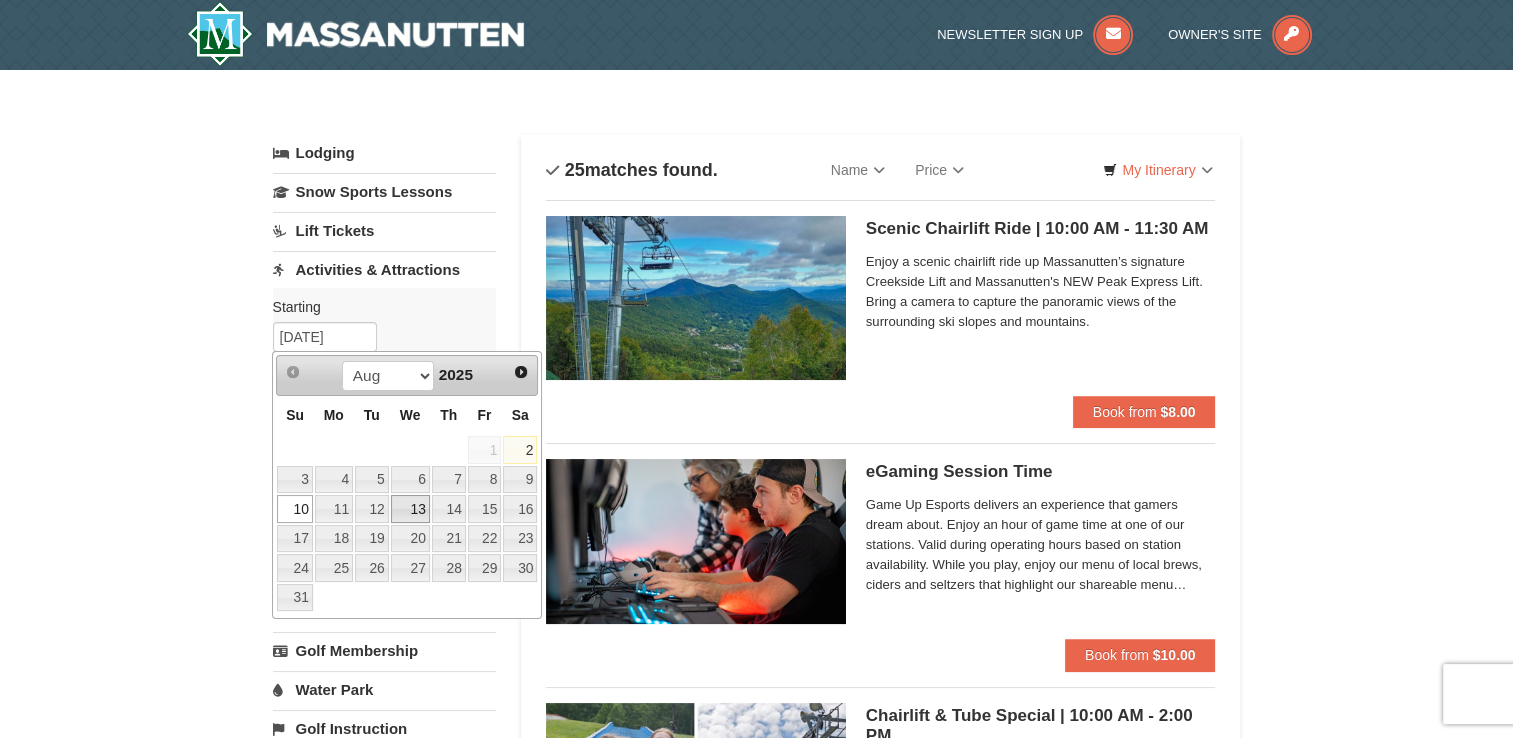 click on "13" at bounding box center (410, 509) 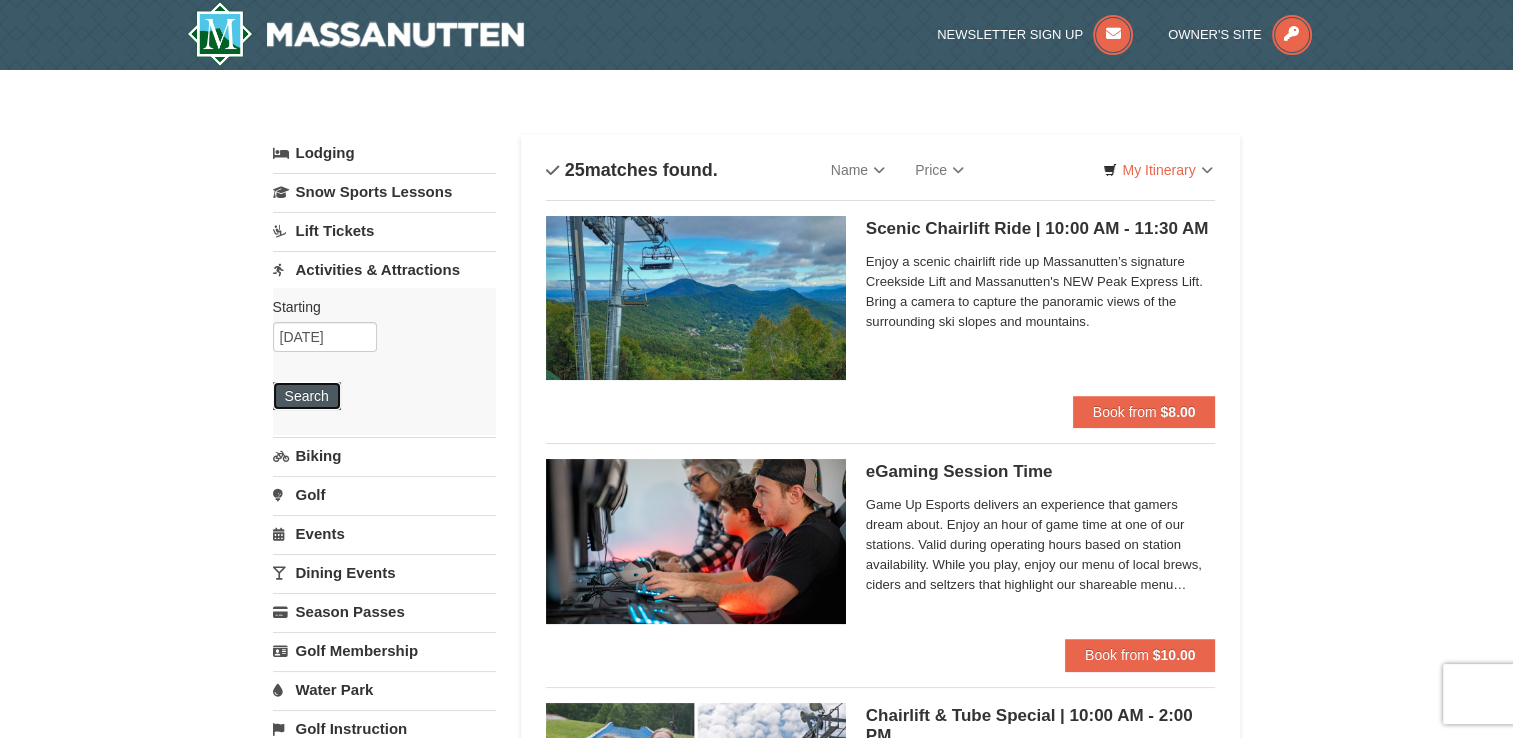 click on "Search" at bounding box center (307, 396) 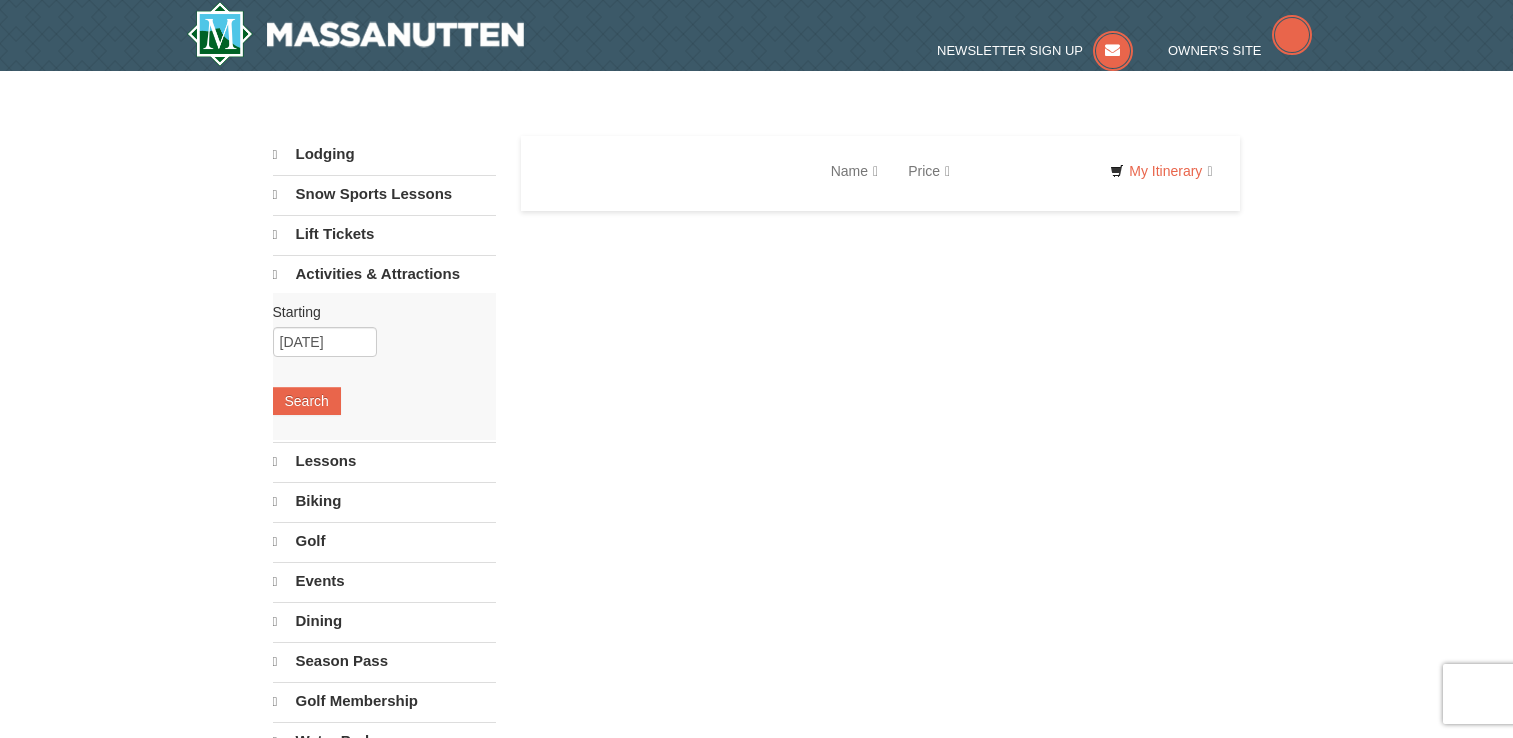 scroll, scrollTop: 0, scrollLeft: 0, axis: both 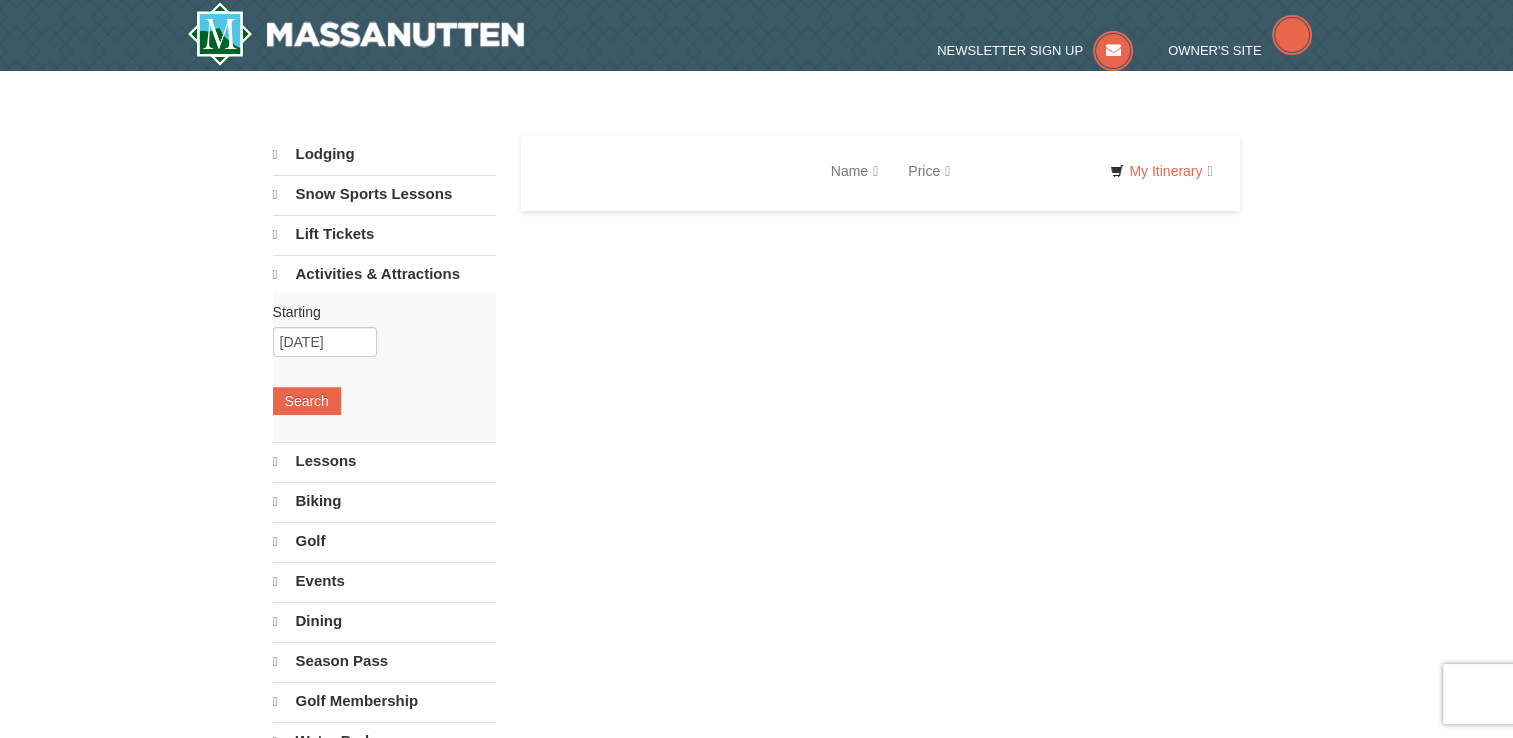 select on "8" 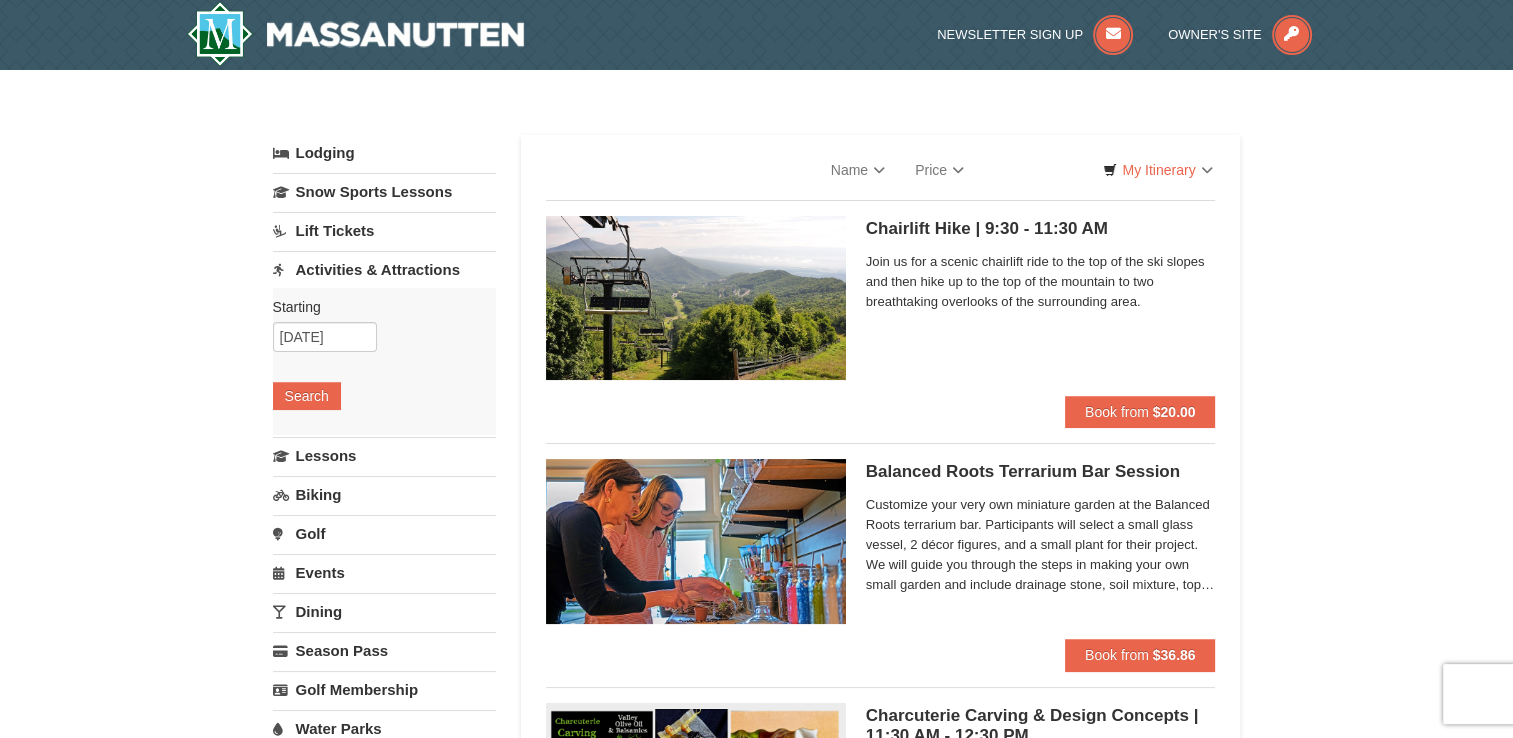 scroll, scrollTop: 0, scrollLeft: 0, axis: both 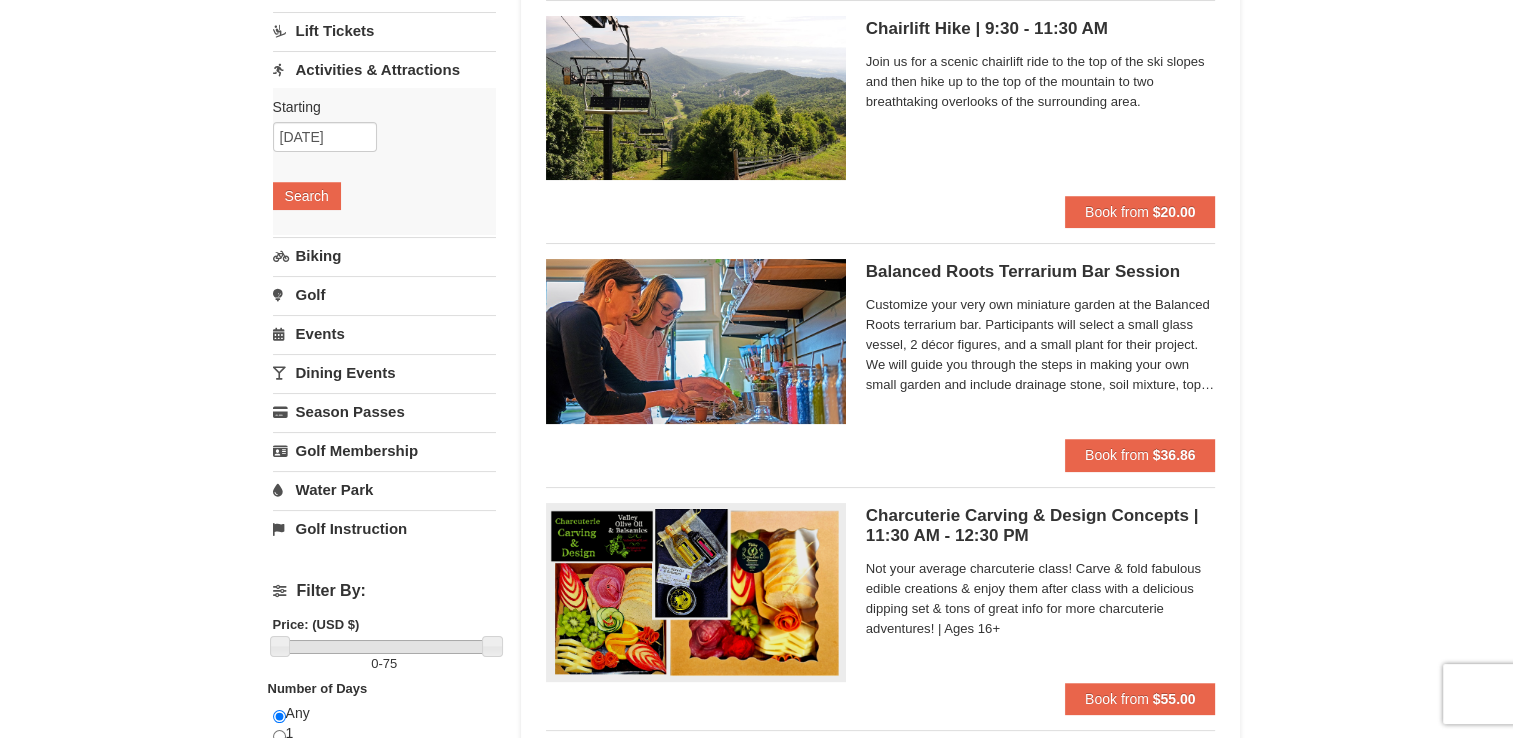 click on "Chairlift Hike | 9:30 - 11:30 AM  Massanutten Scenic Chairlift Rides" at bounding box center [1041, 29] 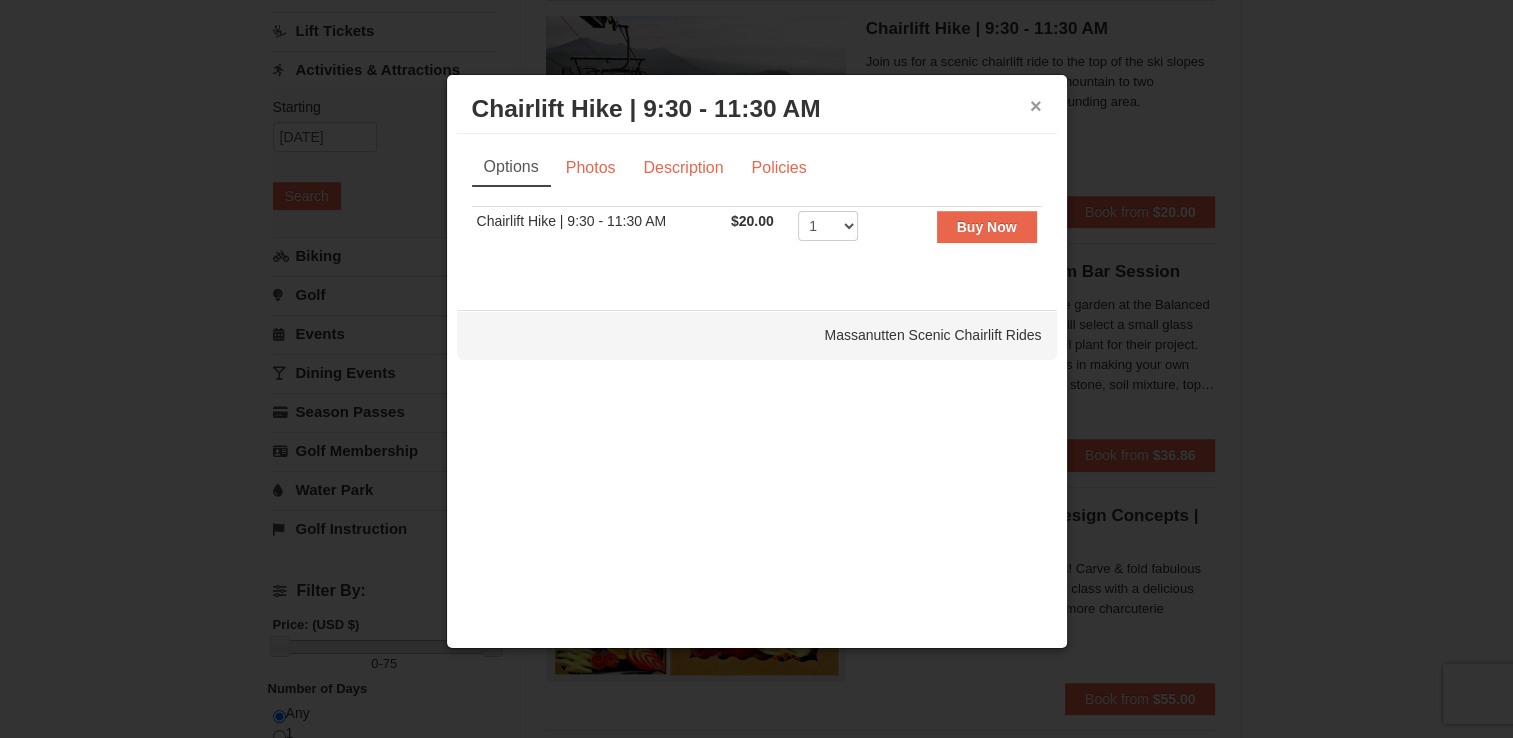 click on "×" at bounding box center (1036, 106) 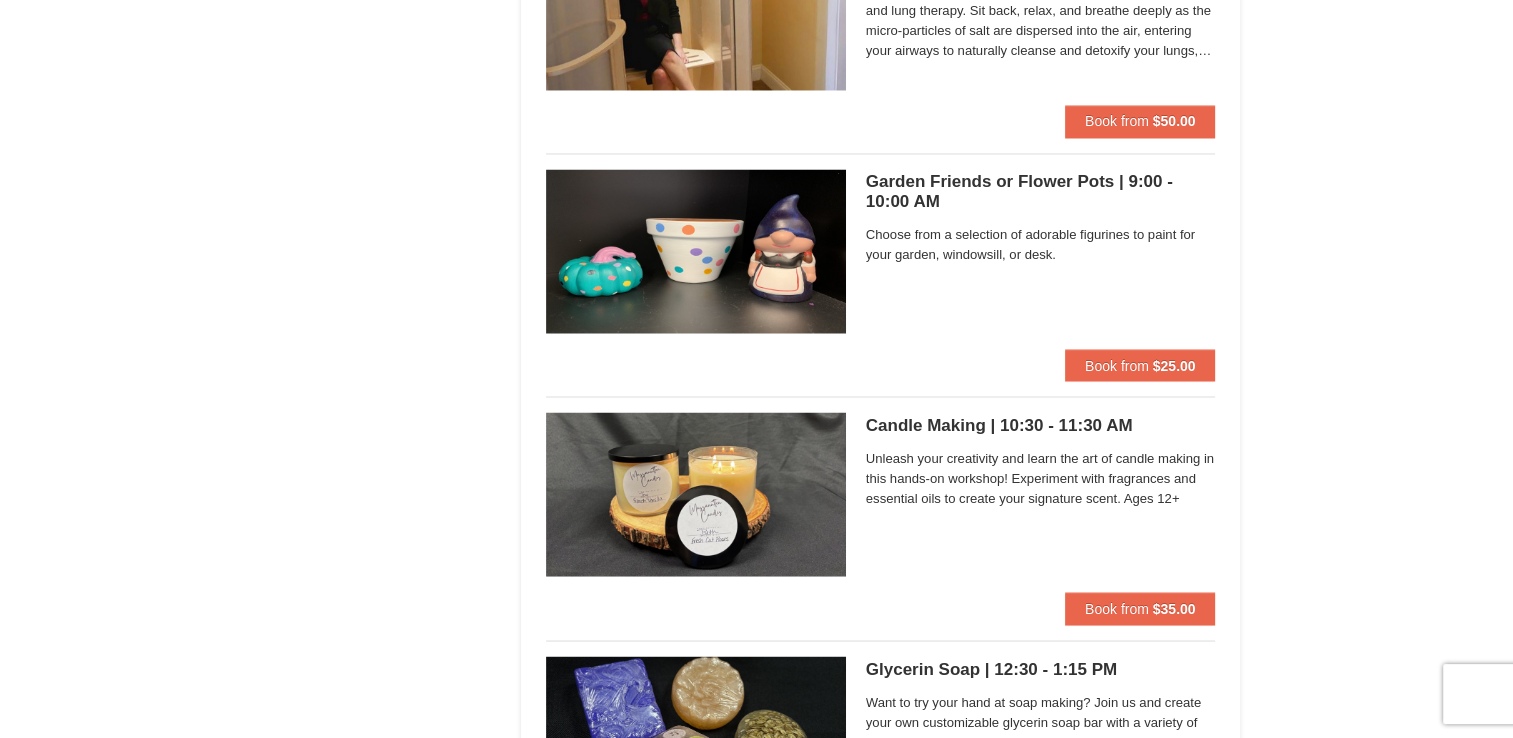 scroll, scrollTop: 3400, scrollLeft: 0, axis: vertical 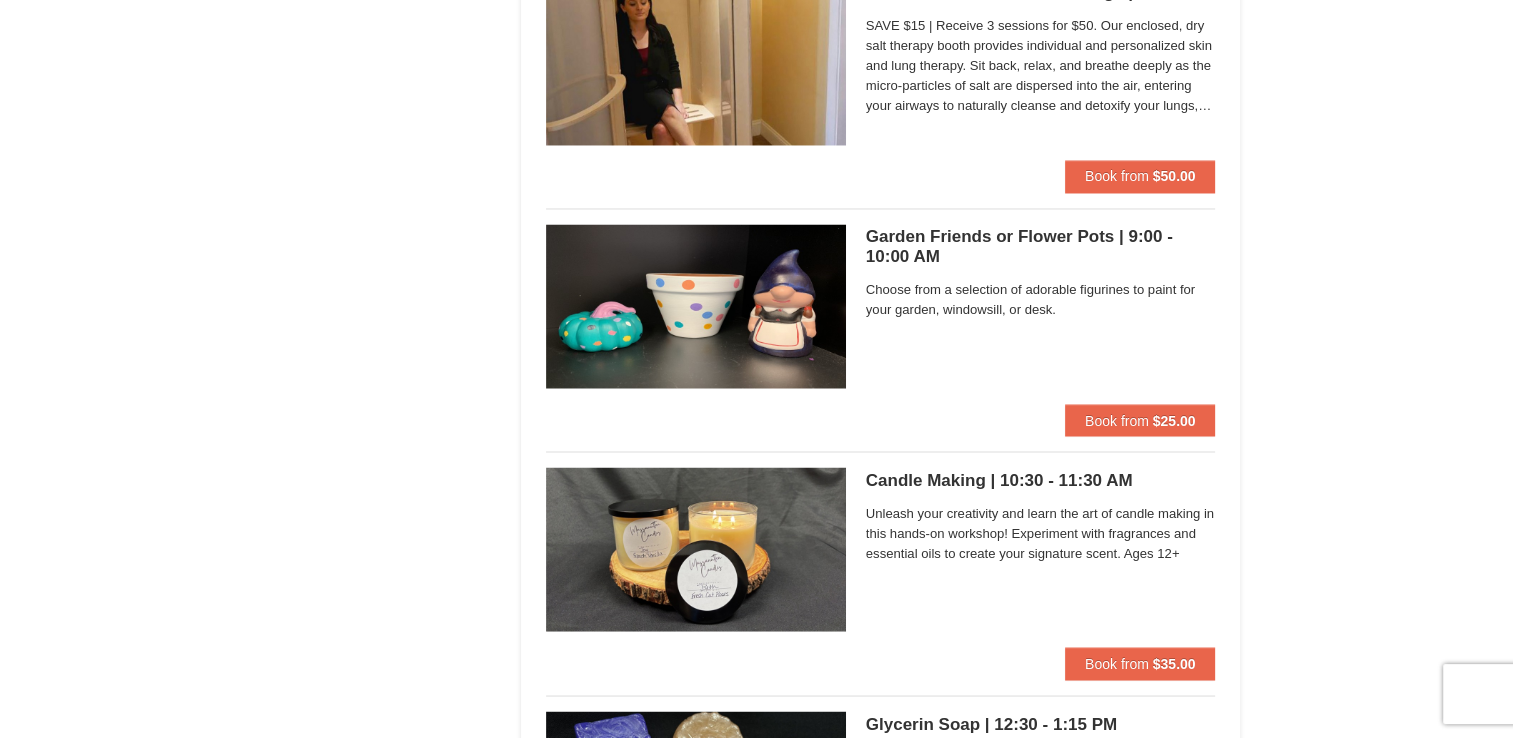click on "Garden Friends or Flower Pots | 9:00 - 10:00 AM  Massanutten Classes and Workshops" at bounding box center (1041, 247) 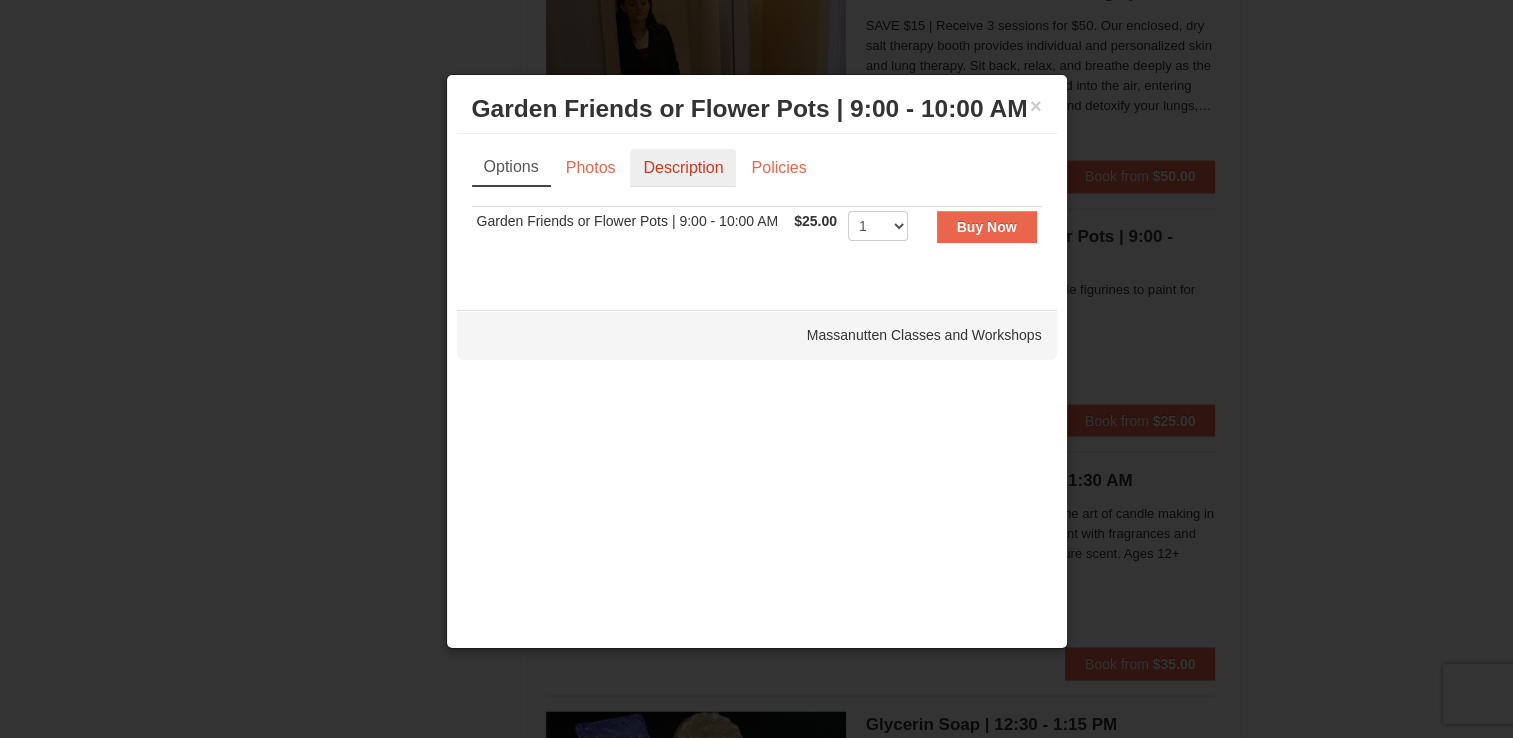 click on "Description" at bounding box center [683, 168] 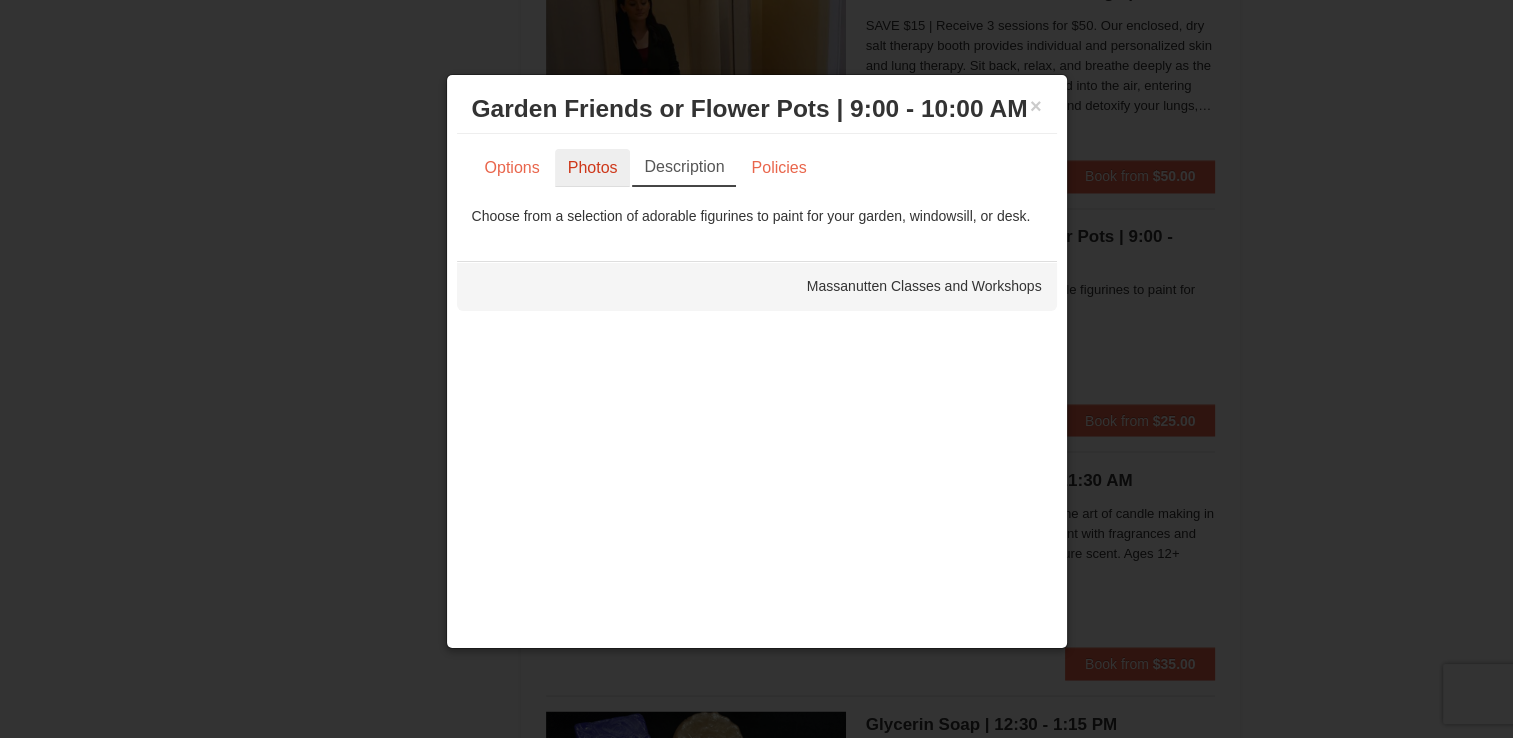 click on "Photos" at bounding box center (593, 168) 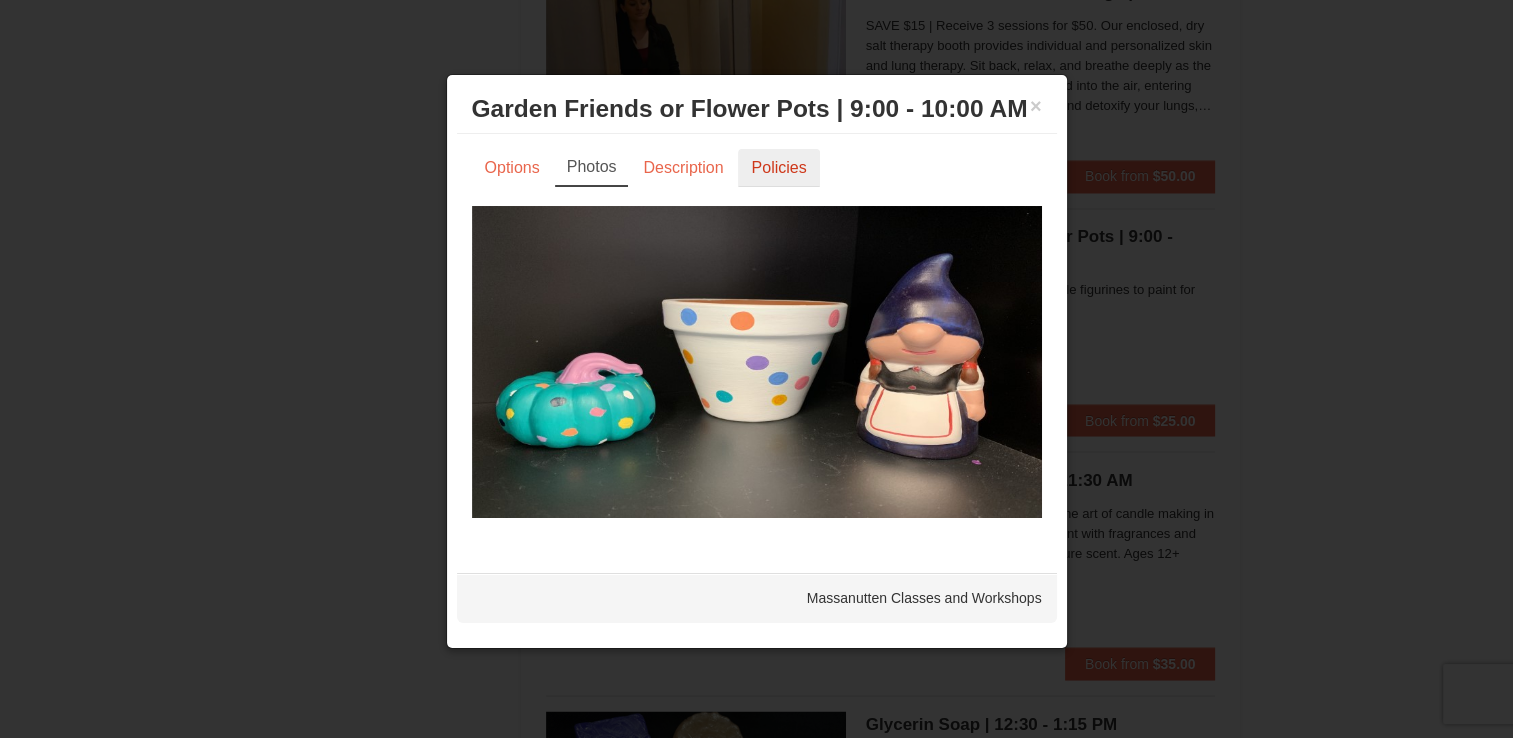 click on "Policies" at bounding box center [778, 168] 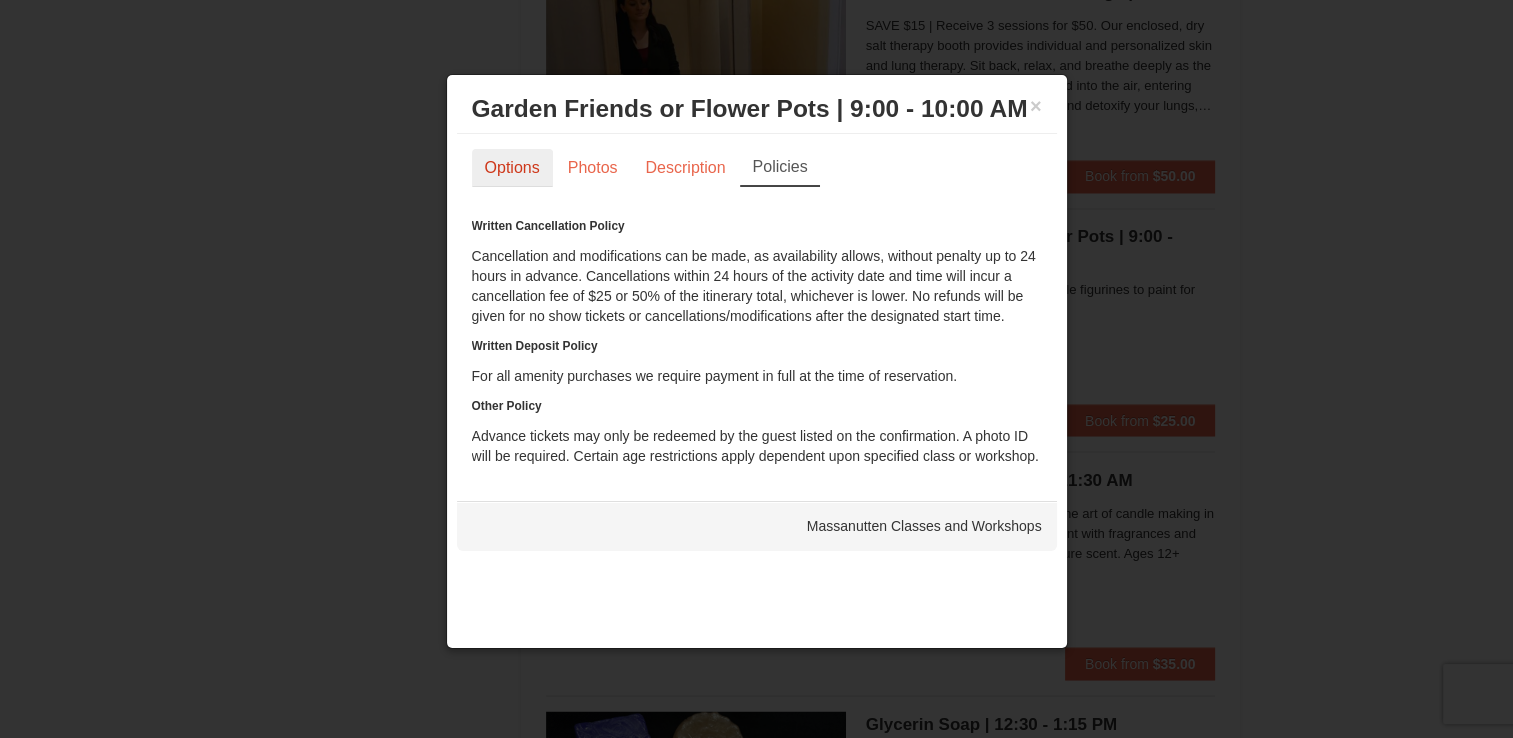 click on "Options" at bounding box center (512, 168) 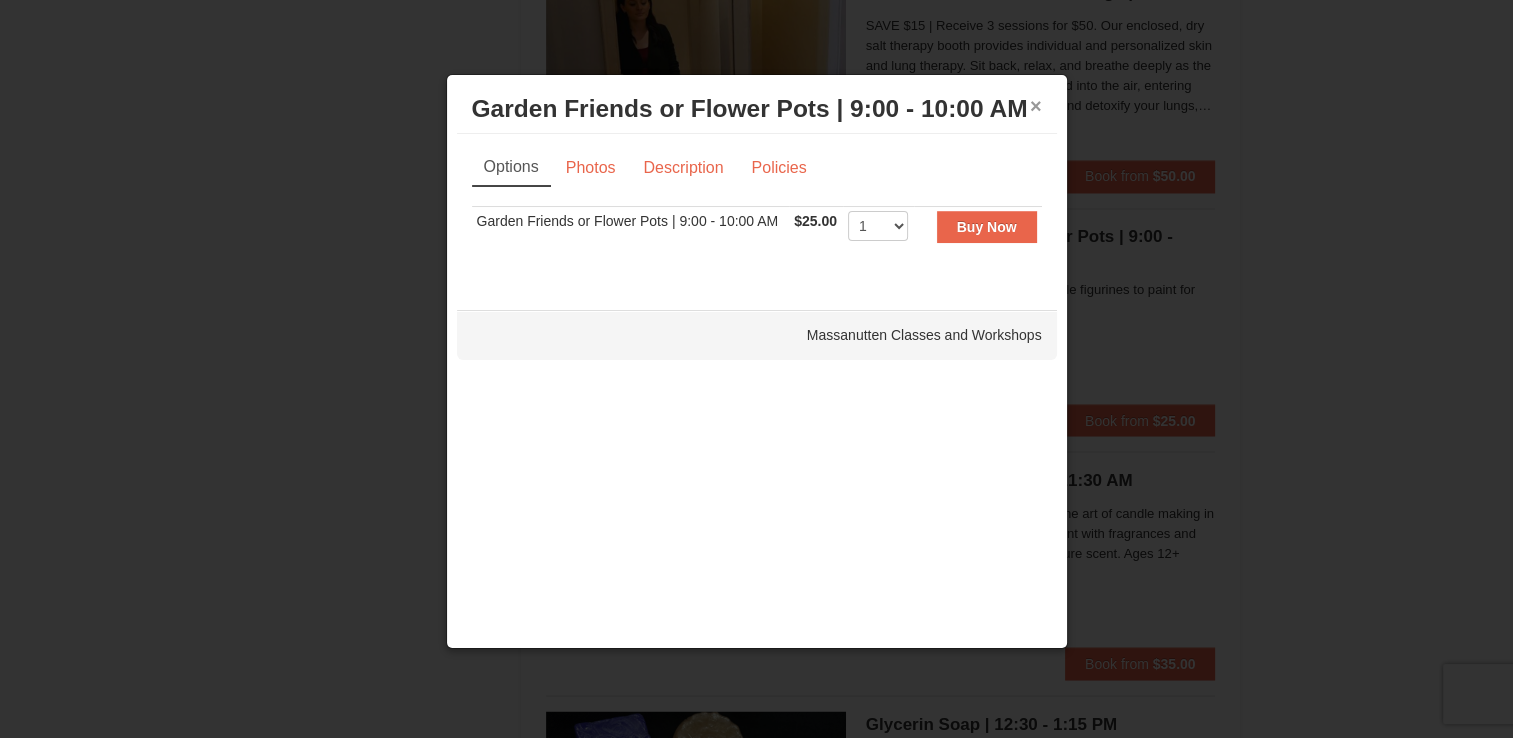 click on "×" at bounding box center (1036, 106) 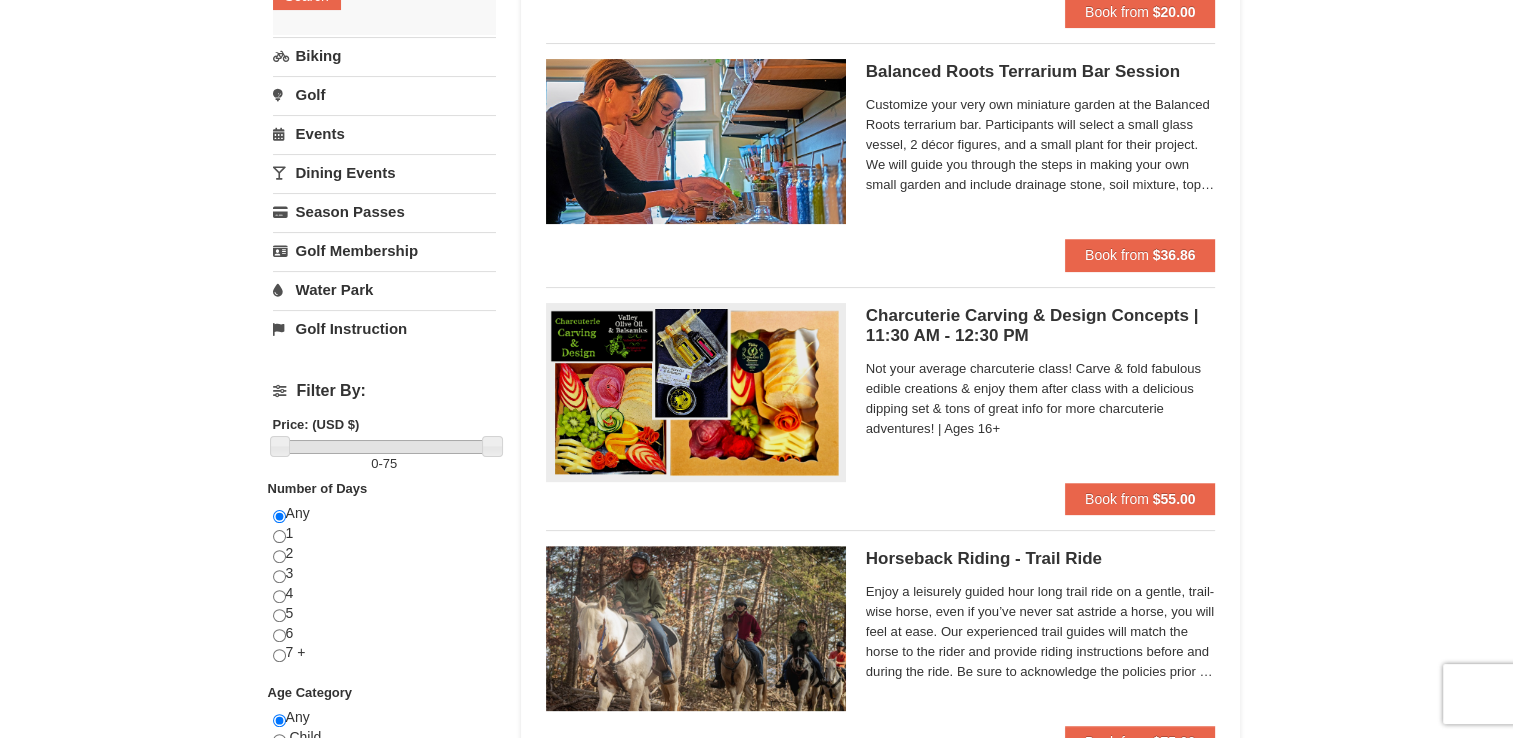 scroll, scrollTop: 0, scrollLeft: 0, axis: both 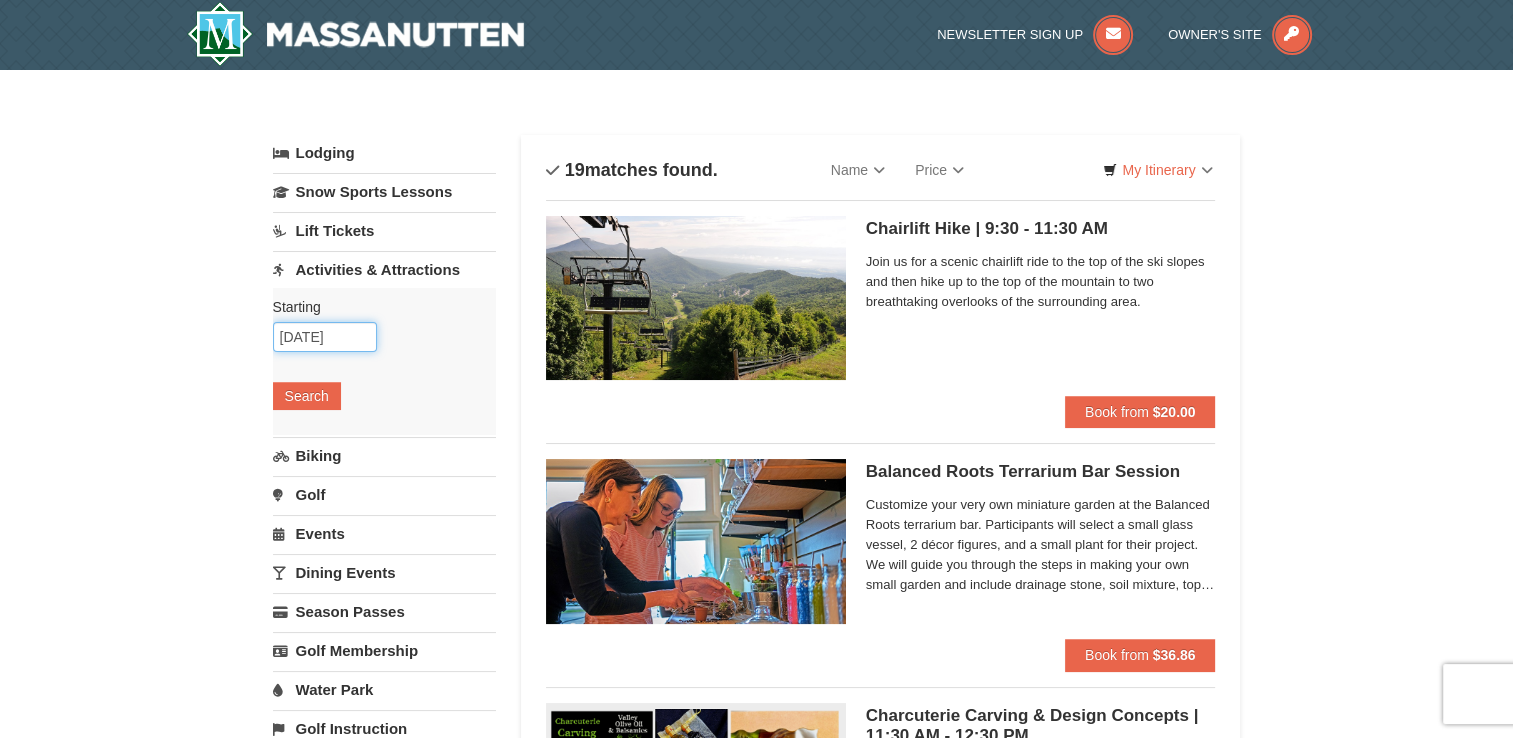click on "08/13/2025" at bounding box center [325, 337] 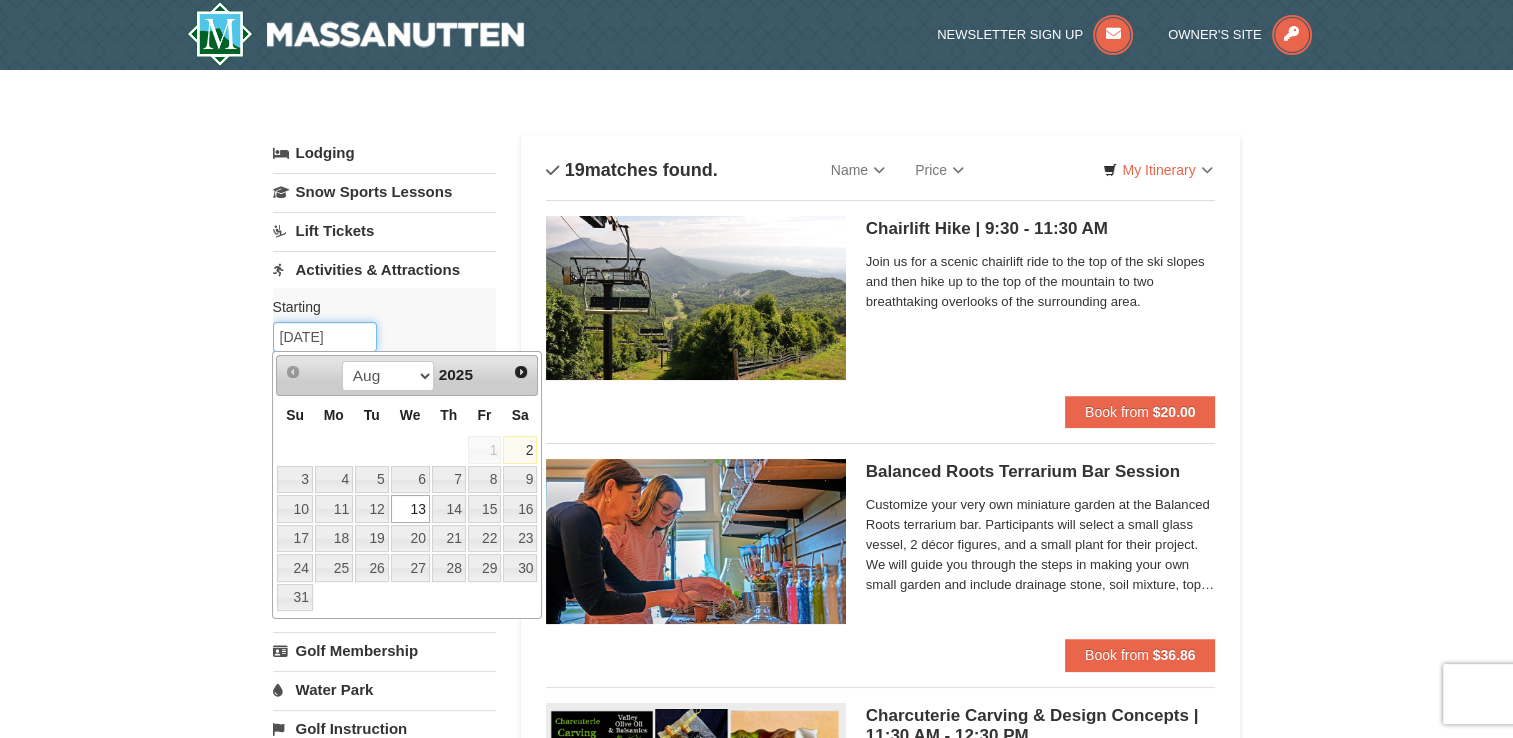 click on "08/13/2025" at bounding box center [325, 337] 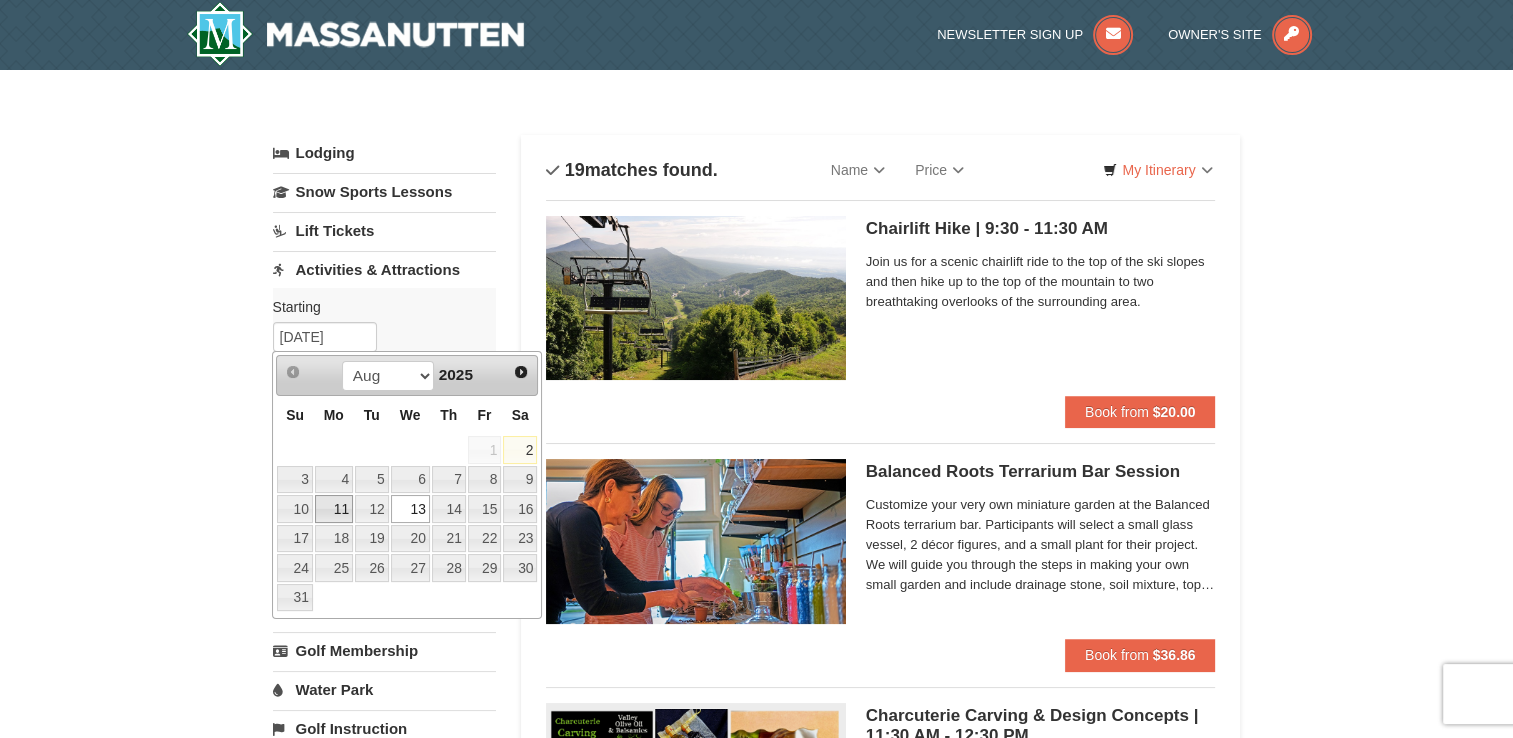click on "11" at bounding box center [334, 509] 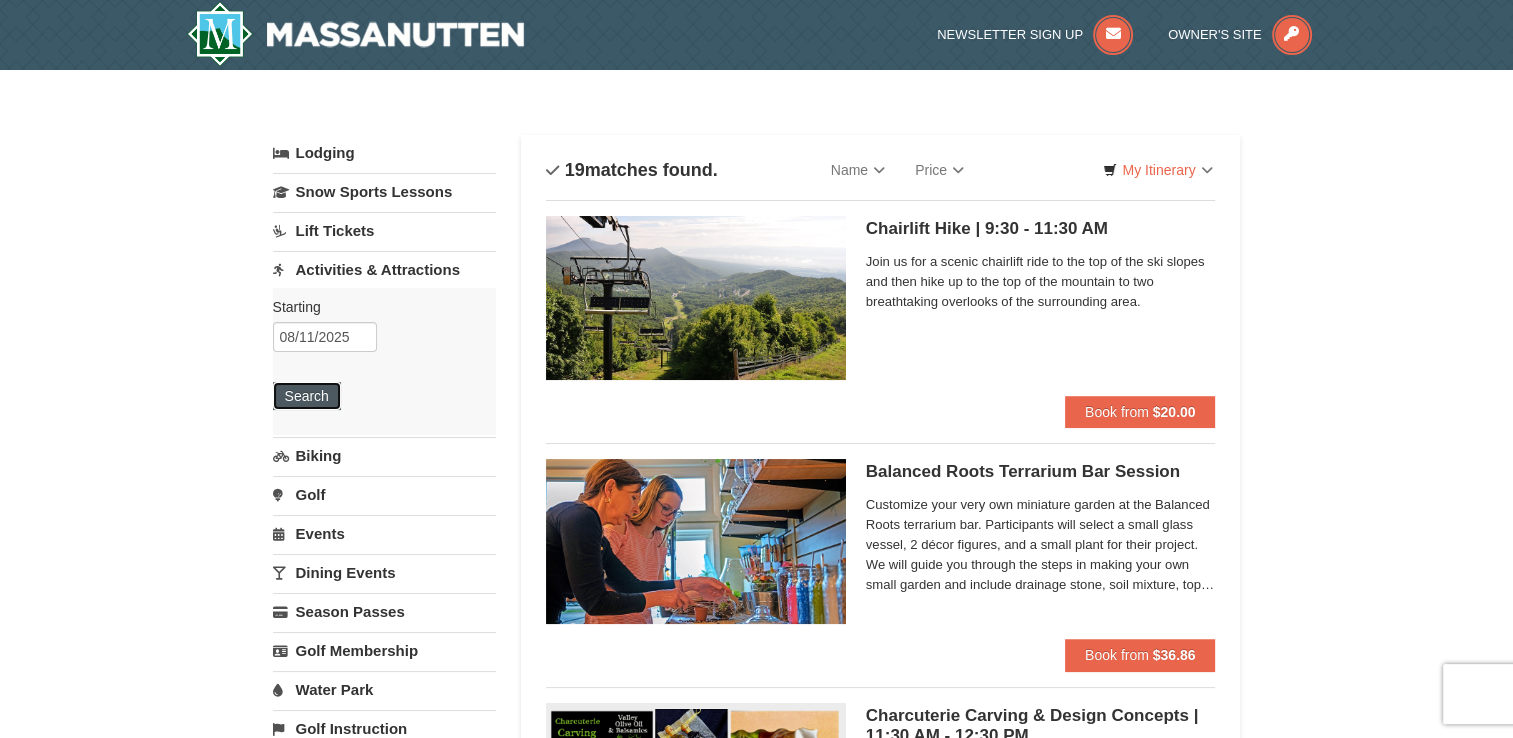 click on "Search" at bounding box center (307, 396) 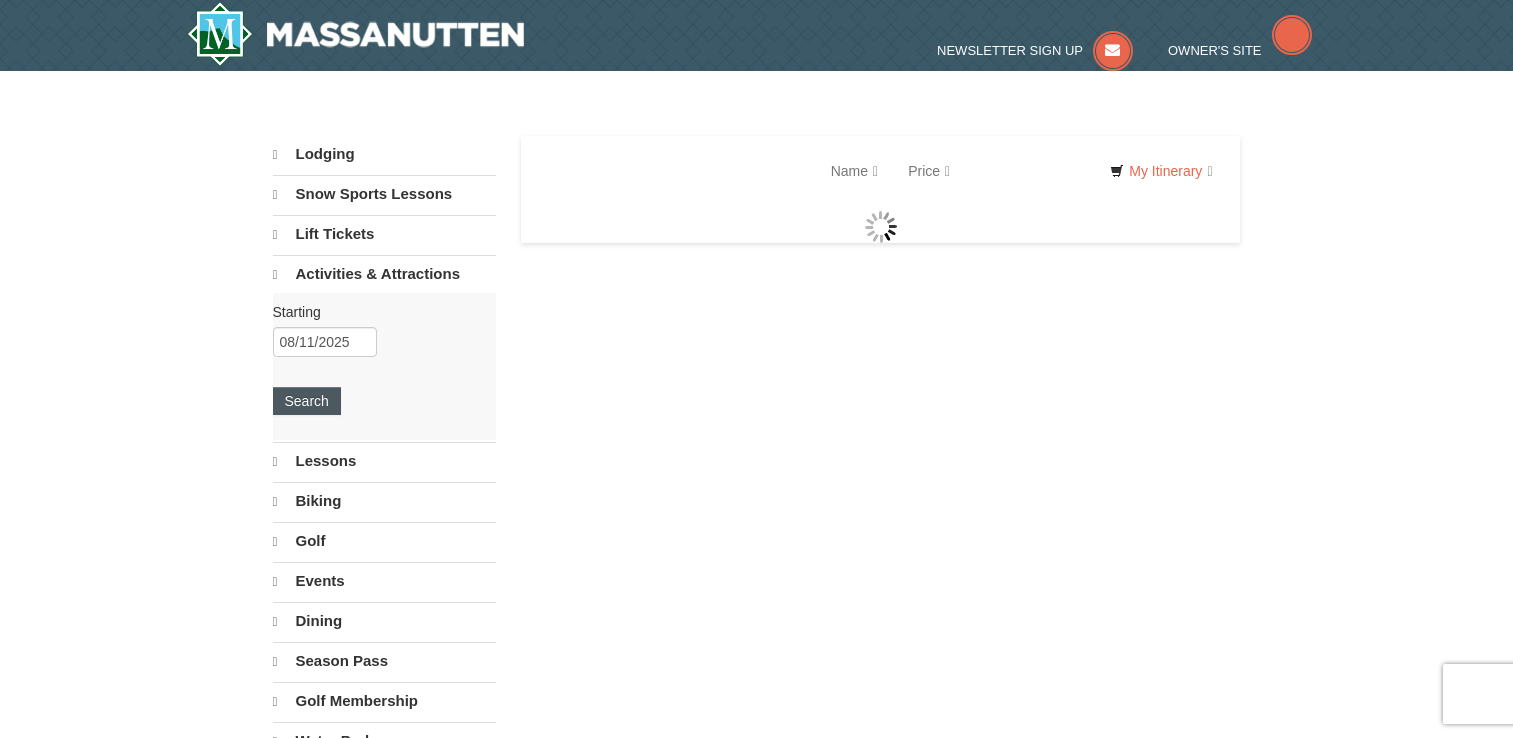 scroll, scrollTop: 0, scrollLeft: 0, axis: both 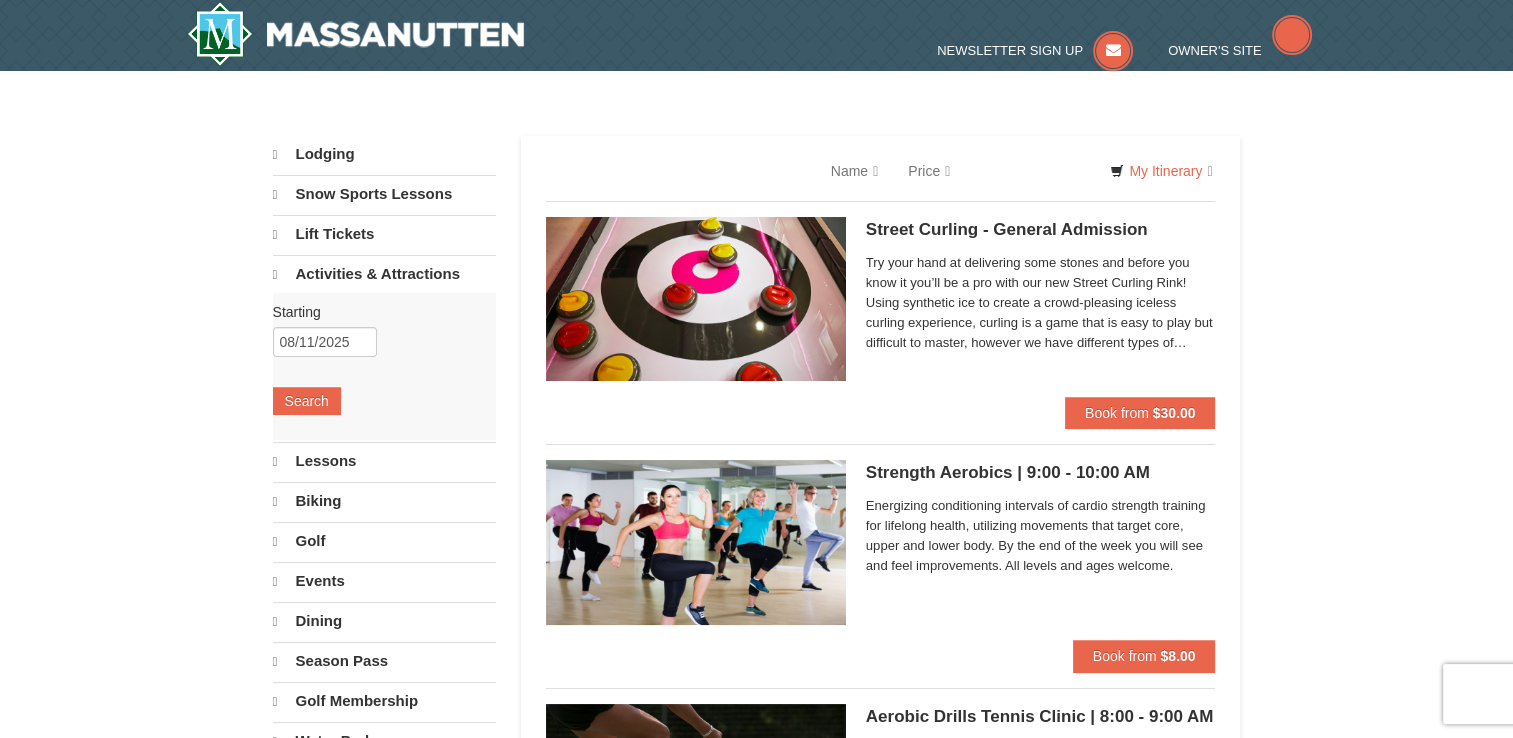 select on "8" 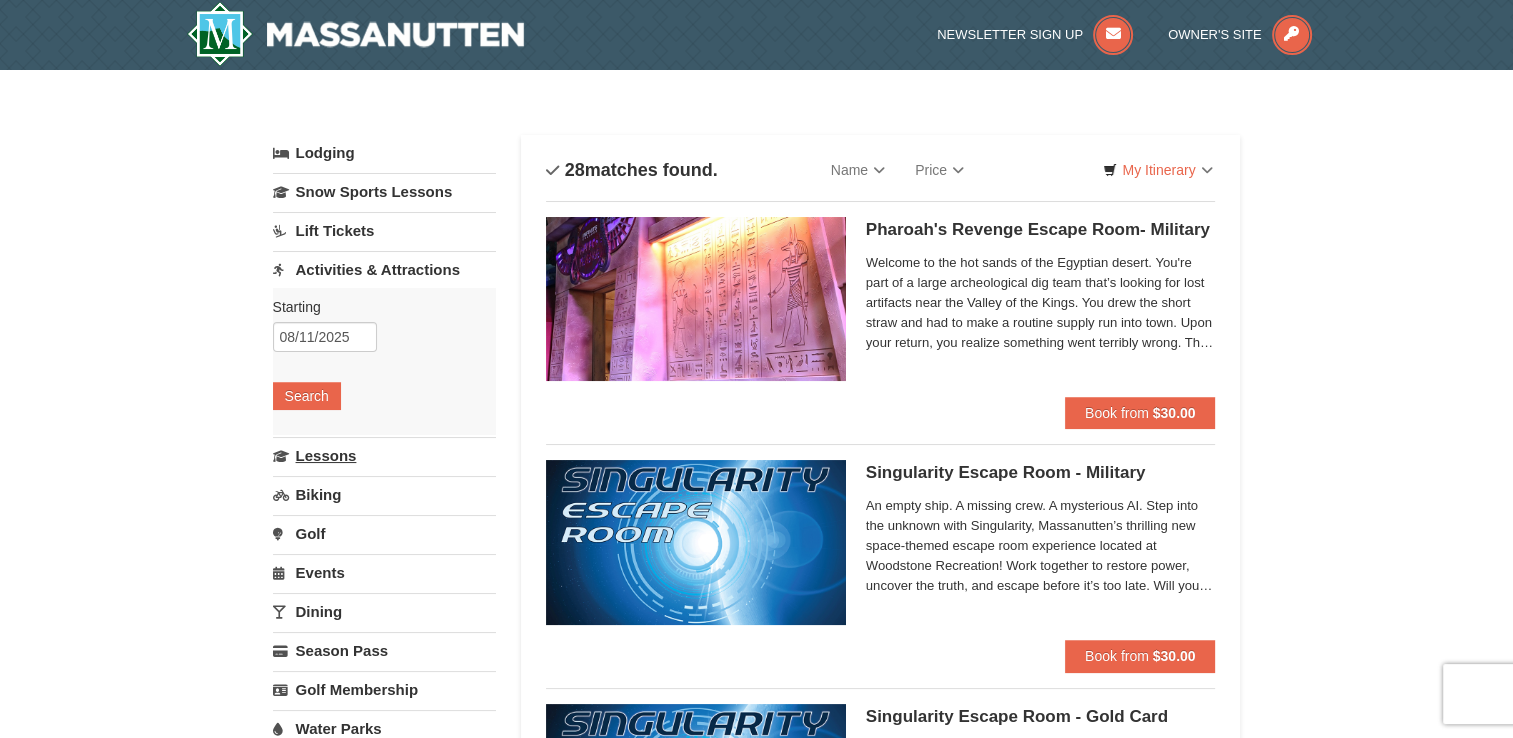 scroll, scrollTop: 0, scrollLeft: 0, axis: both 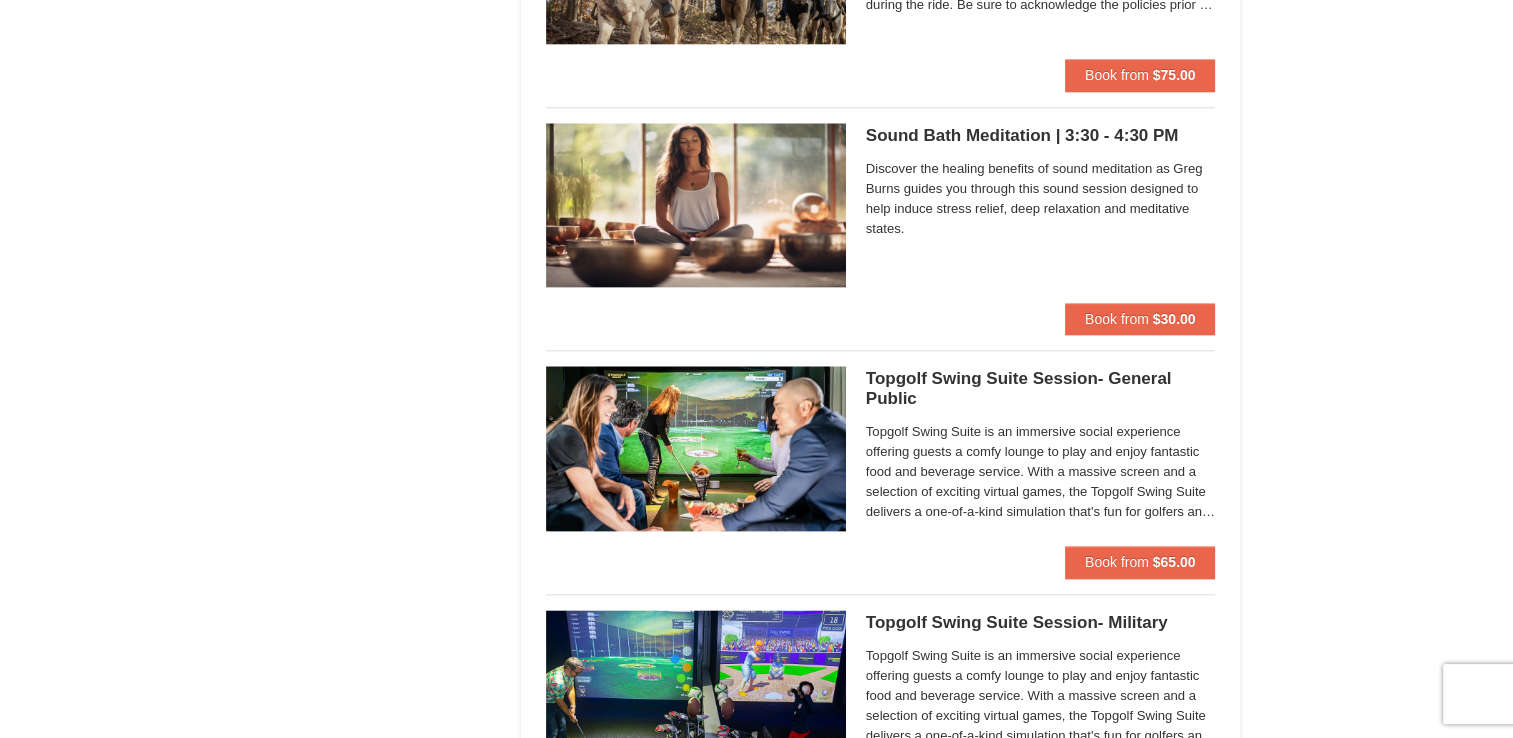 click on "Topgolf Swing Suite Session- General Public  Perfect Break" at bounding box center (1041, 389) 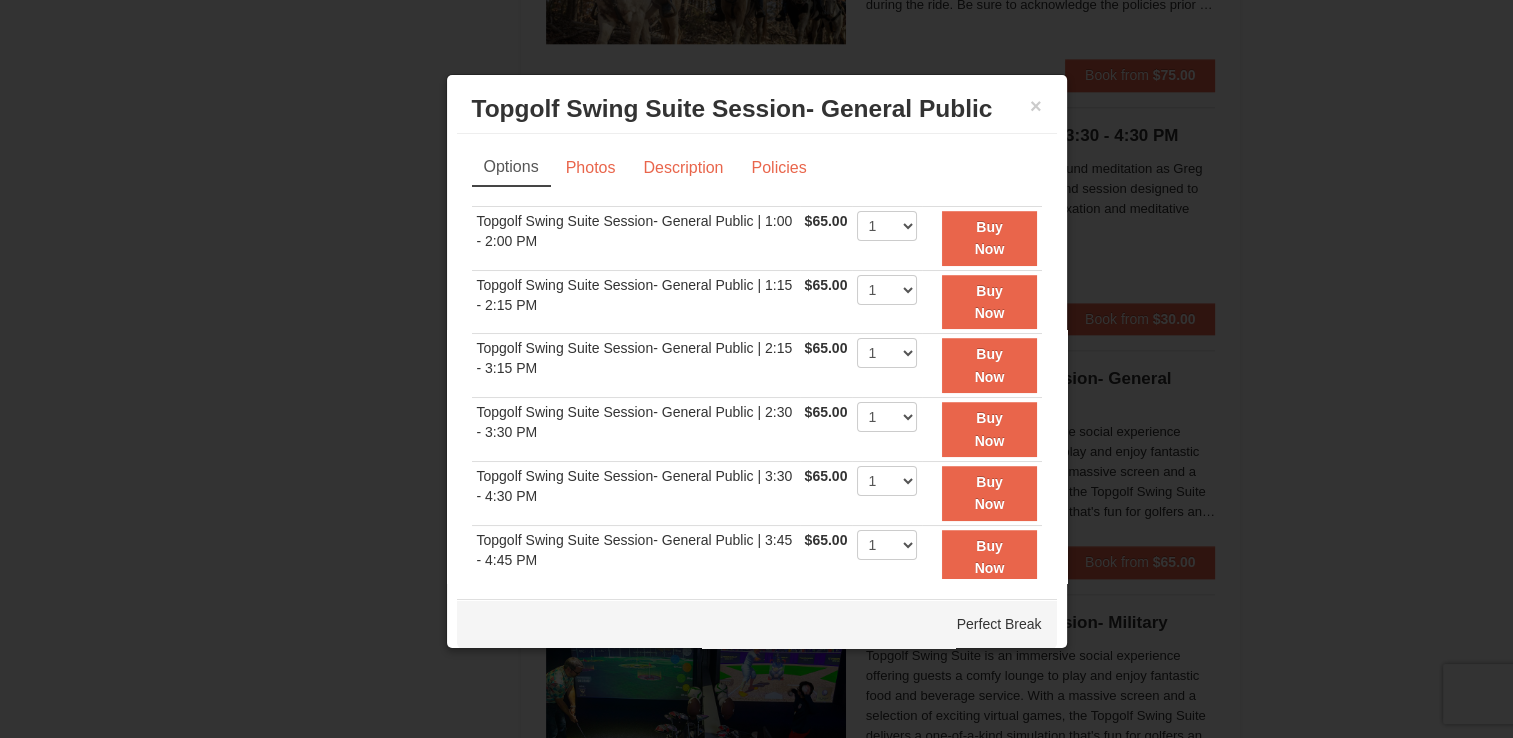 click on "Topgolf Swing Suite Session- General Public  Perfect Break" at bounding box center (757, 109) 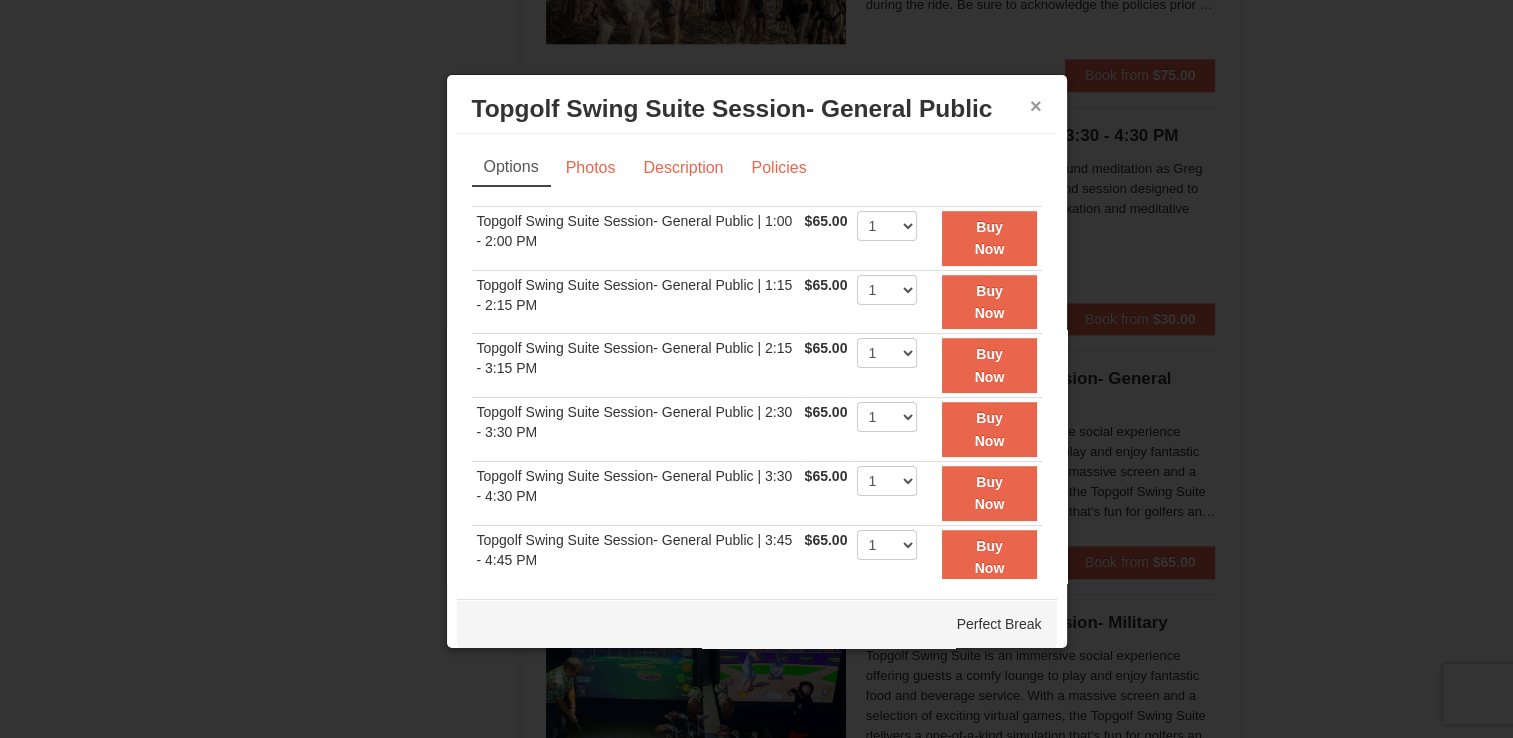click on "×" at bounding box center [1036, 106] 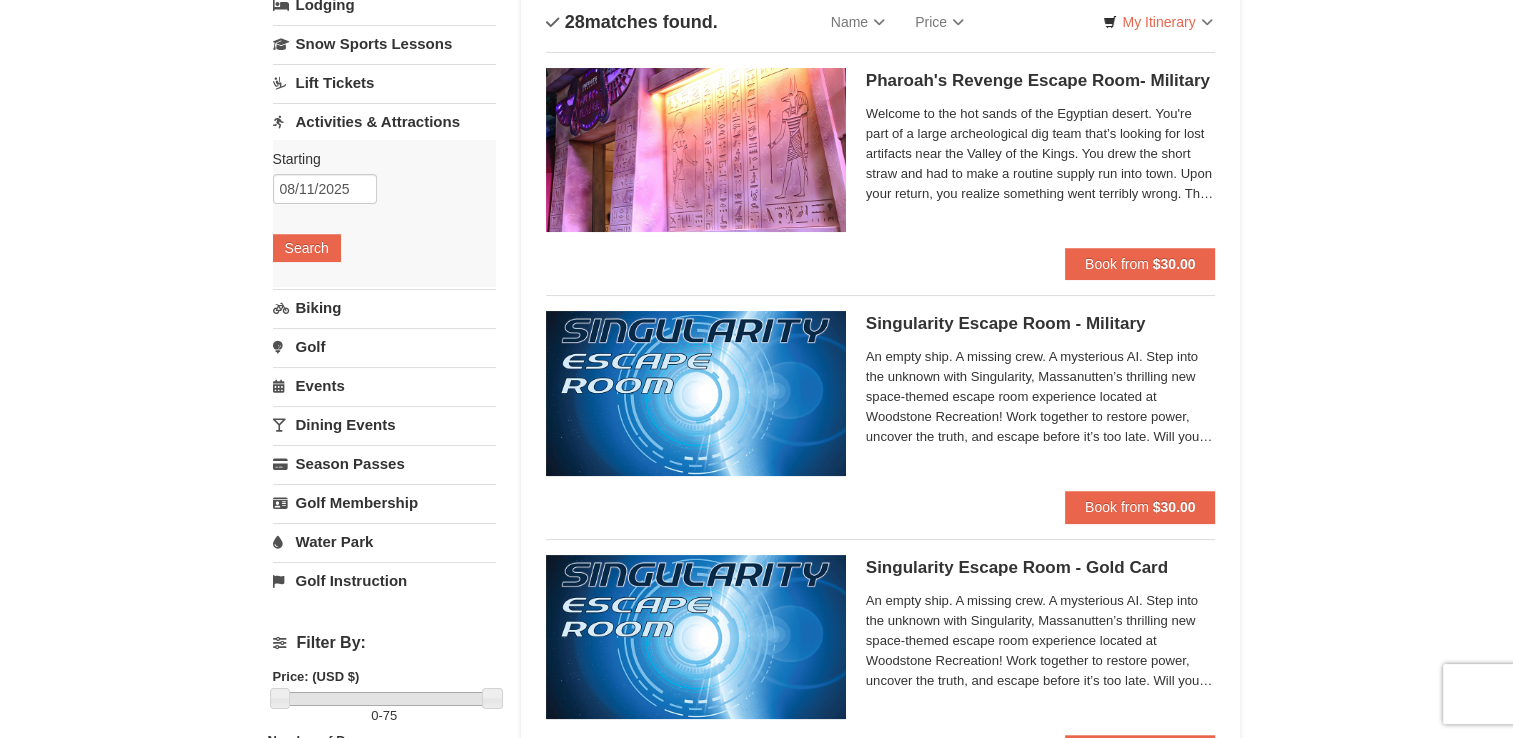 scroll, scrollTop: 0, scrollLeft: 0, axis: both 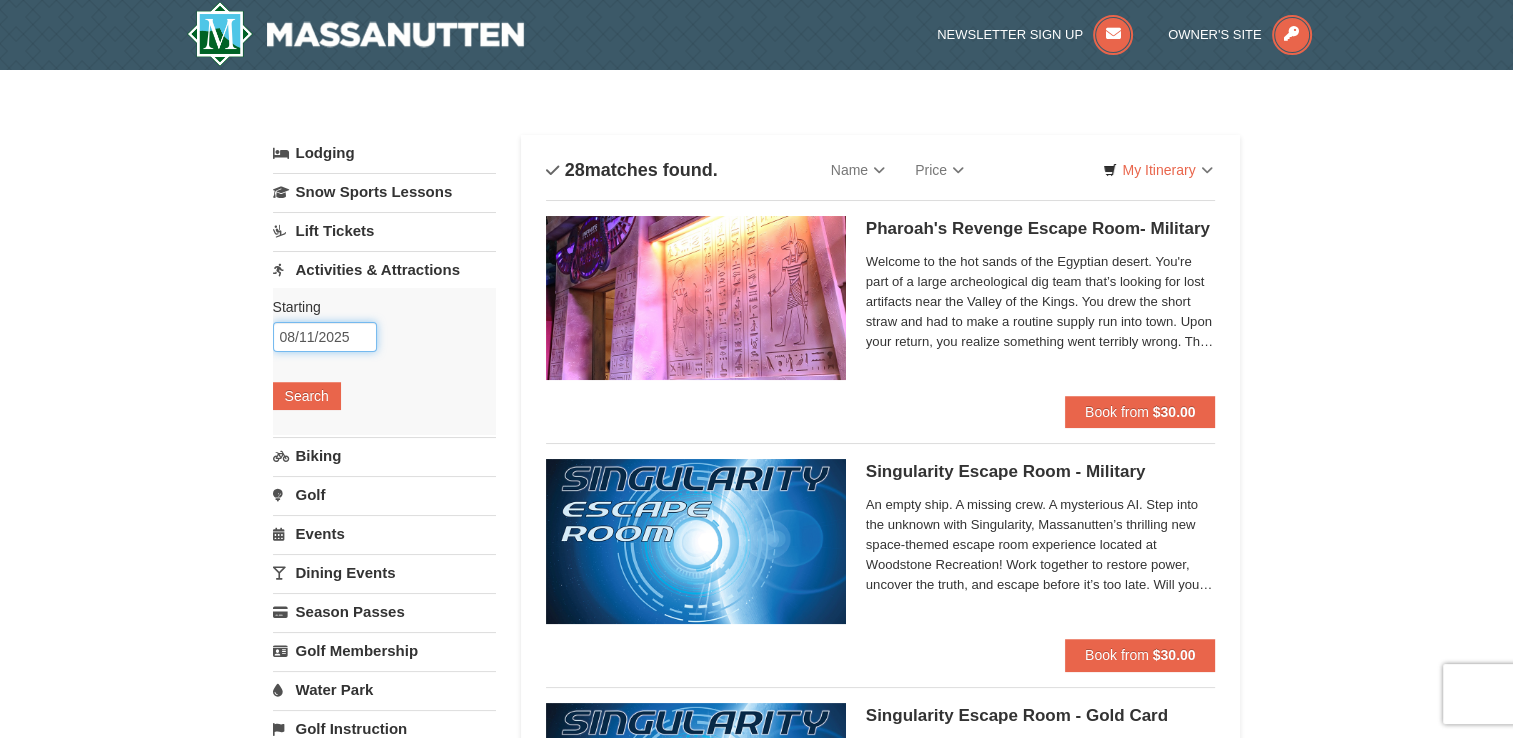click on "08/11/2025" at bounding box center [325, 337] 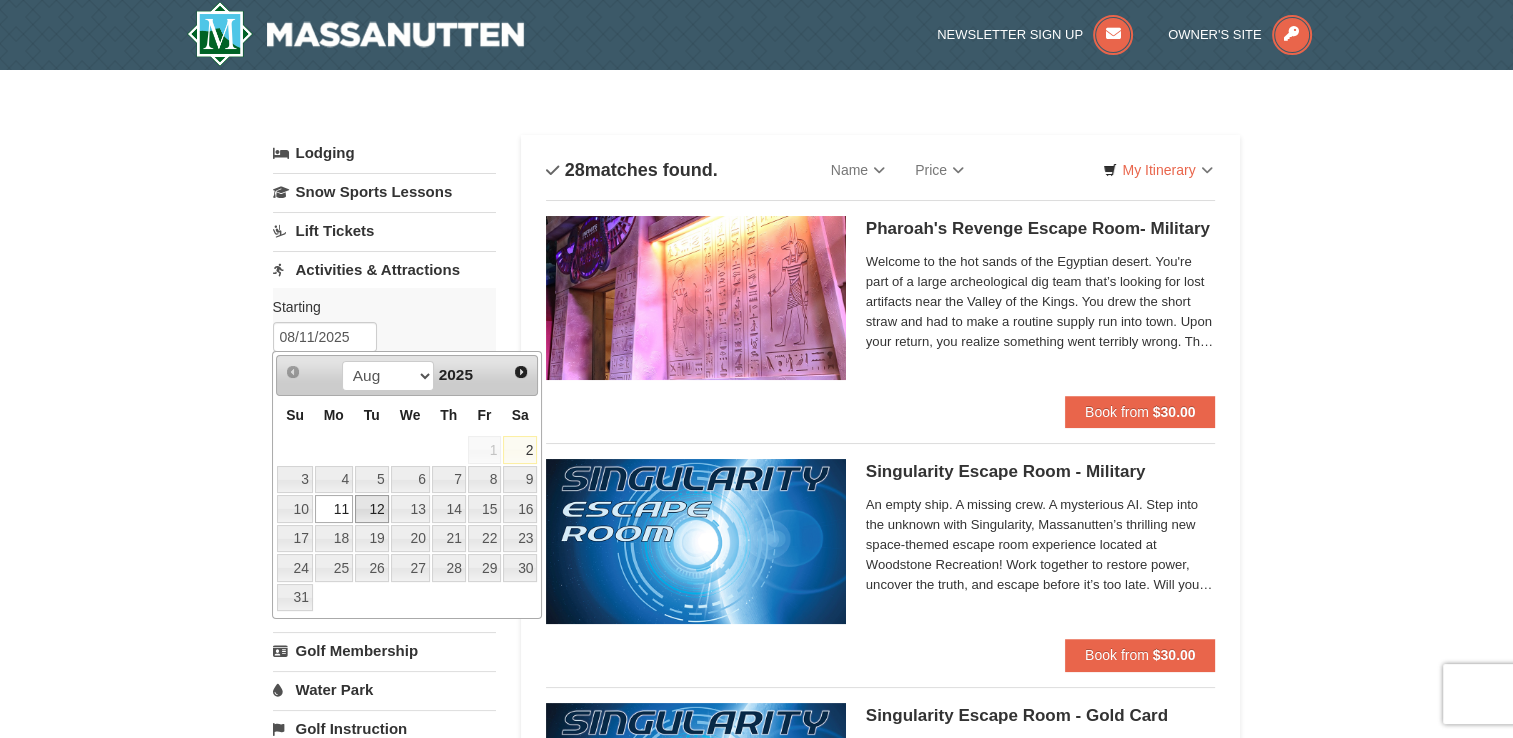 click on "12" at bounding box center [372, 509] 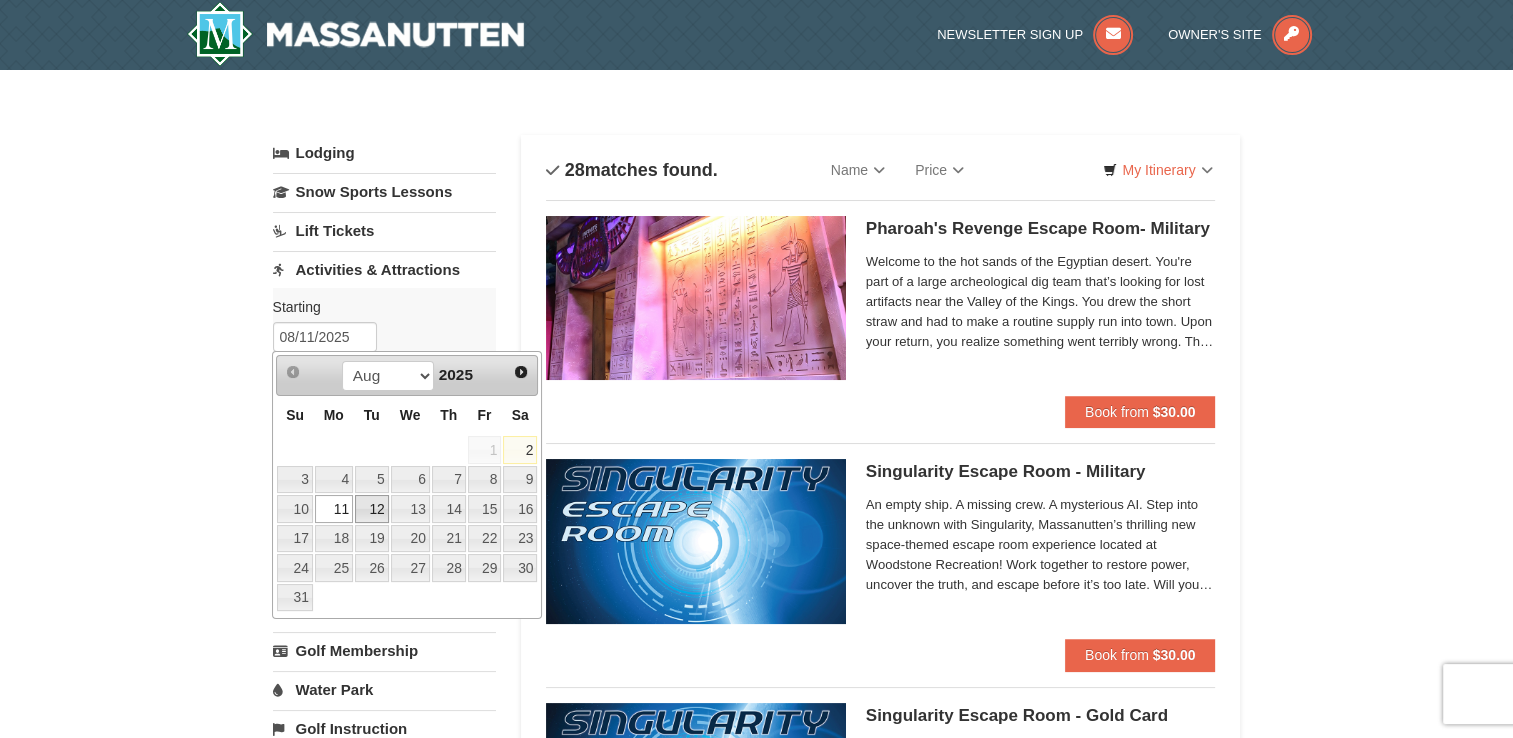 type on "08/12/2025" 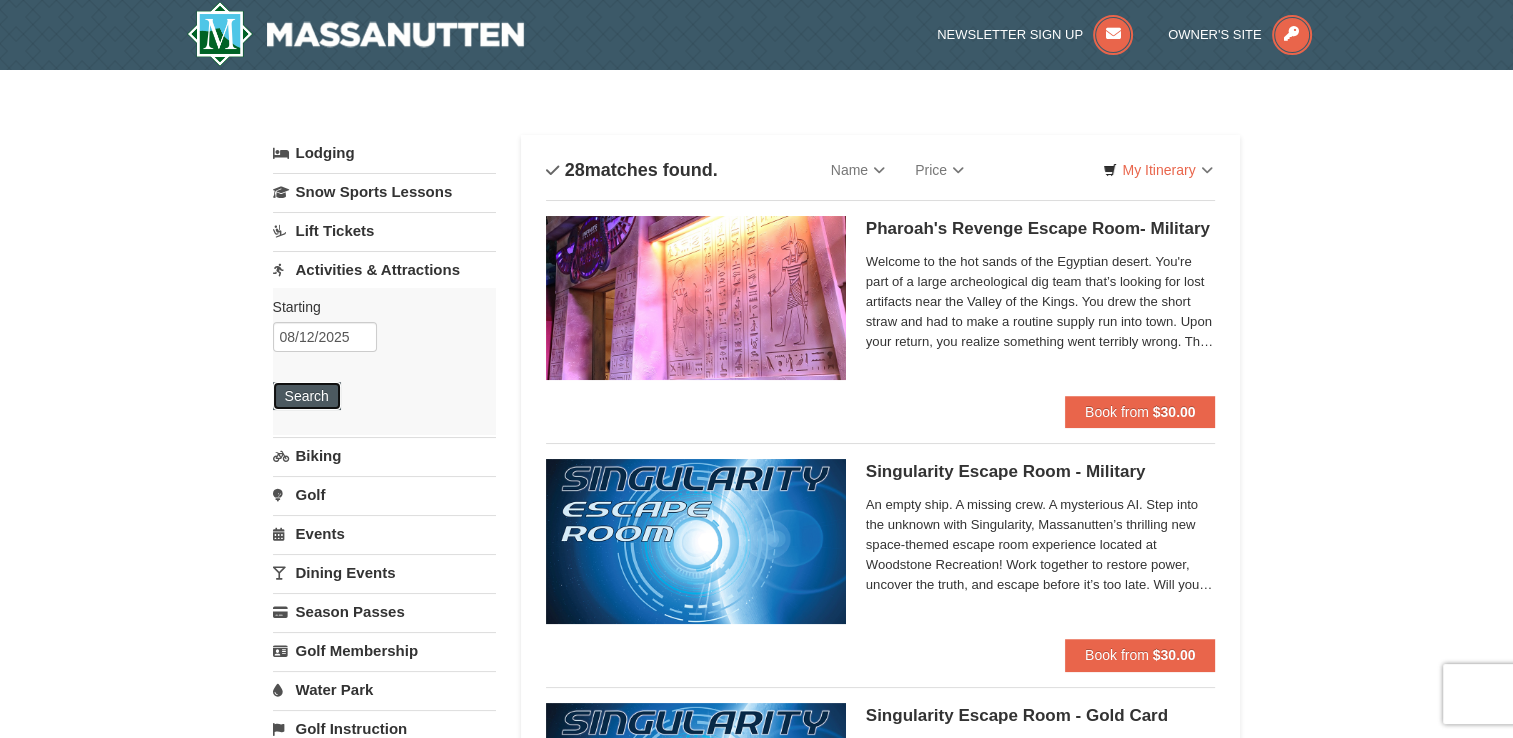 click on "Search" at bounding box center (307, 396) 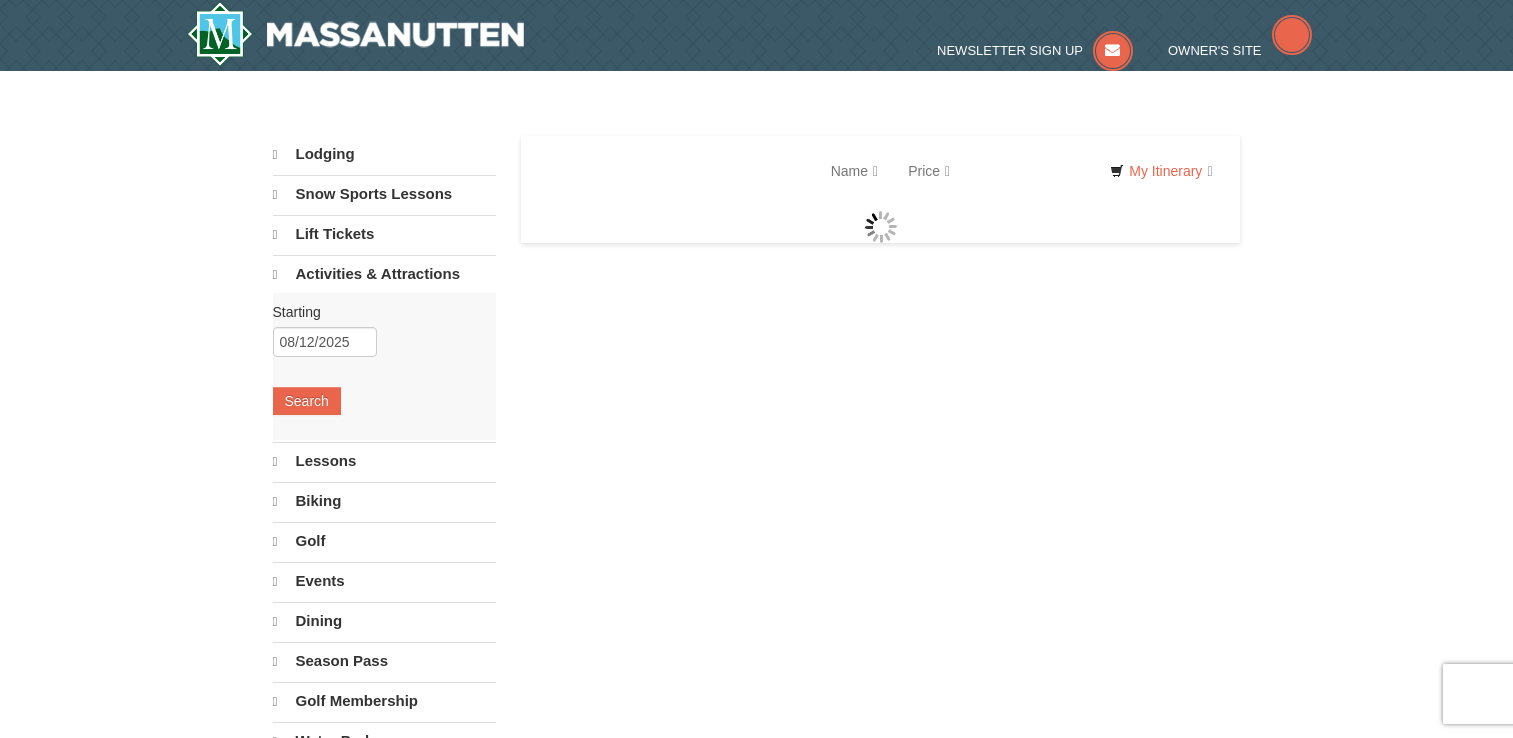 scroll, scrollTop: 0, scrollLeft: 0, axis: both 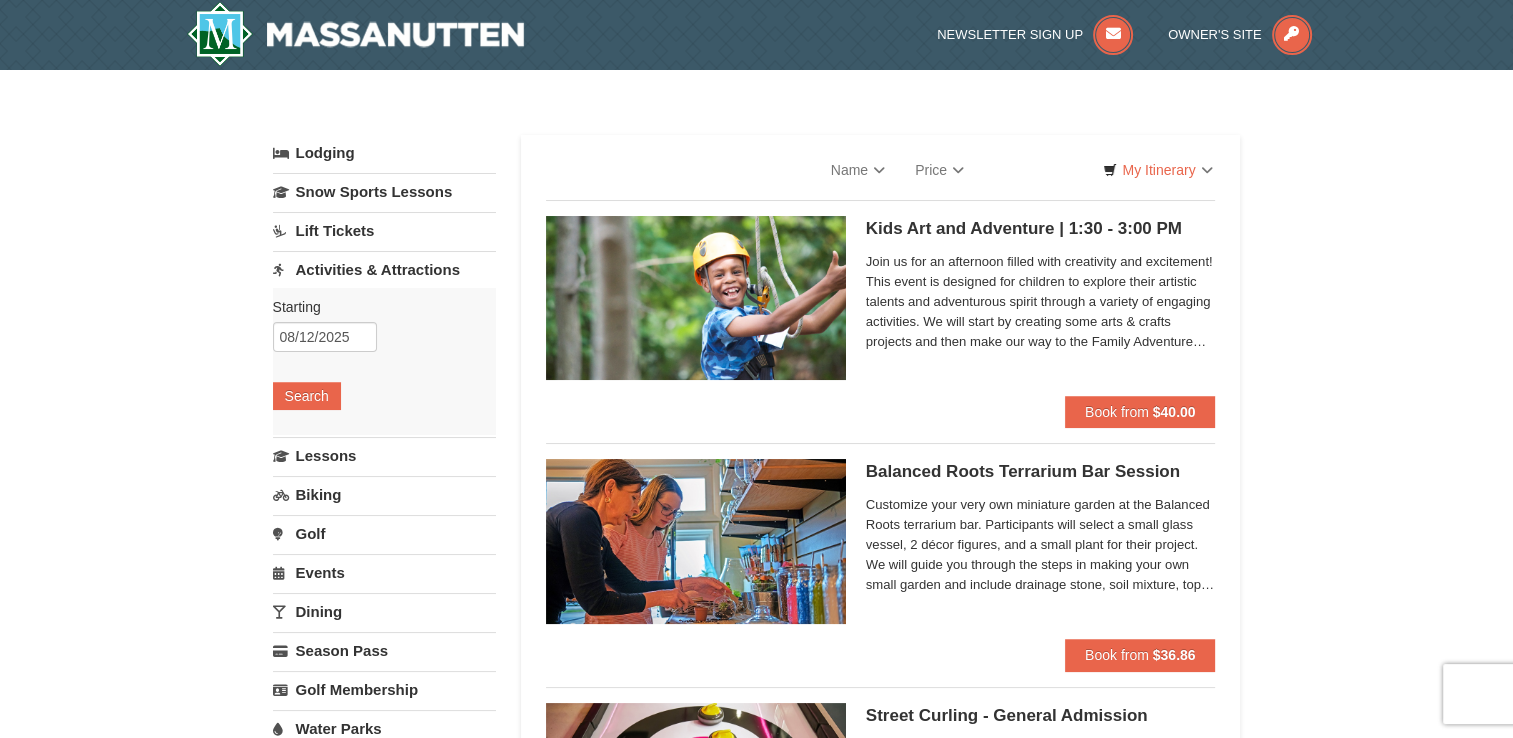 select on "8" 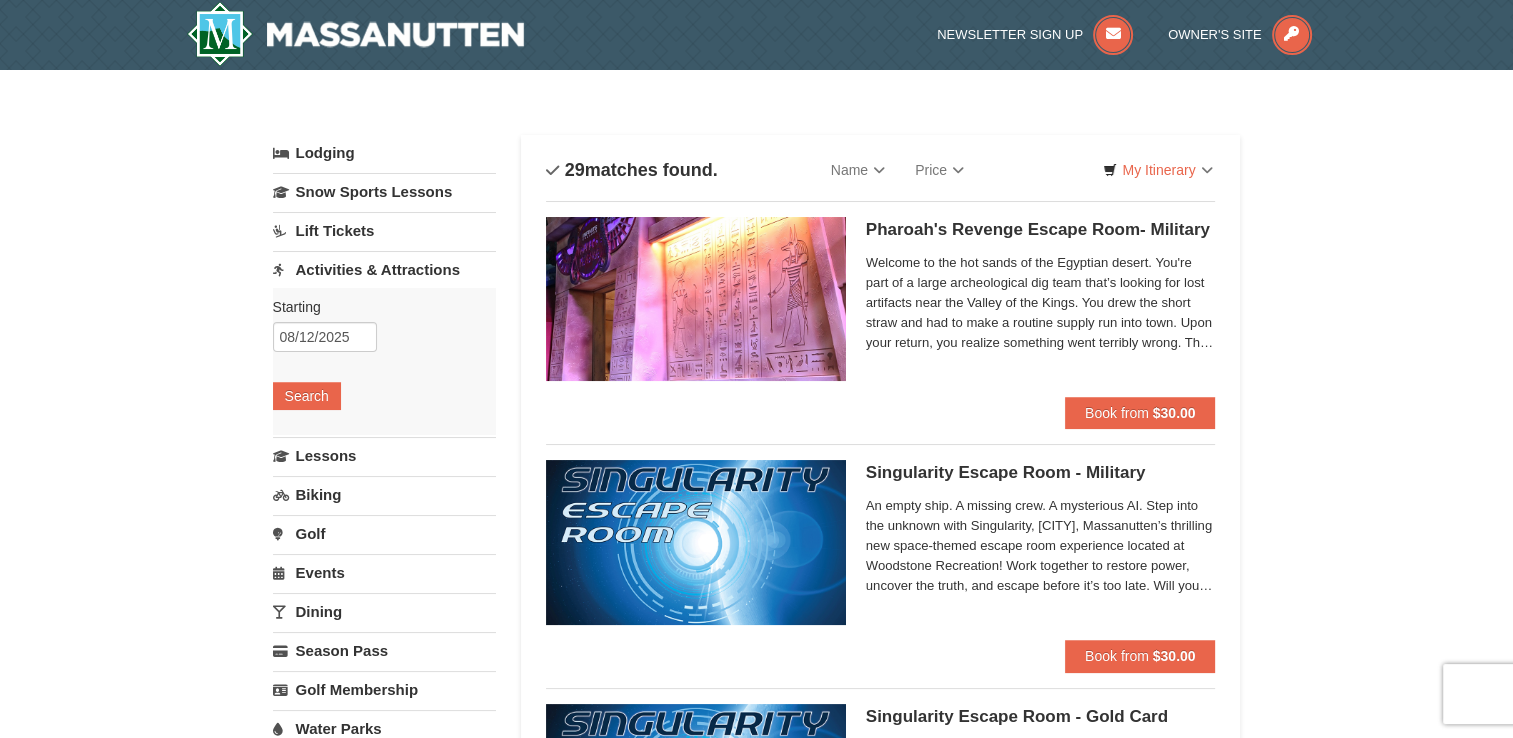 scroll, scrollTop: 0, scrollLeft: 0, axis: both 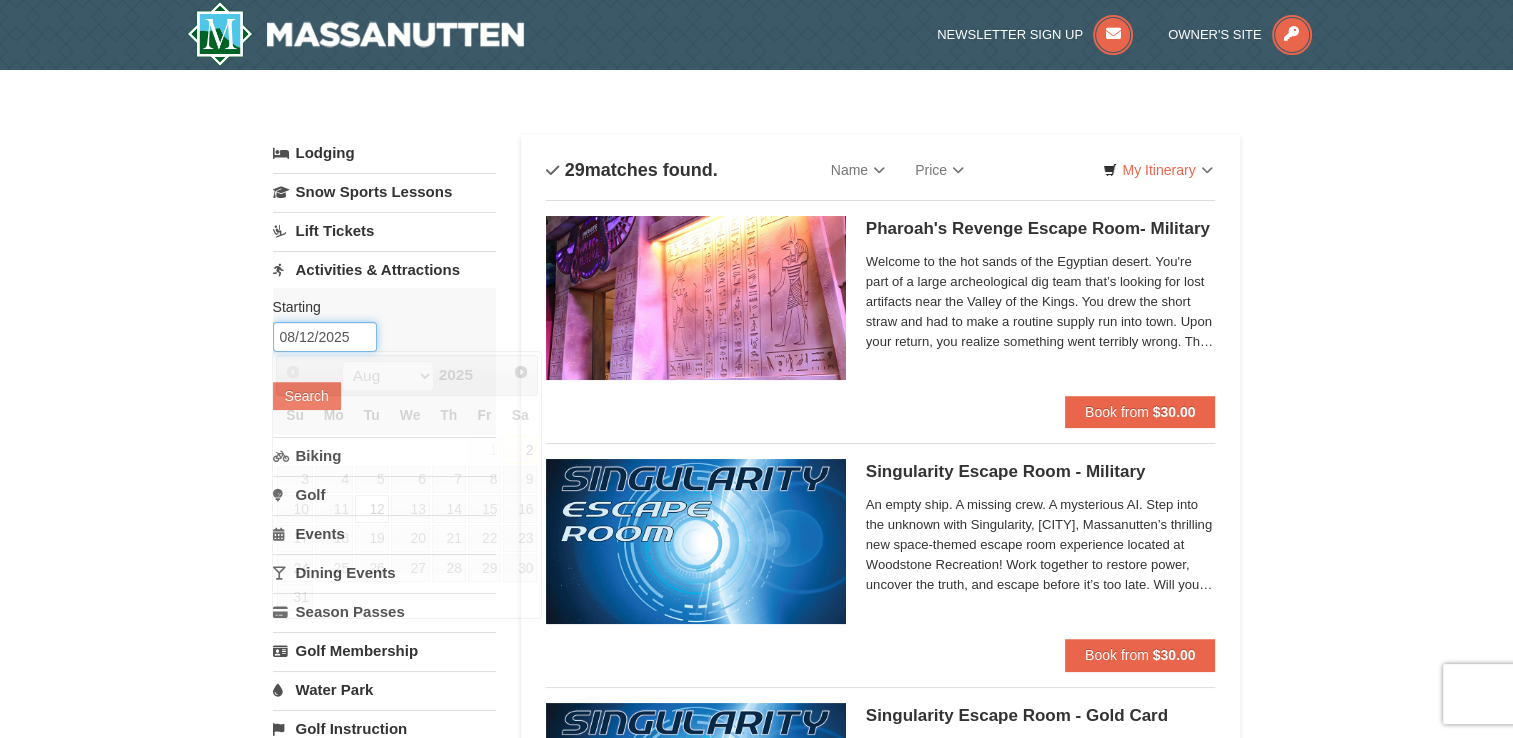 click on "08/12/2025" at bounding box center (325, 337) 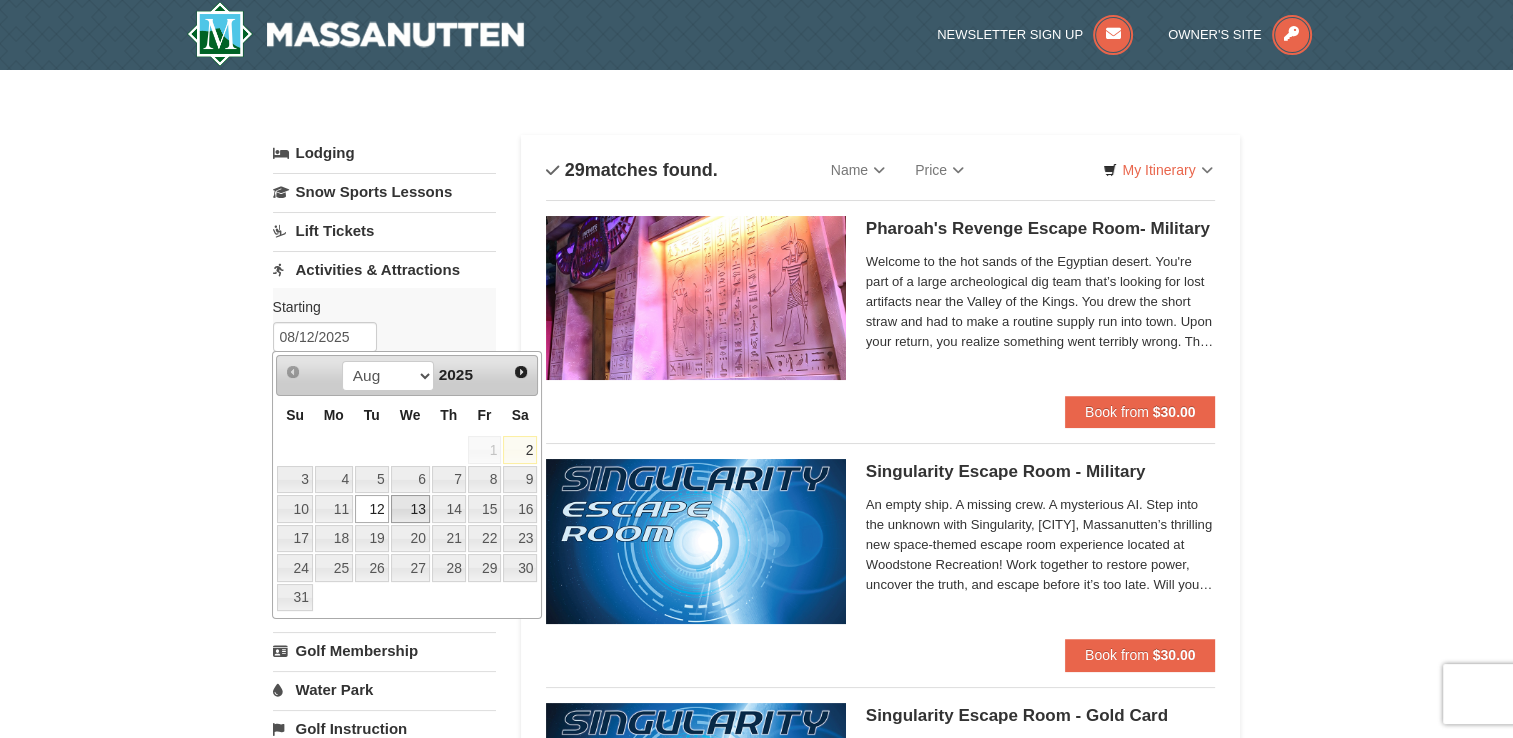 click on "13" at bounding box center [410, 509] 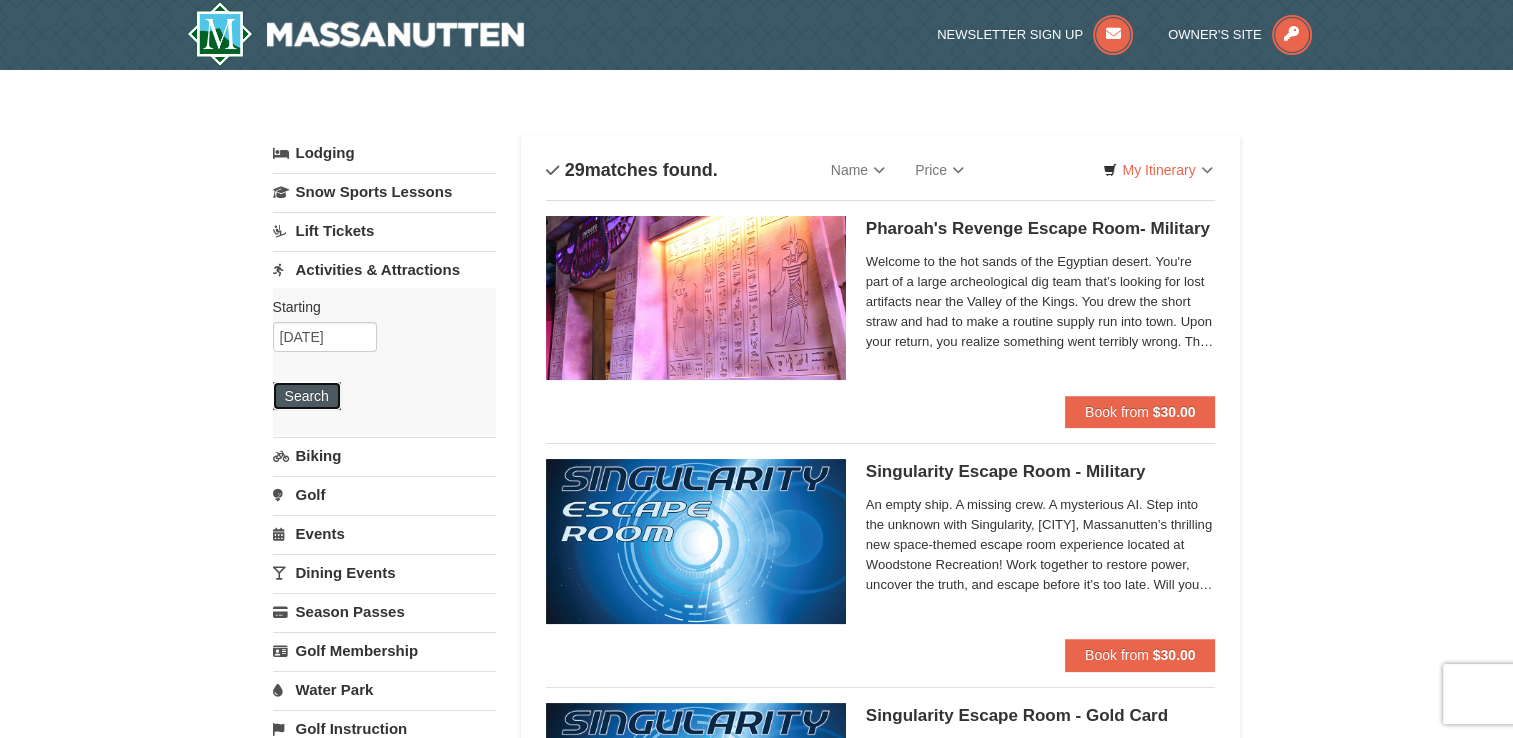 click on "Search" at bounding box center (307, 396) 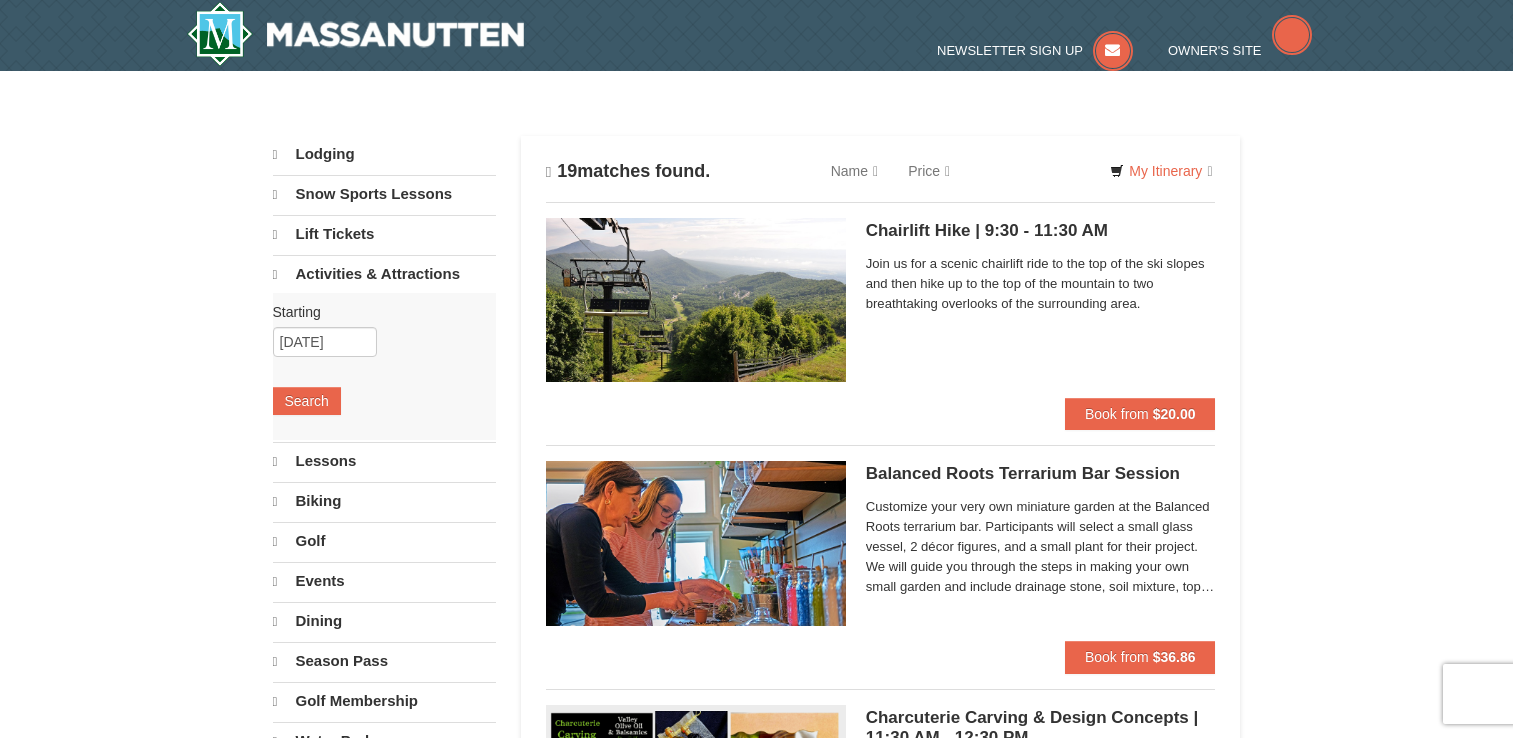 scroll, scrollTop: 0, scrollLeft: 0, axis: both 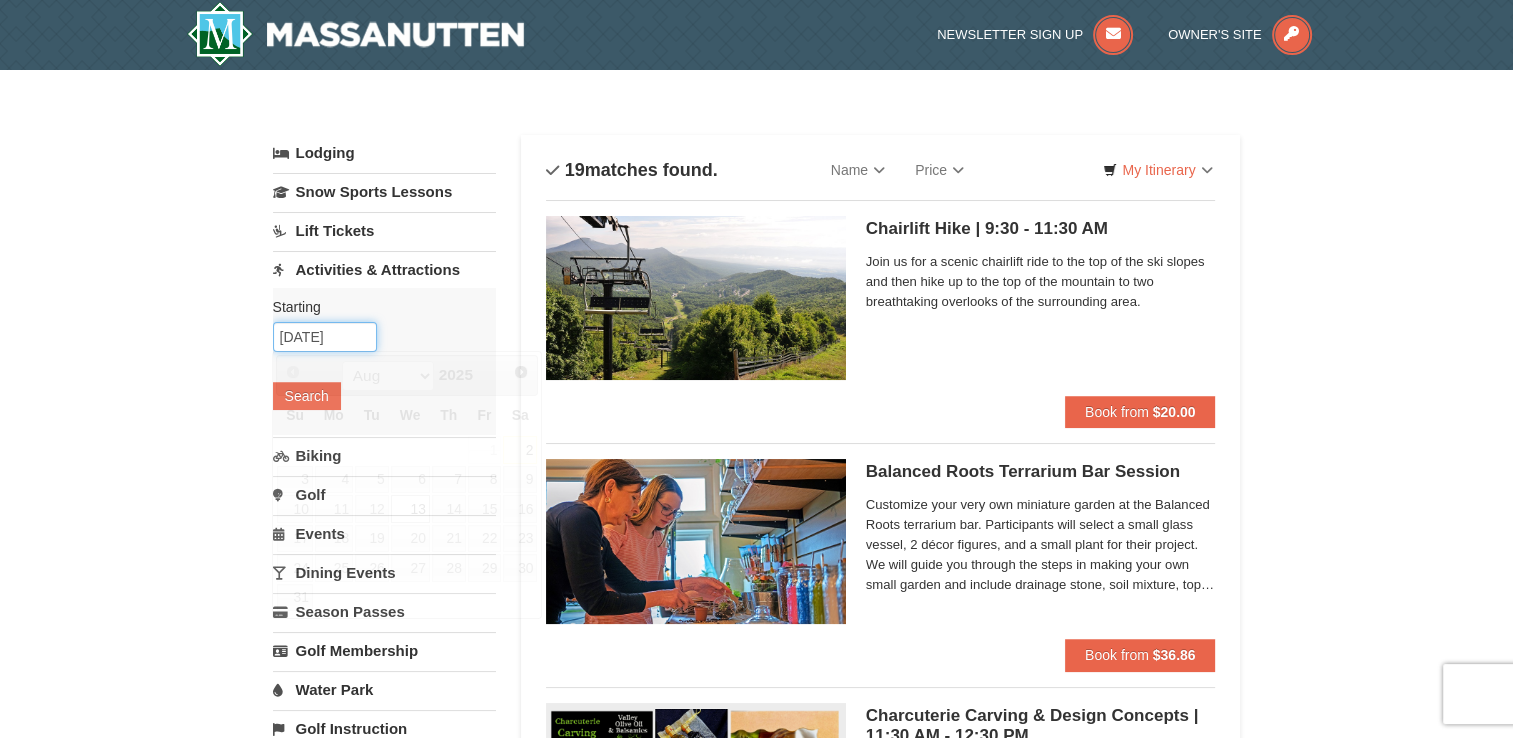click on "08/13/2025" at bounding box center (325, 337) 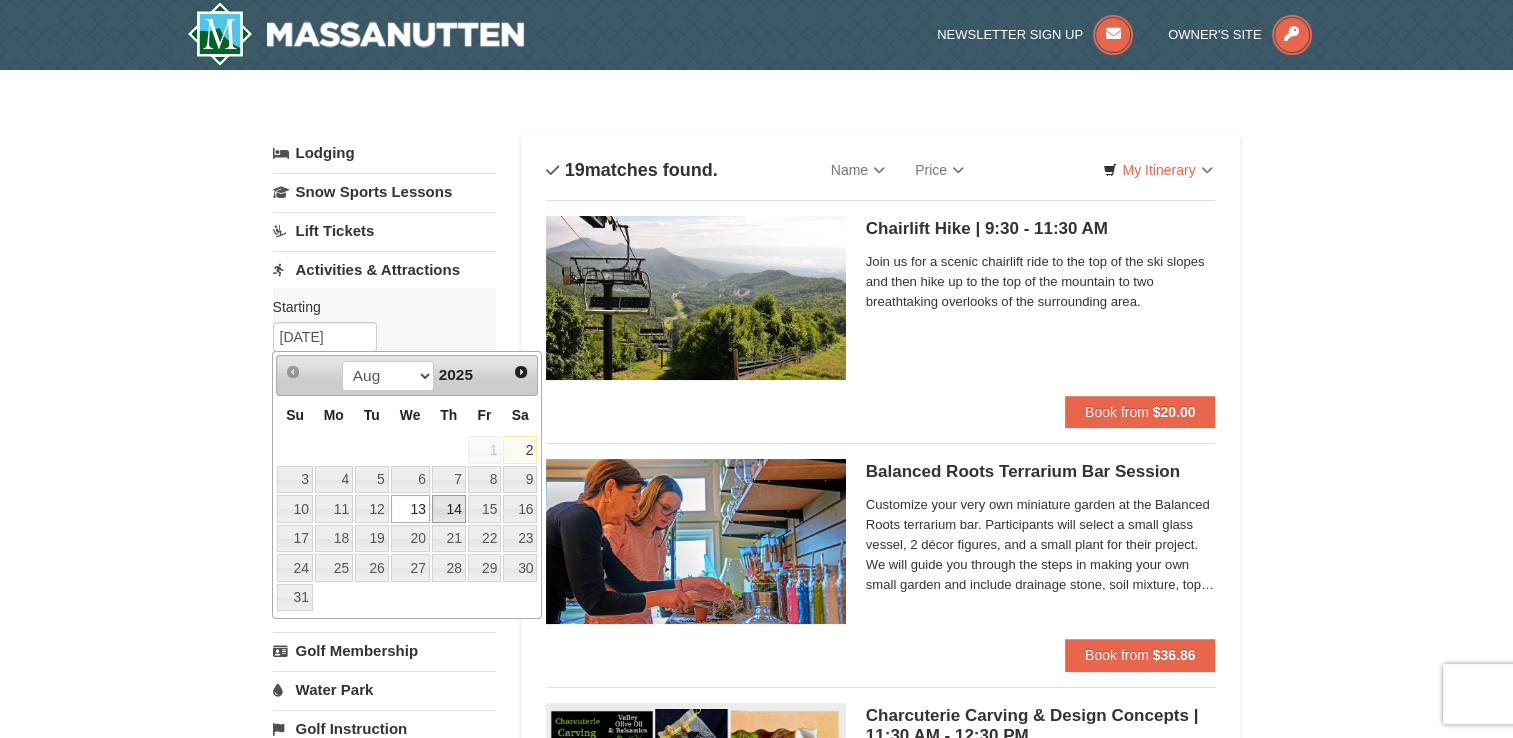 click on "14" at bounding box center (449, 509) 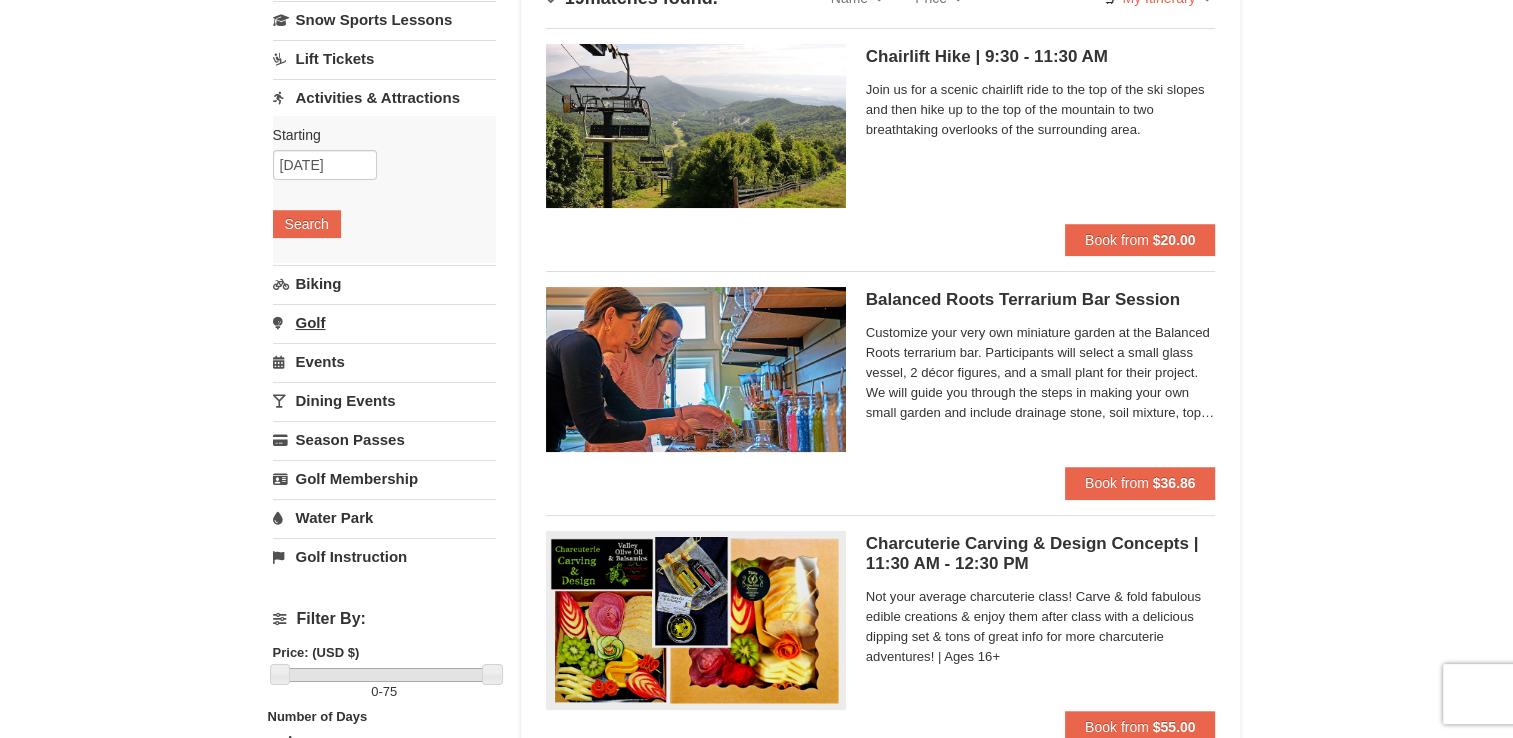 scroll, scrollTop: 200, scrollLeft: 0, axis: vertical 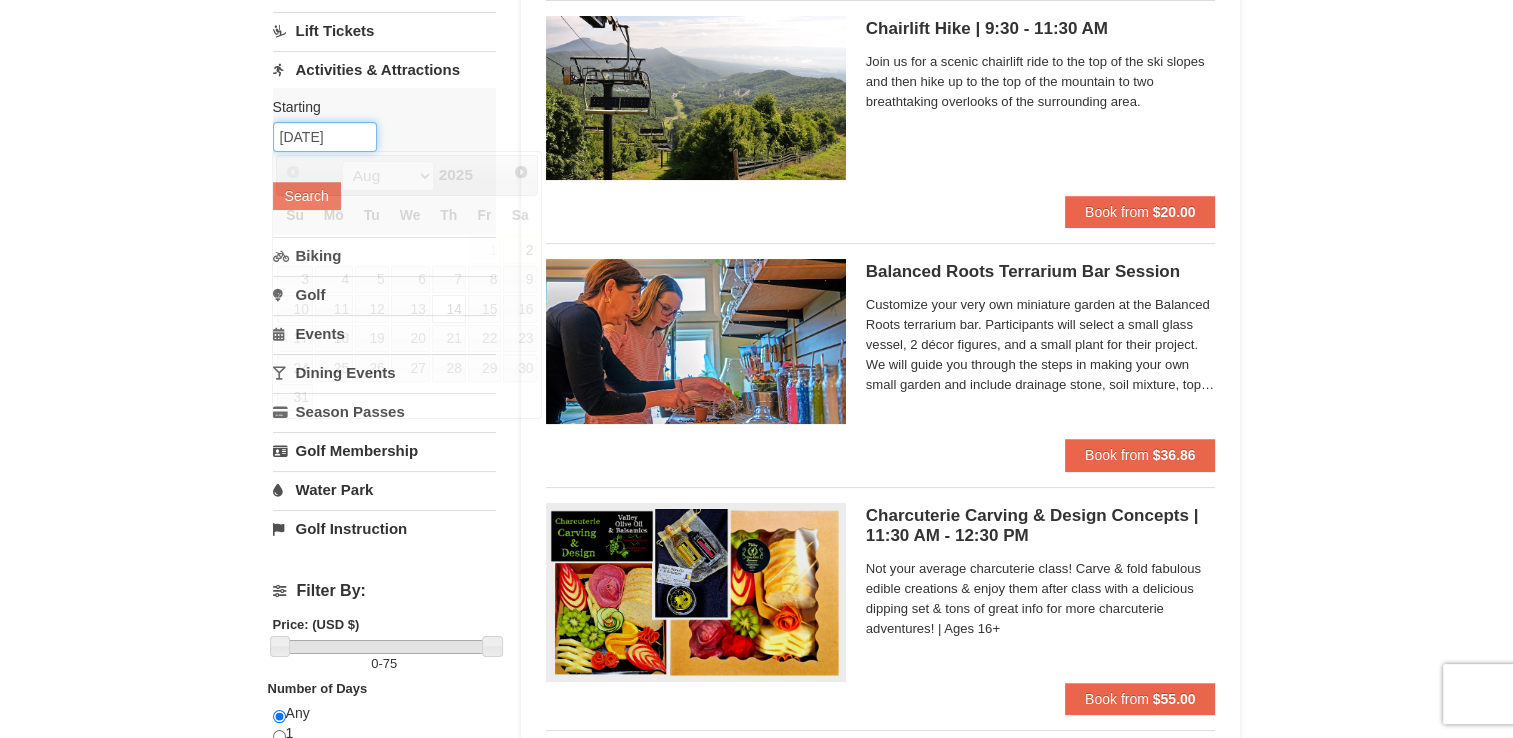 click on "08/14/2025" at bounding box center (325, 137) 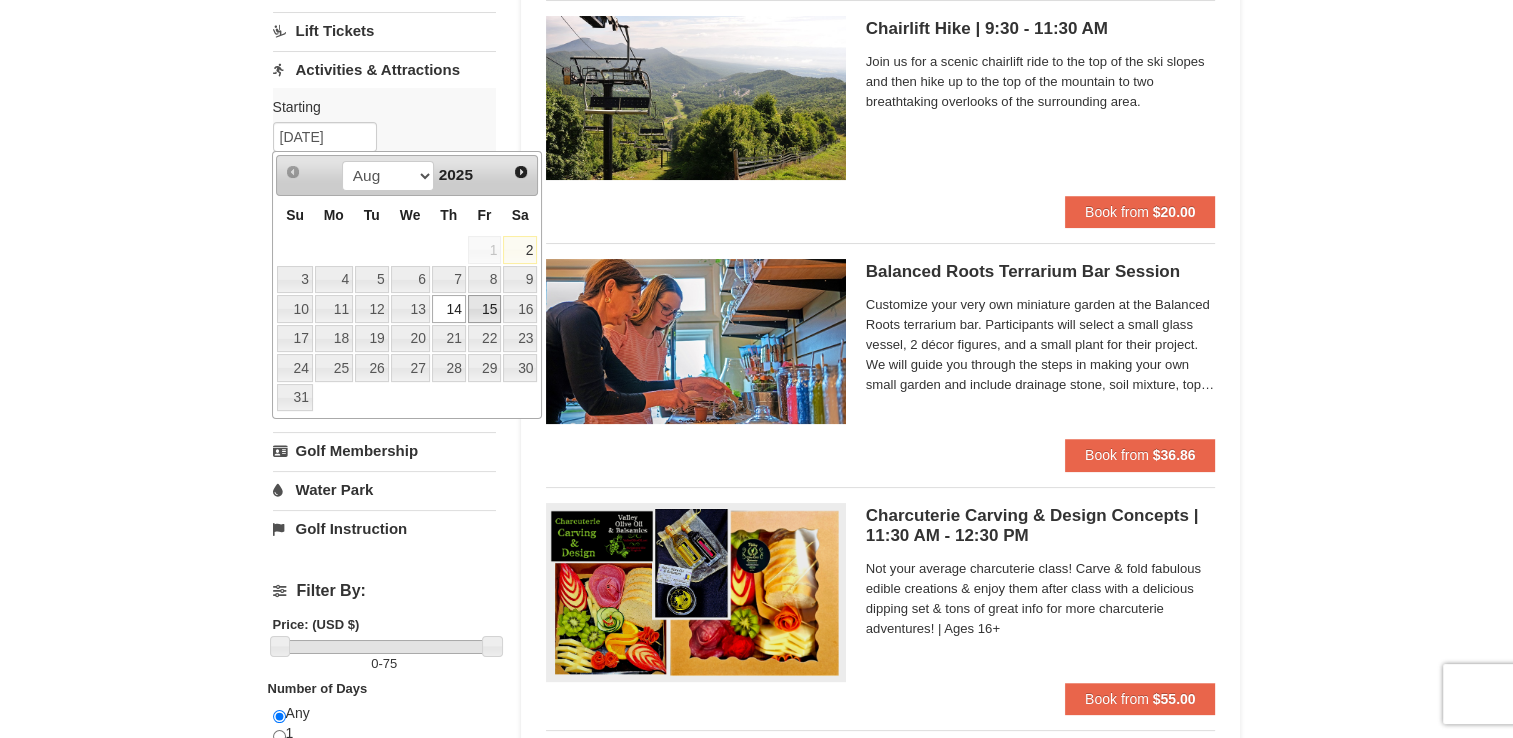 click on "15" at bounding box center (485, 309) 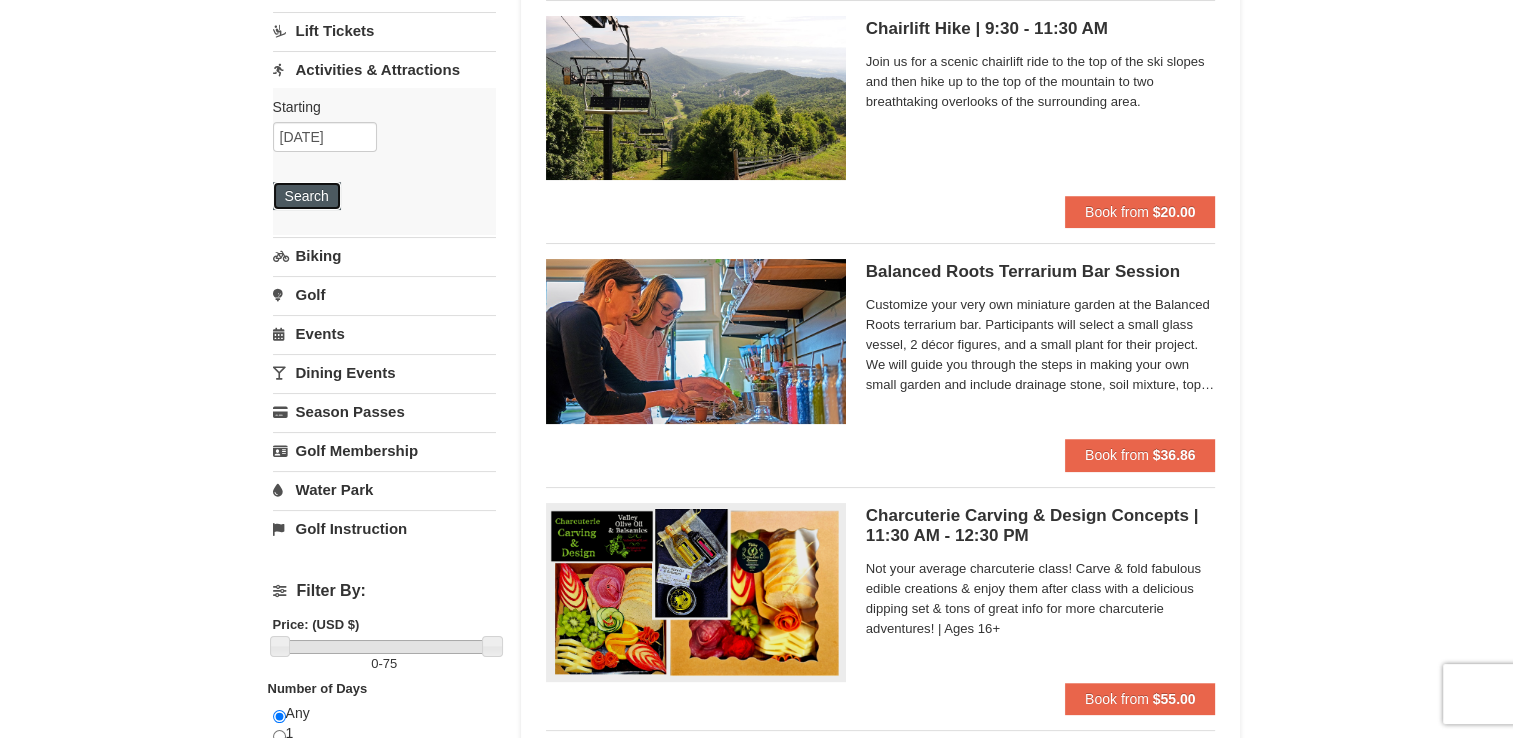 click on "Search" at bounding box center [307, 196] 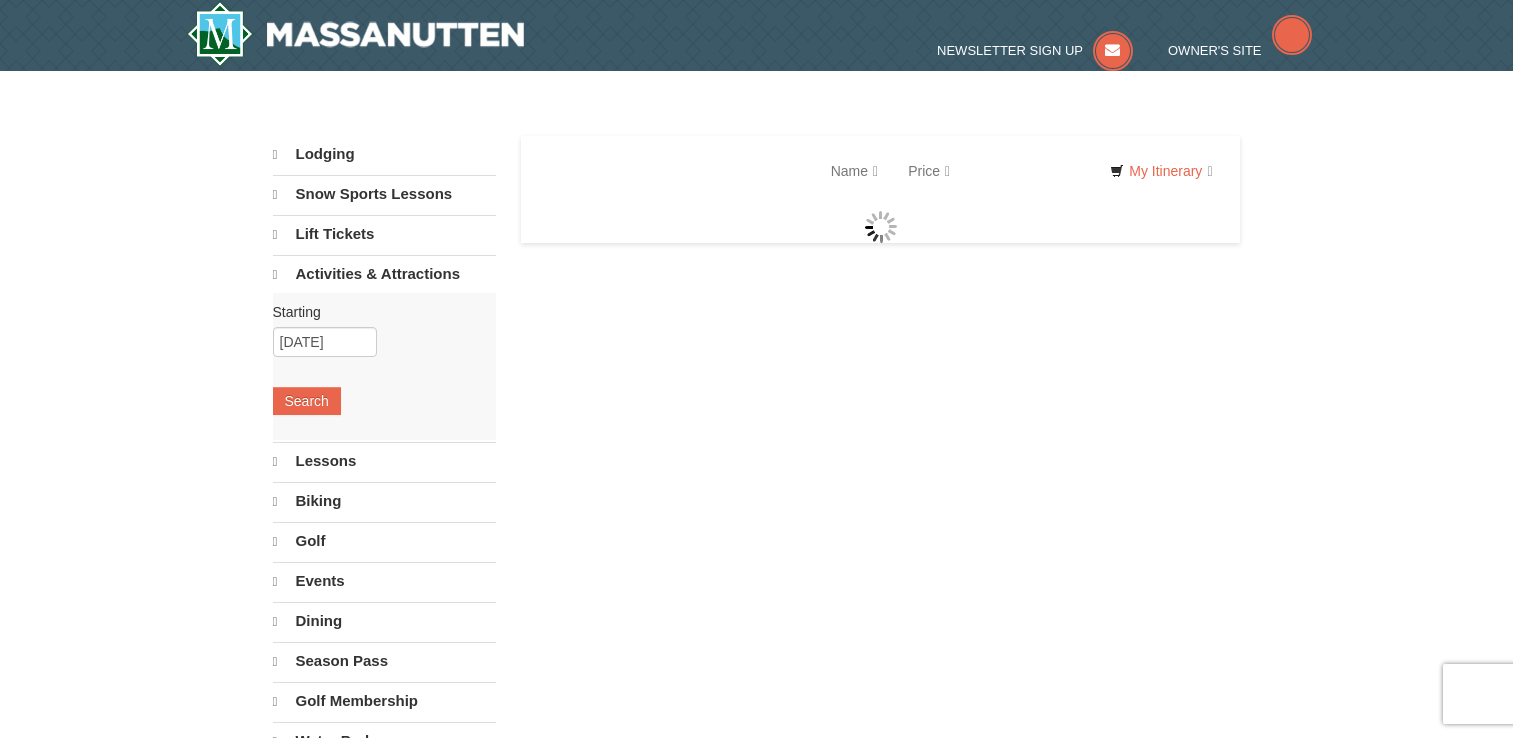 scroll, scrollTop: 0, scrollLeft: 0, axis: both 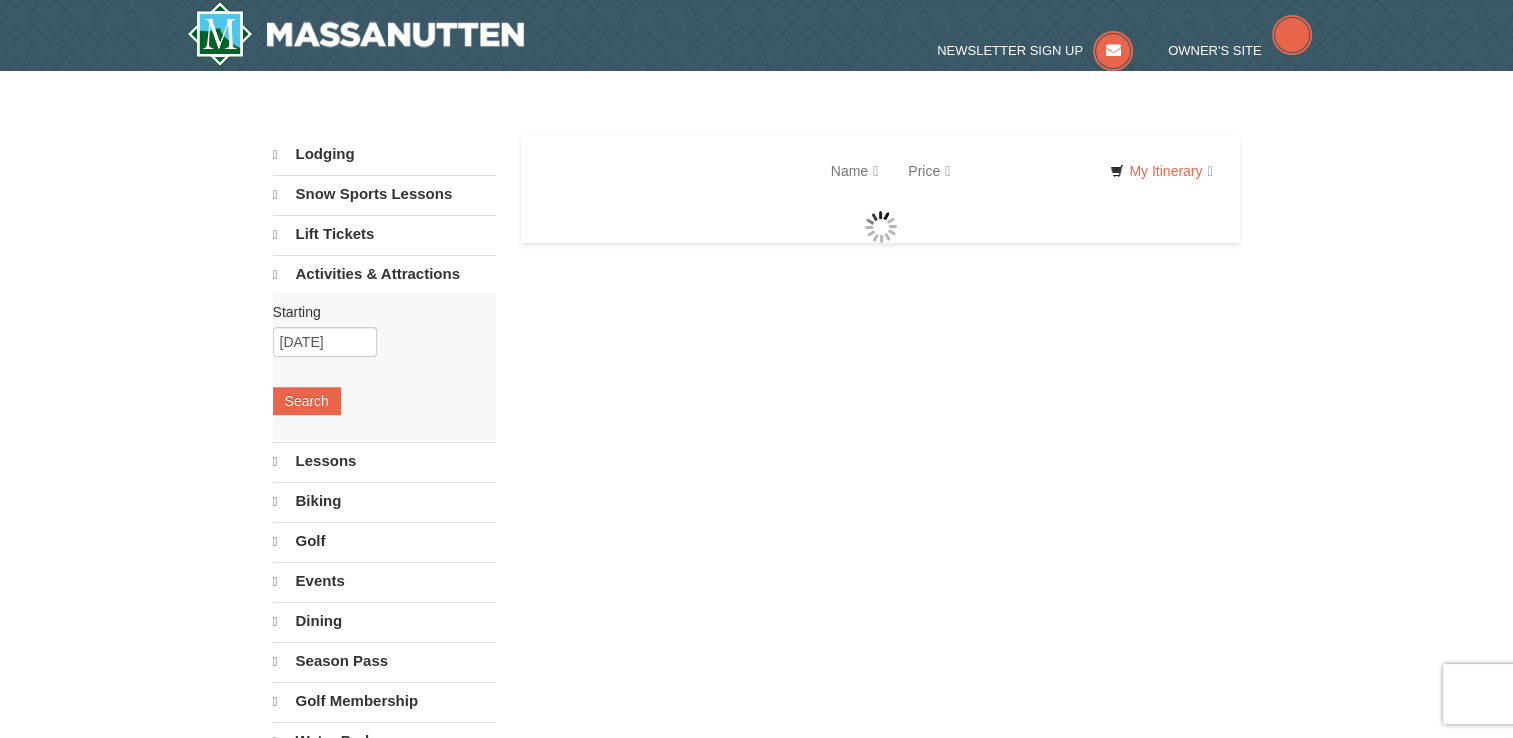 select on "8" 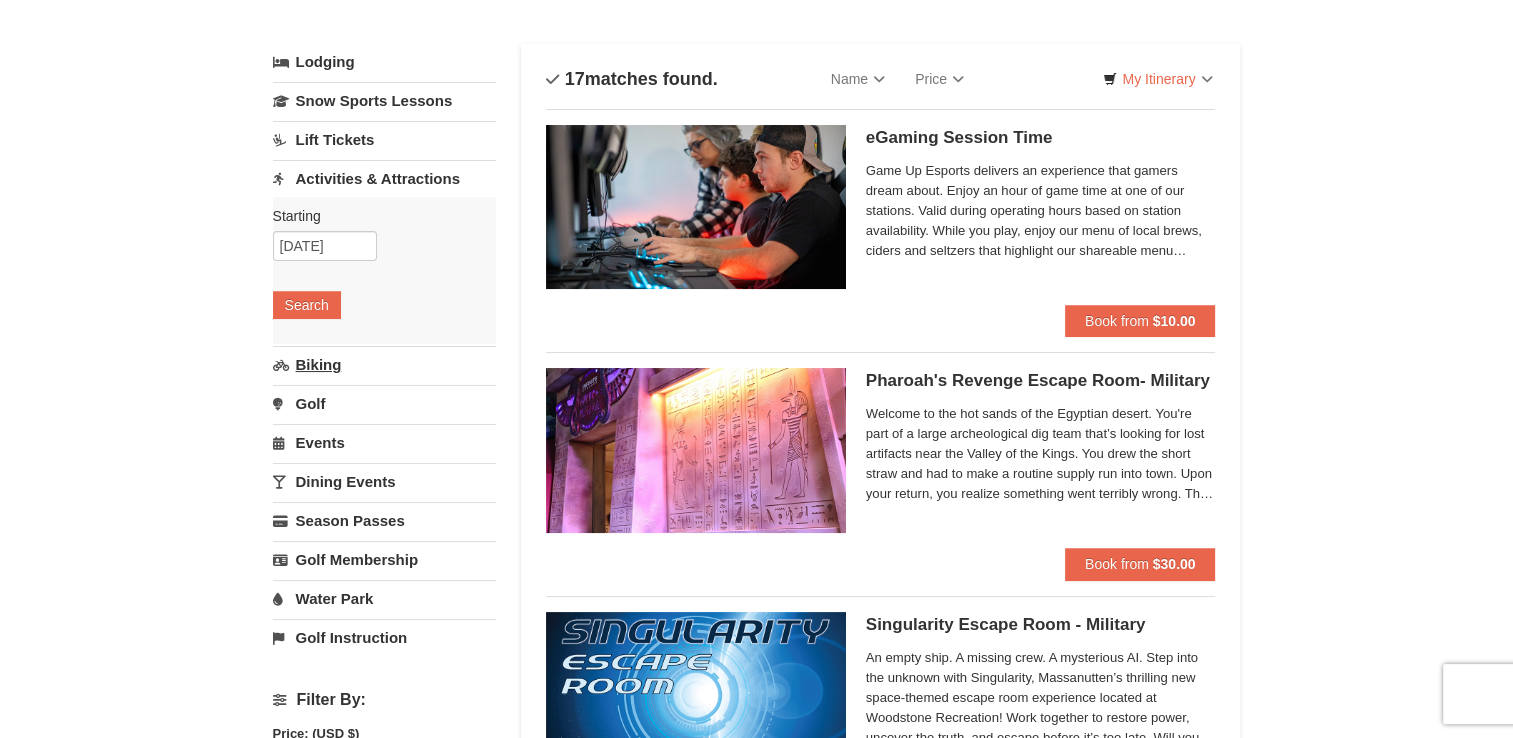 scroll, scrollTop: 200, scrollLeft: 0, axis: vertical 